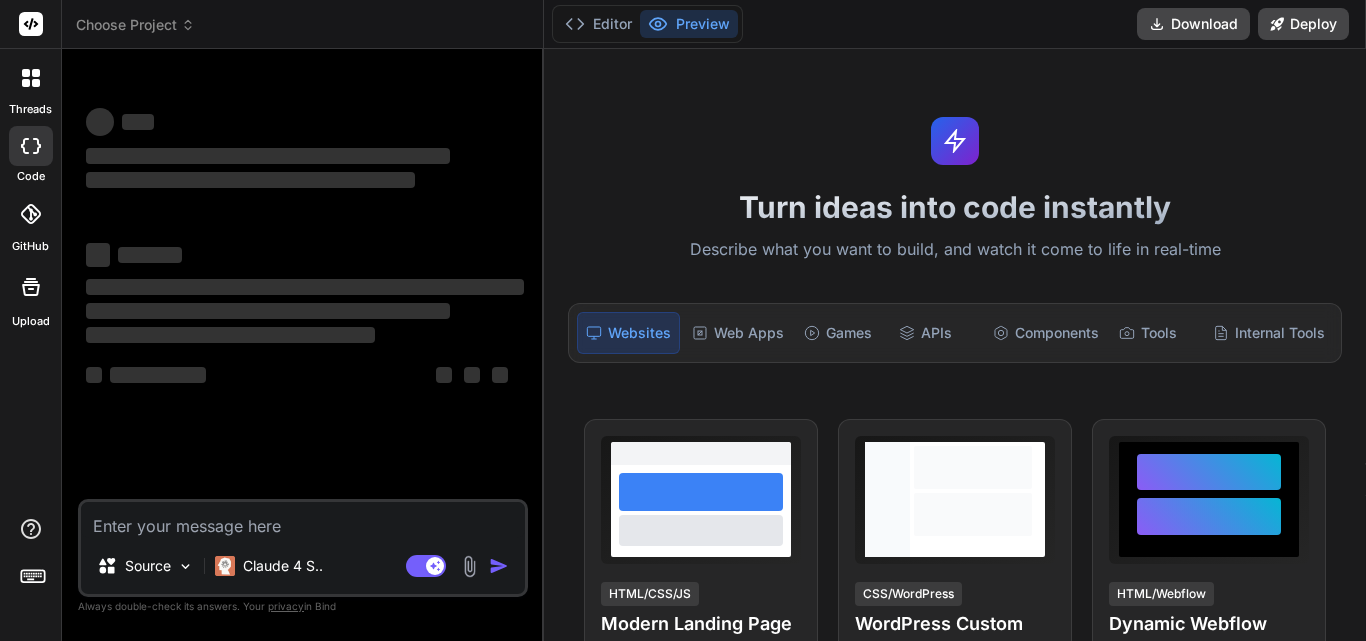 scroll, scrollTop: 0, scrollLeft: 0, axis: both 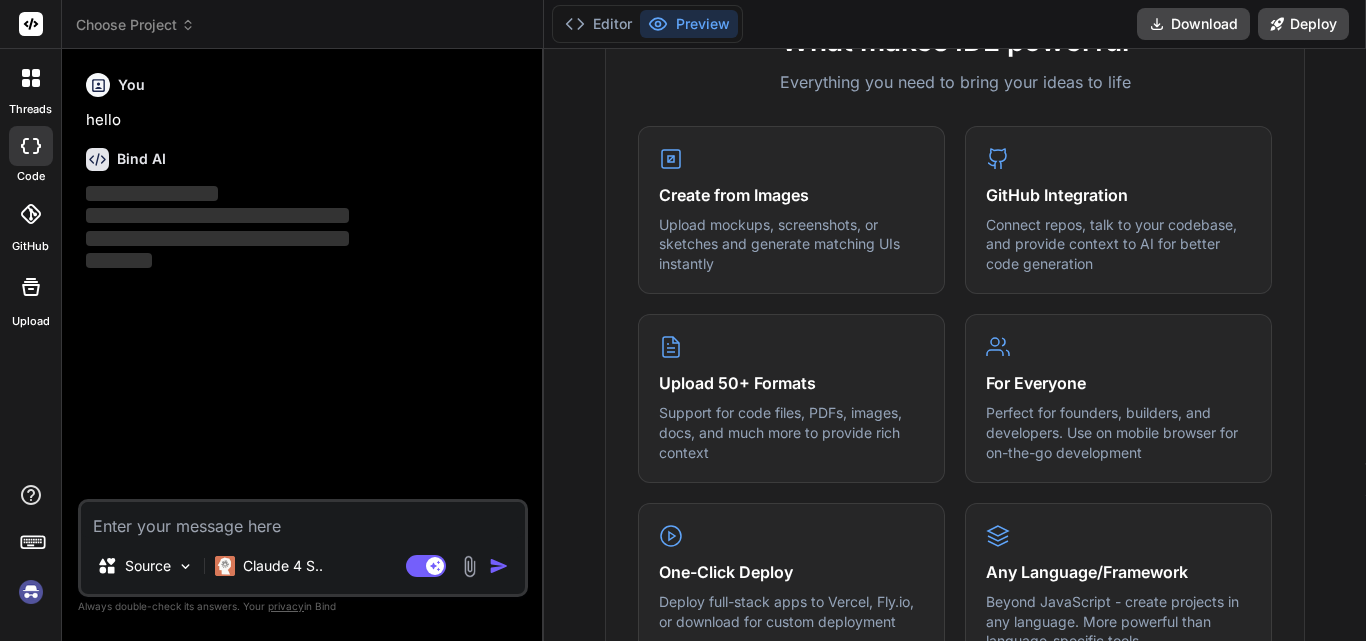 type on "x" 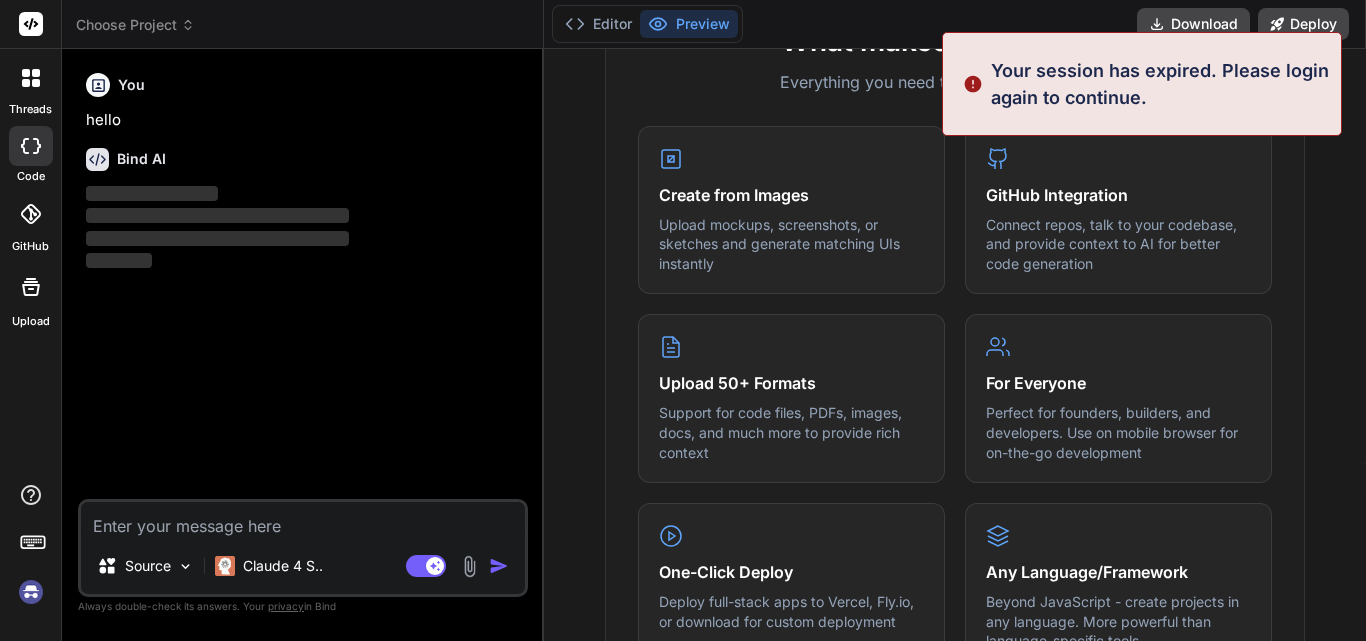click at bounding box center (303, 520) 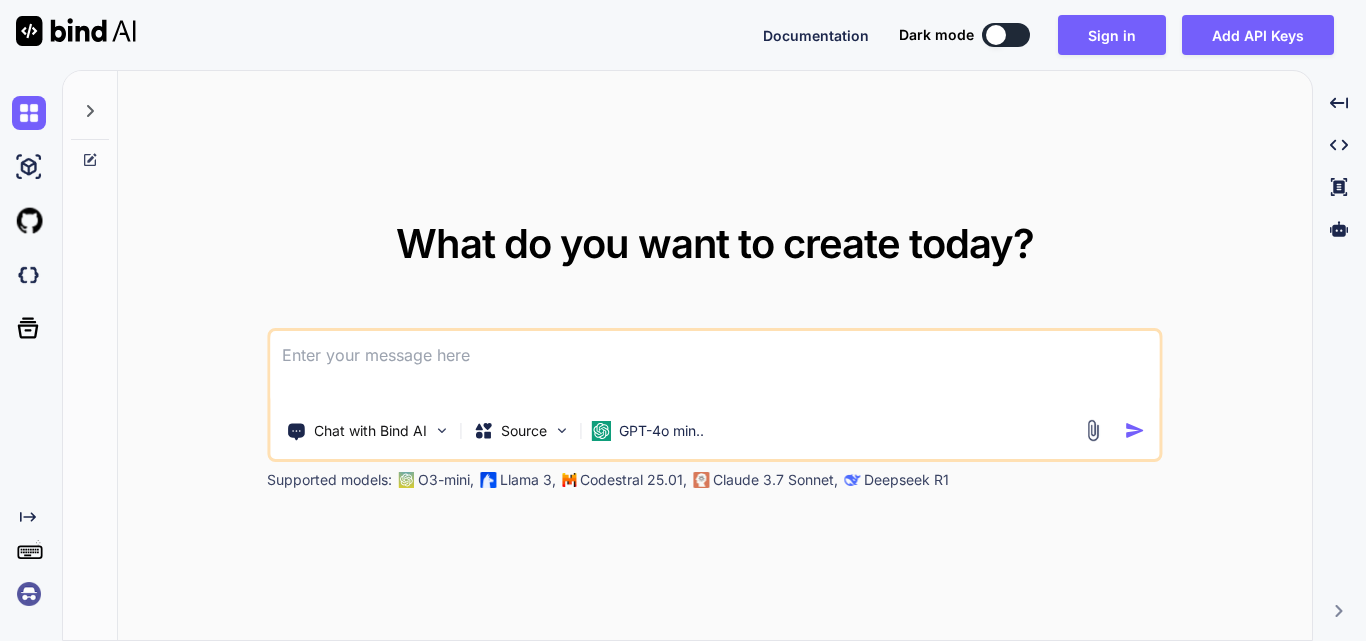 scroll, scrollTop: 0, scrollLeft: 0, axis: both 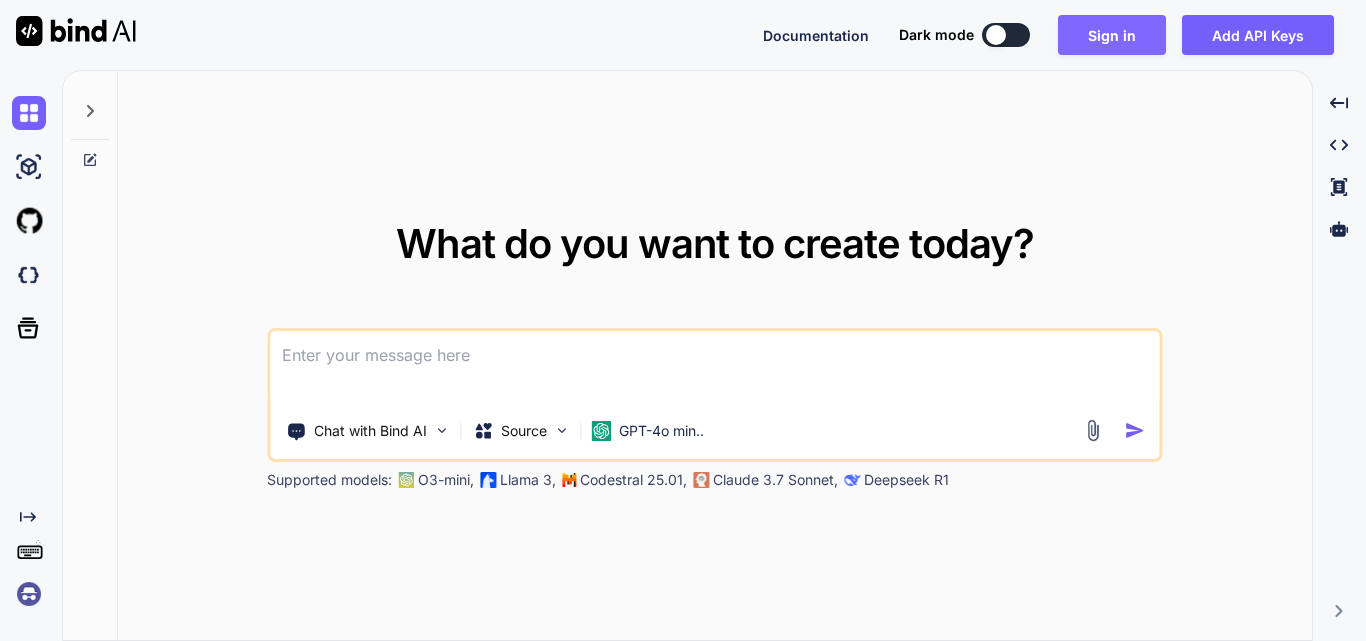 click on "Sign in" at bounding box center [1112, 35] 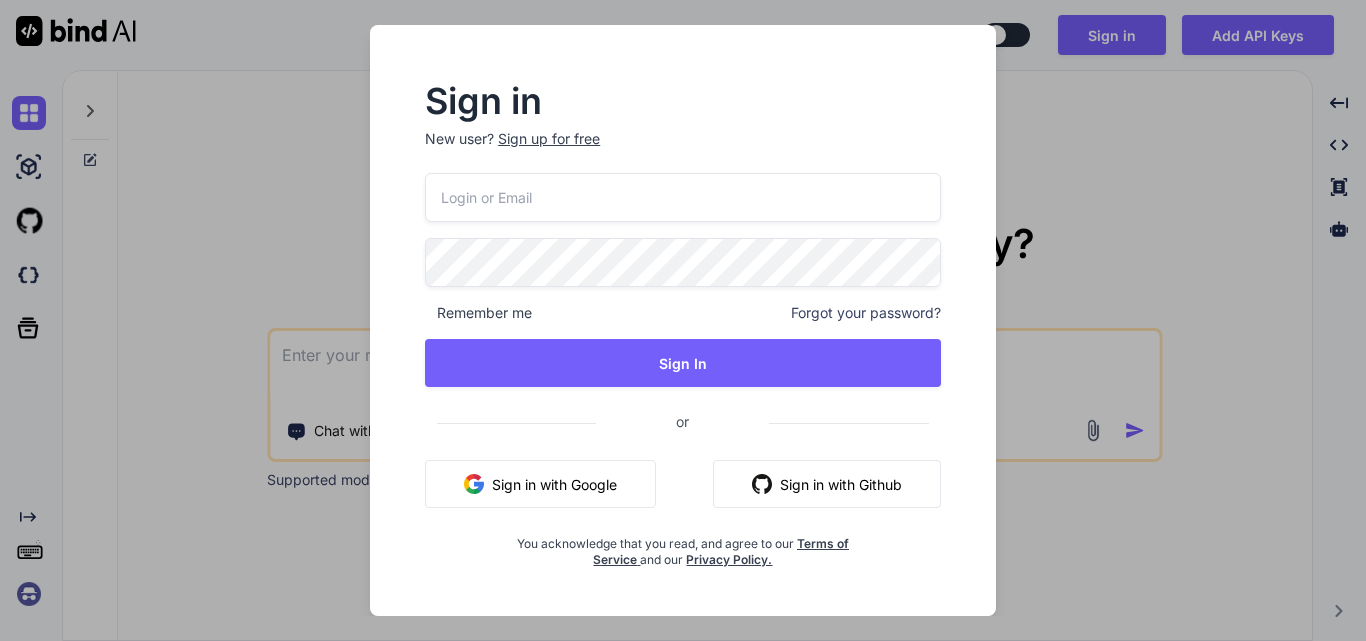 type 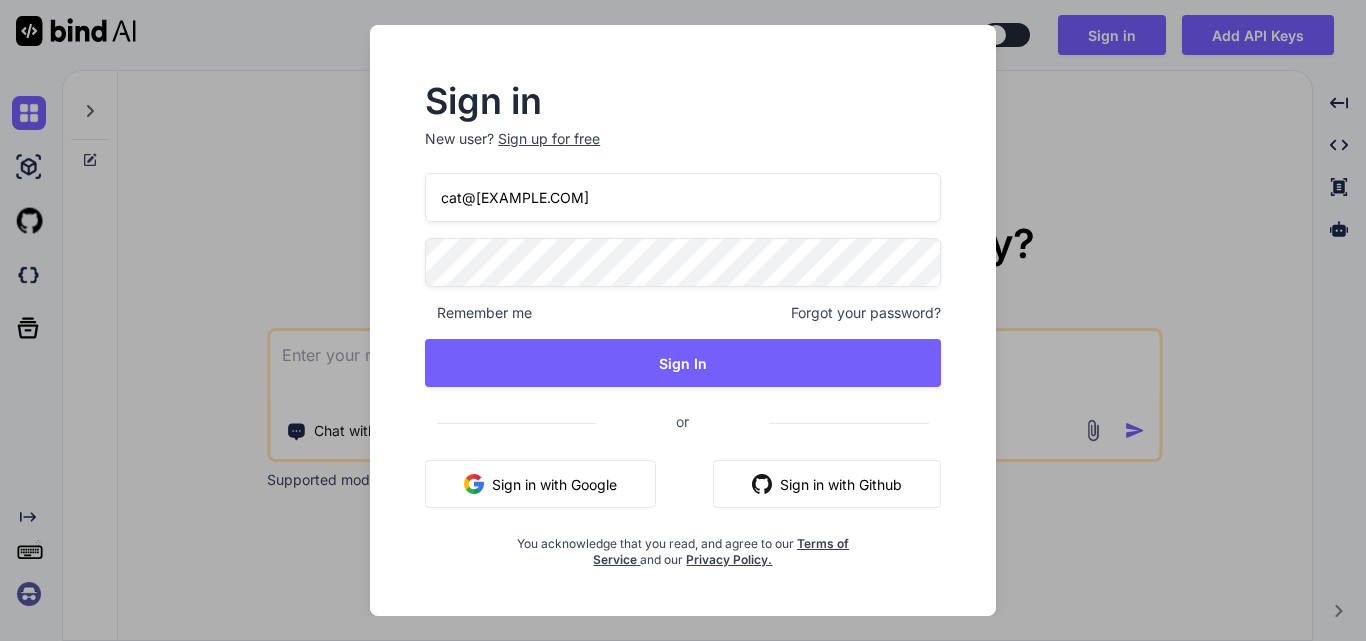 click on "cat@[EXAMPLE.COM]" at bounding box center [683, 197] 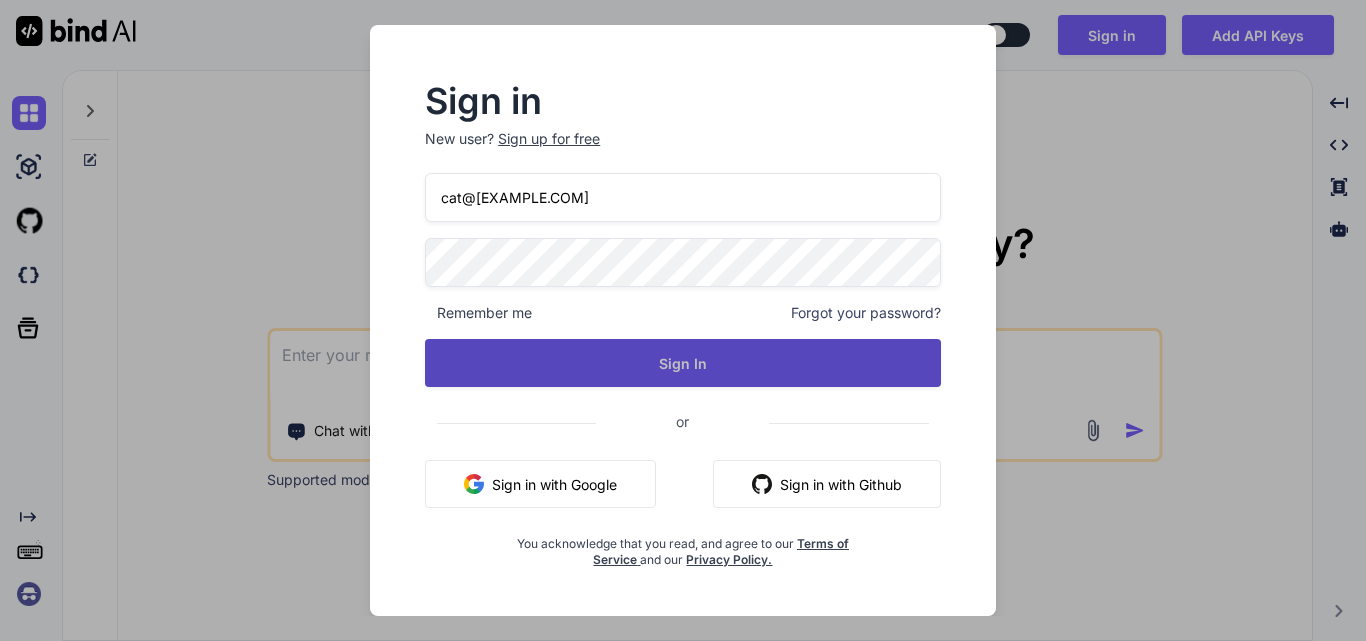 click on "Sign In" at bounding box center [683, 363] 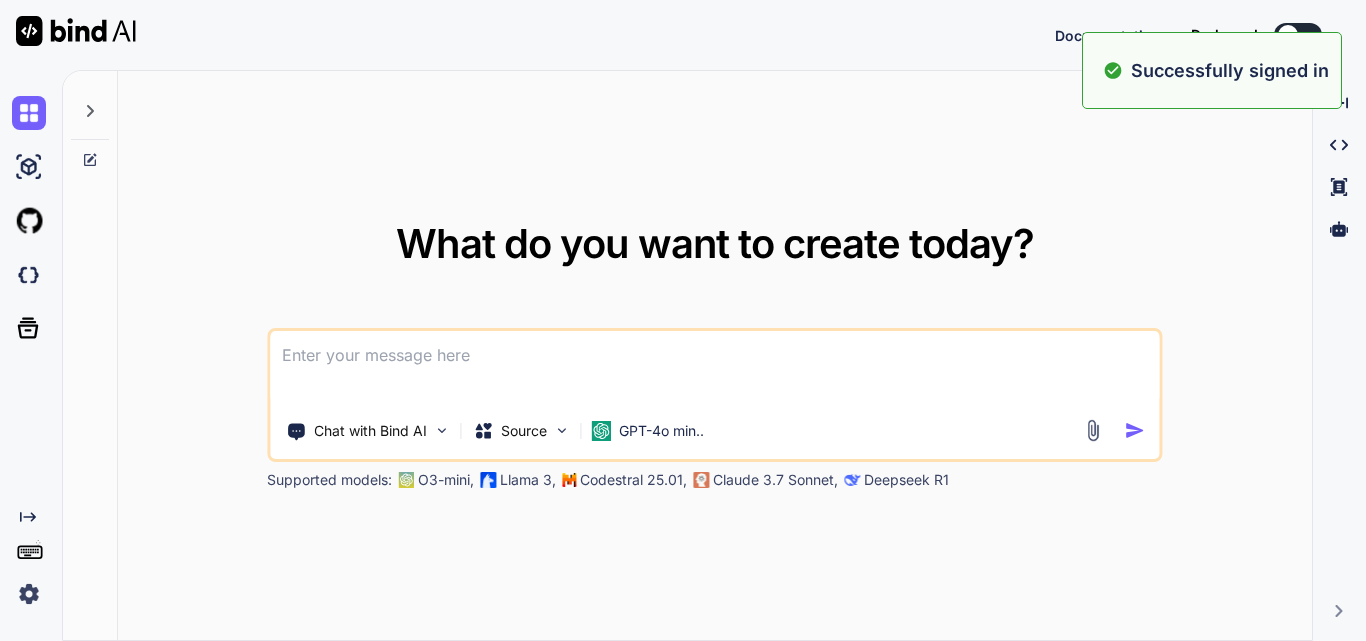 click at bounding box center [714, 368] 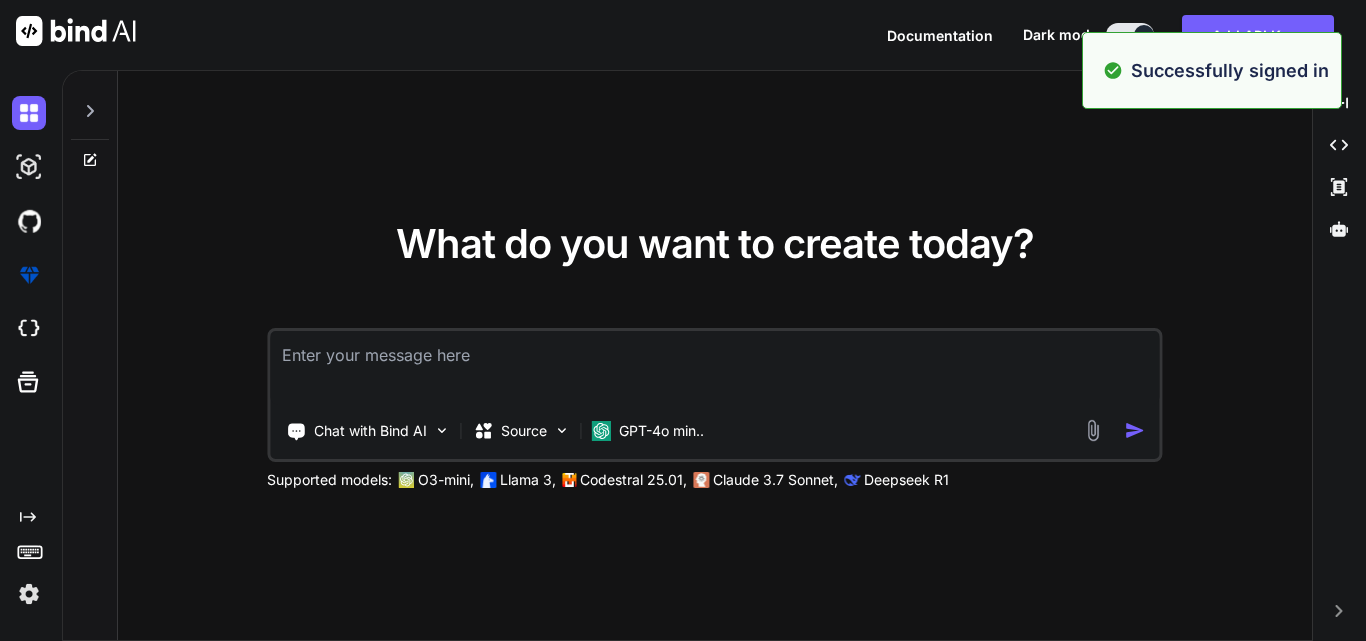 type on "x" 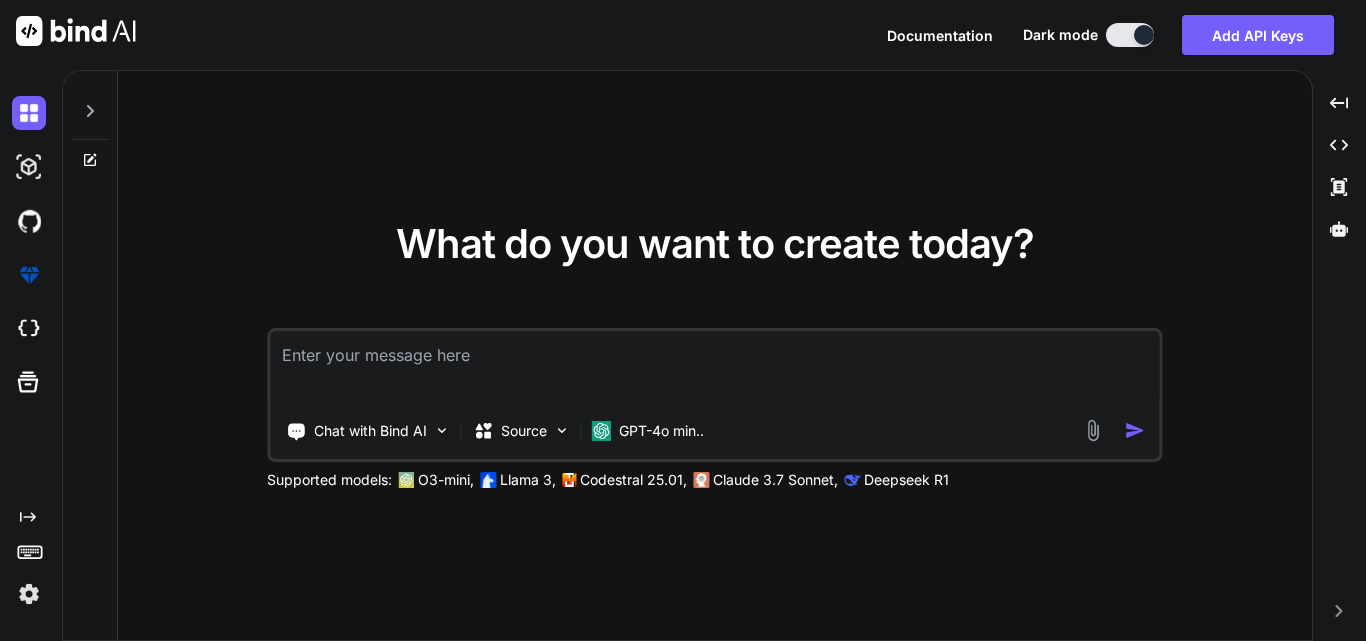 type on "M" 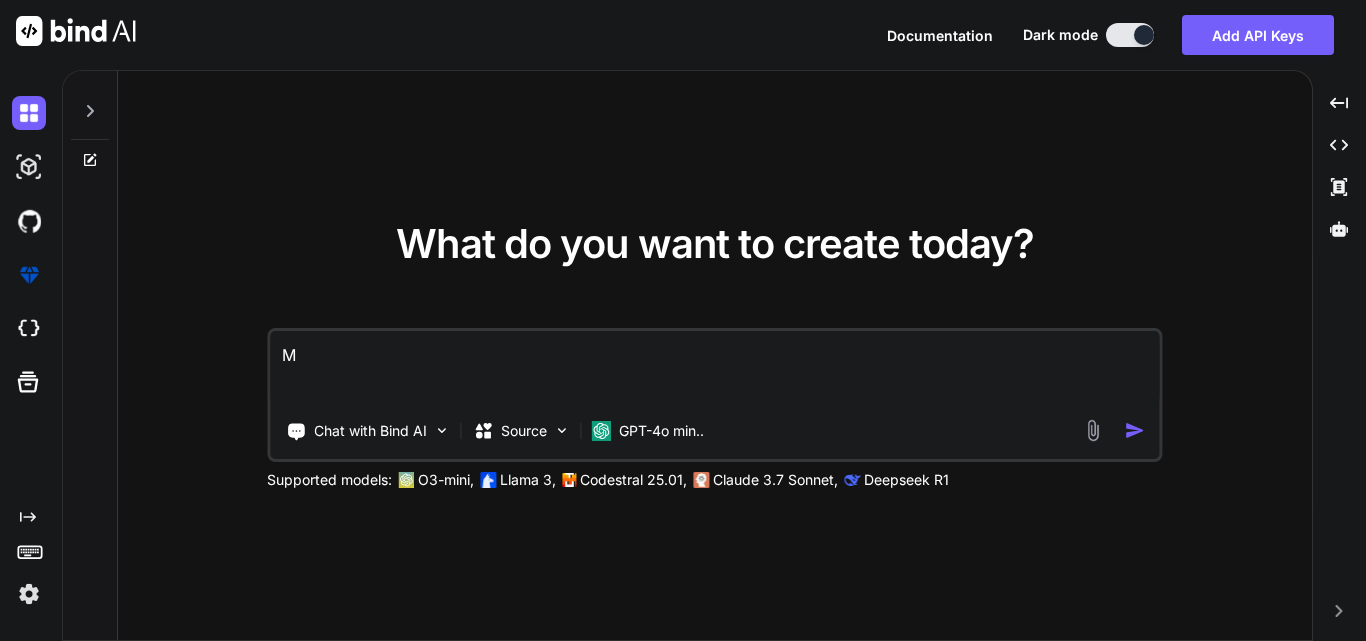 type on "MO" 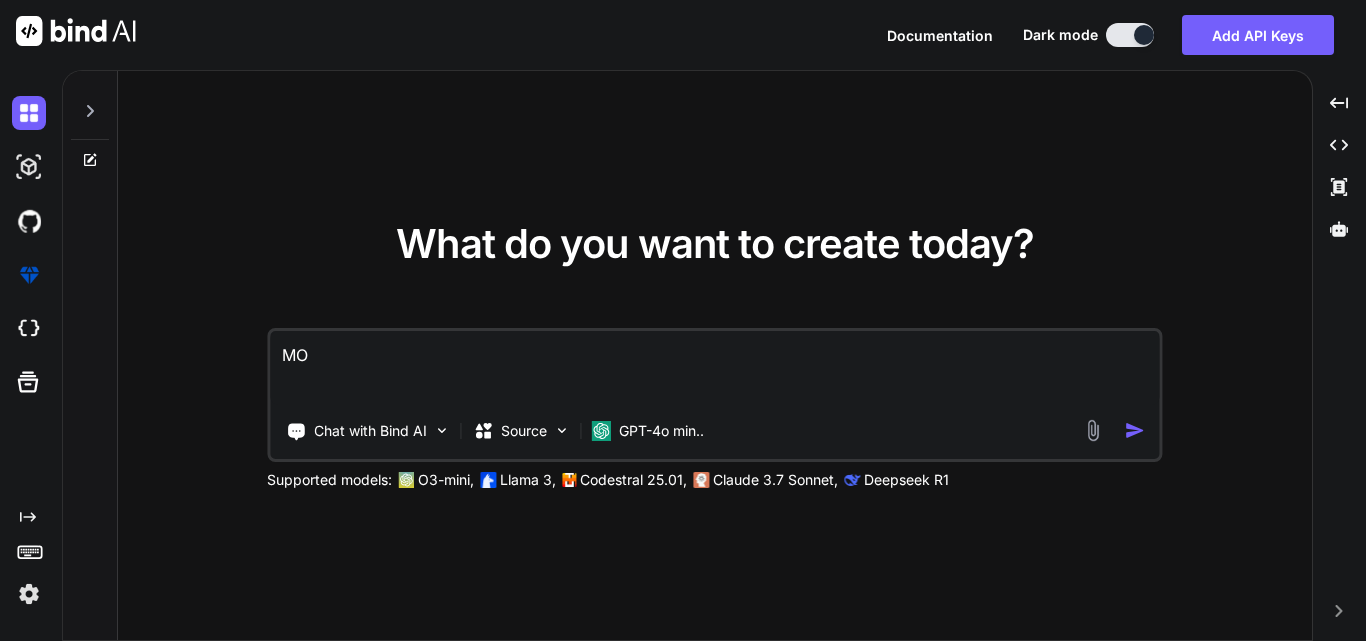 type on "MOd" 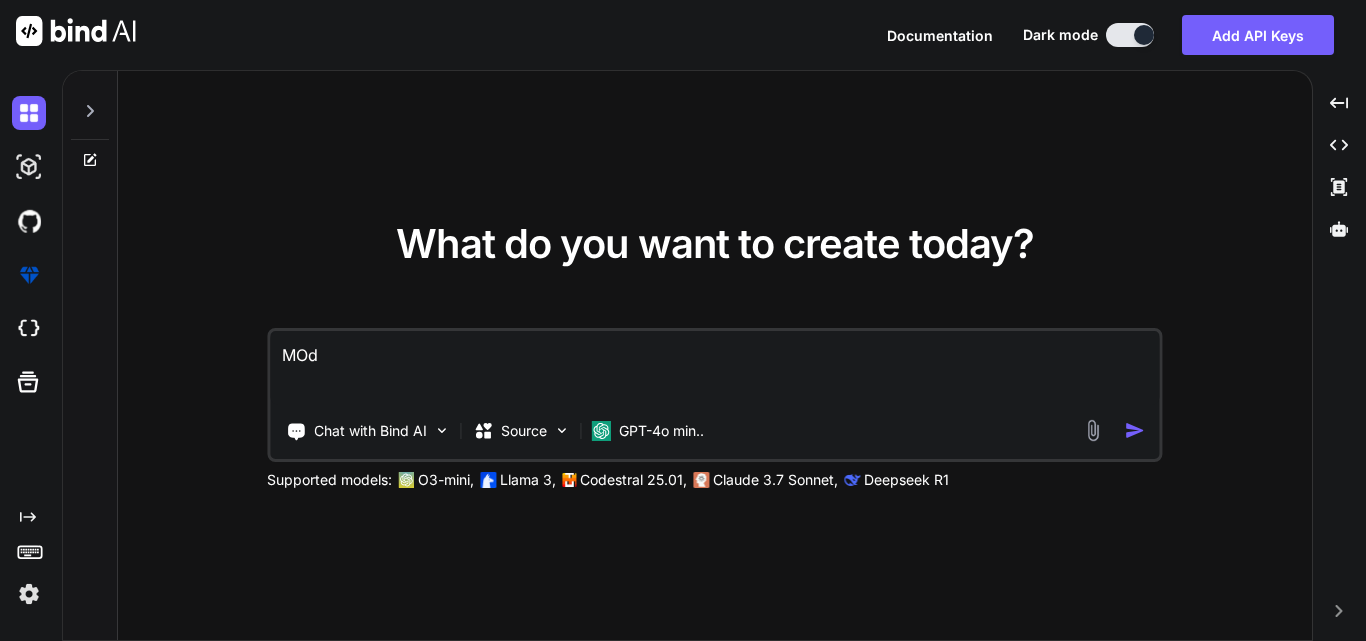 type on "MOdi" 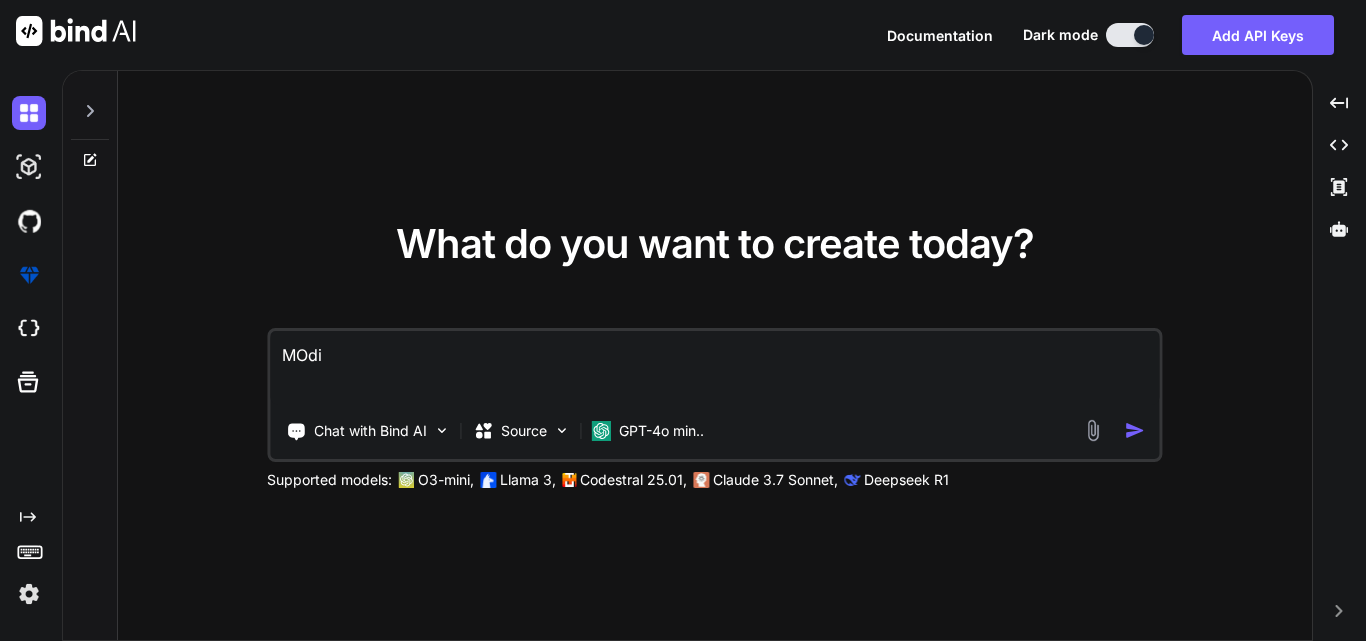 type on "MOd" 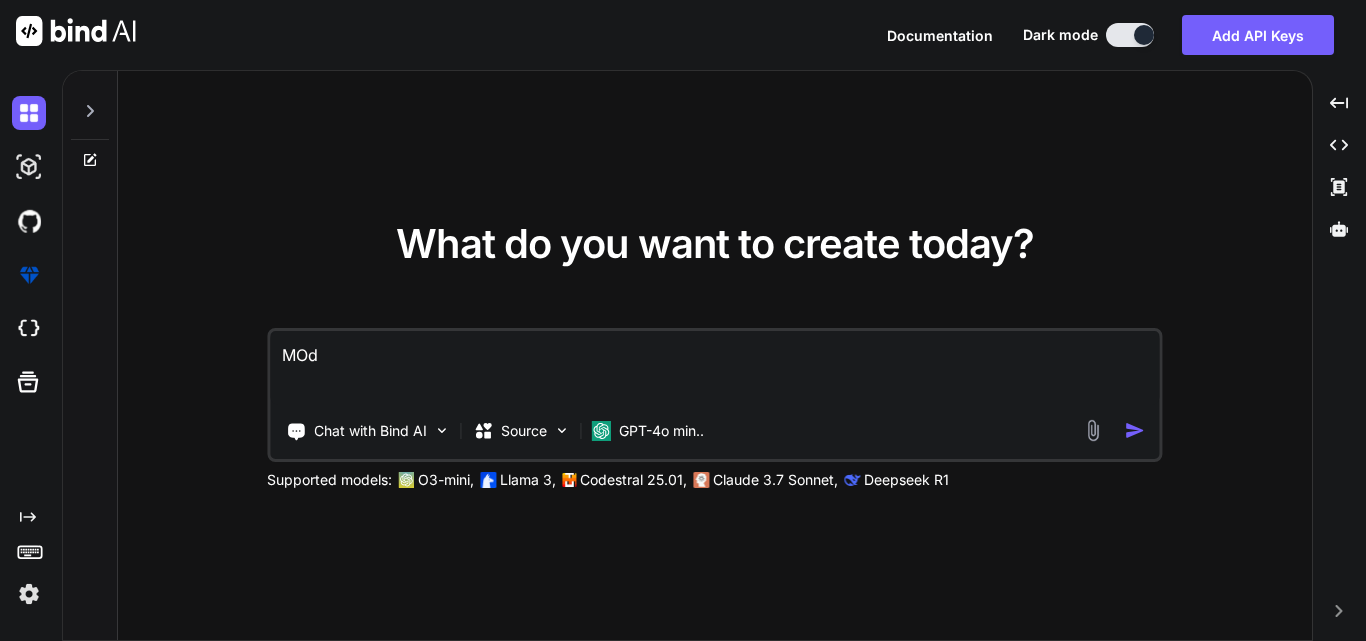type on "MO" 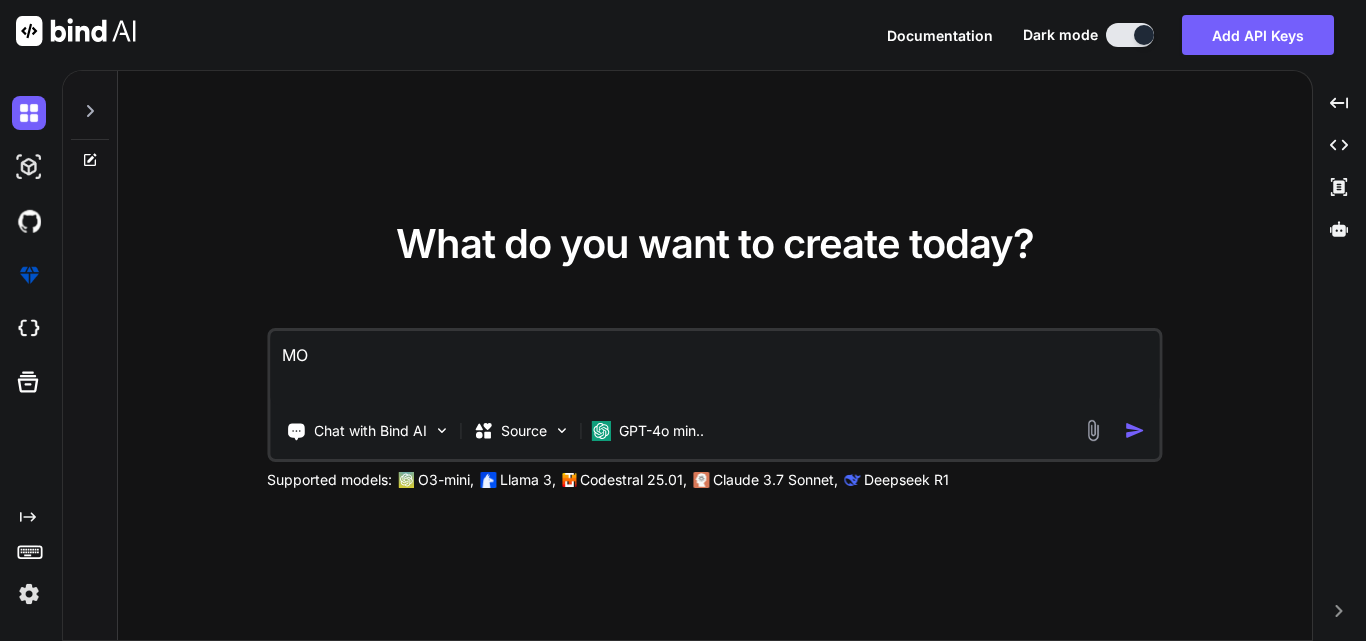 type on "M" 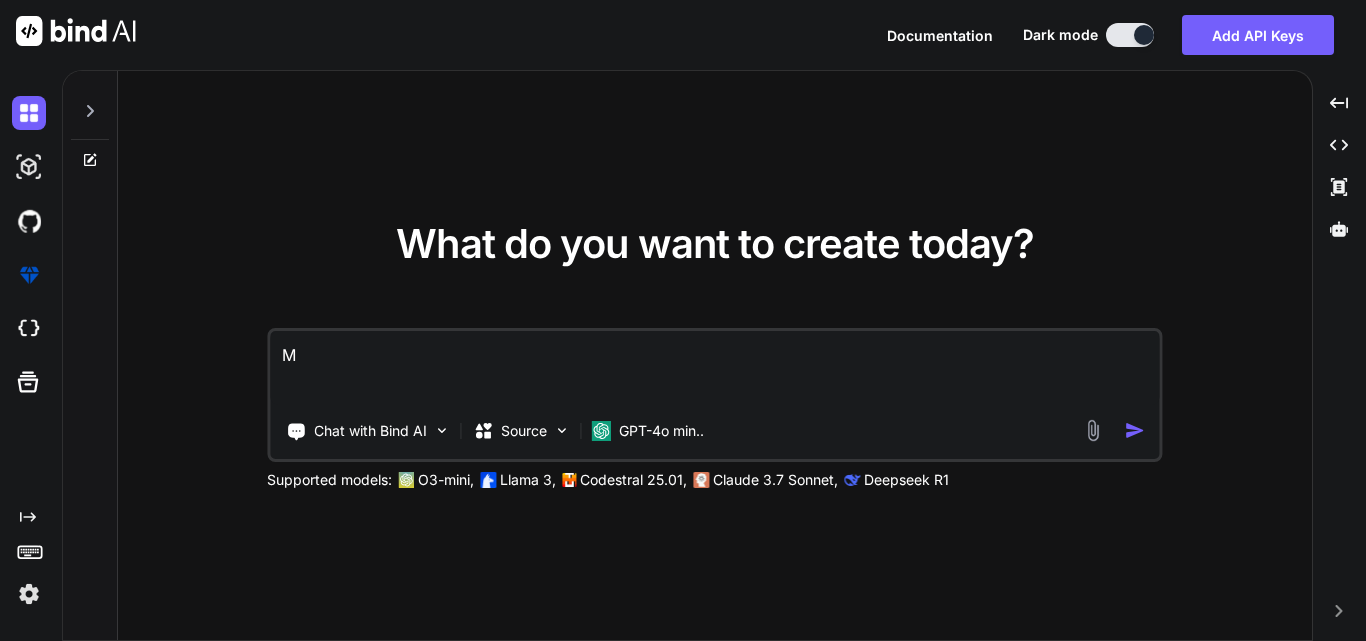 type on "Mo" 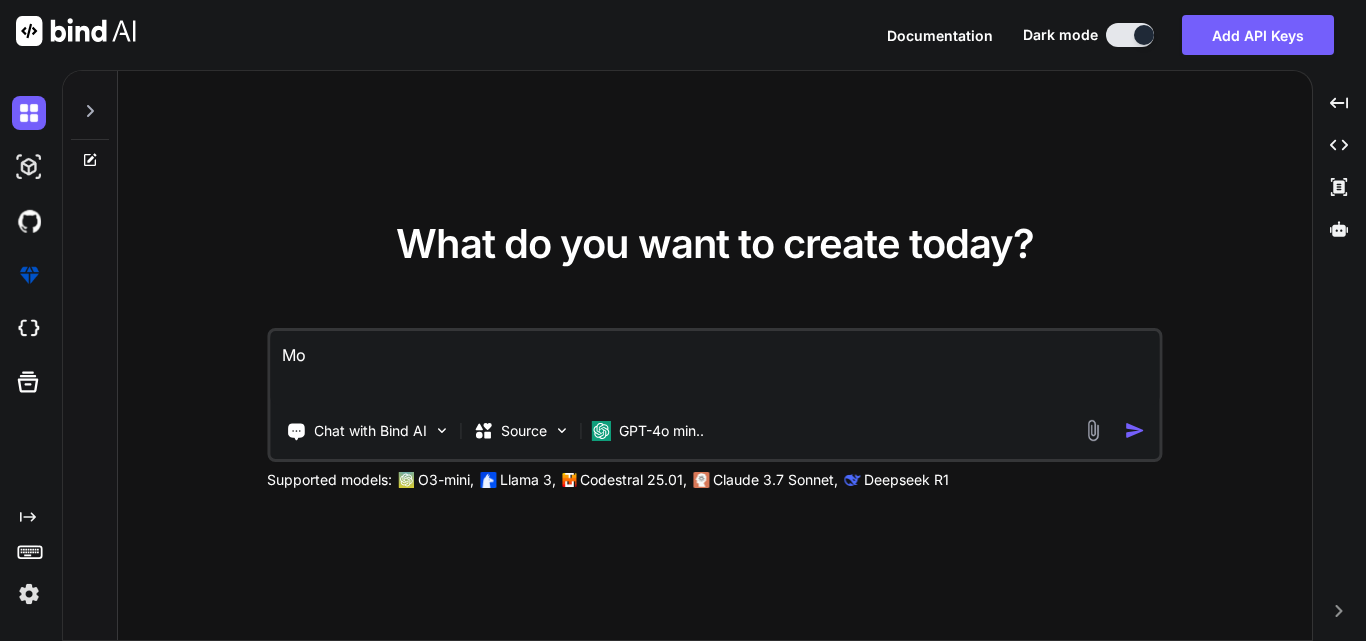 type on "Mod" 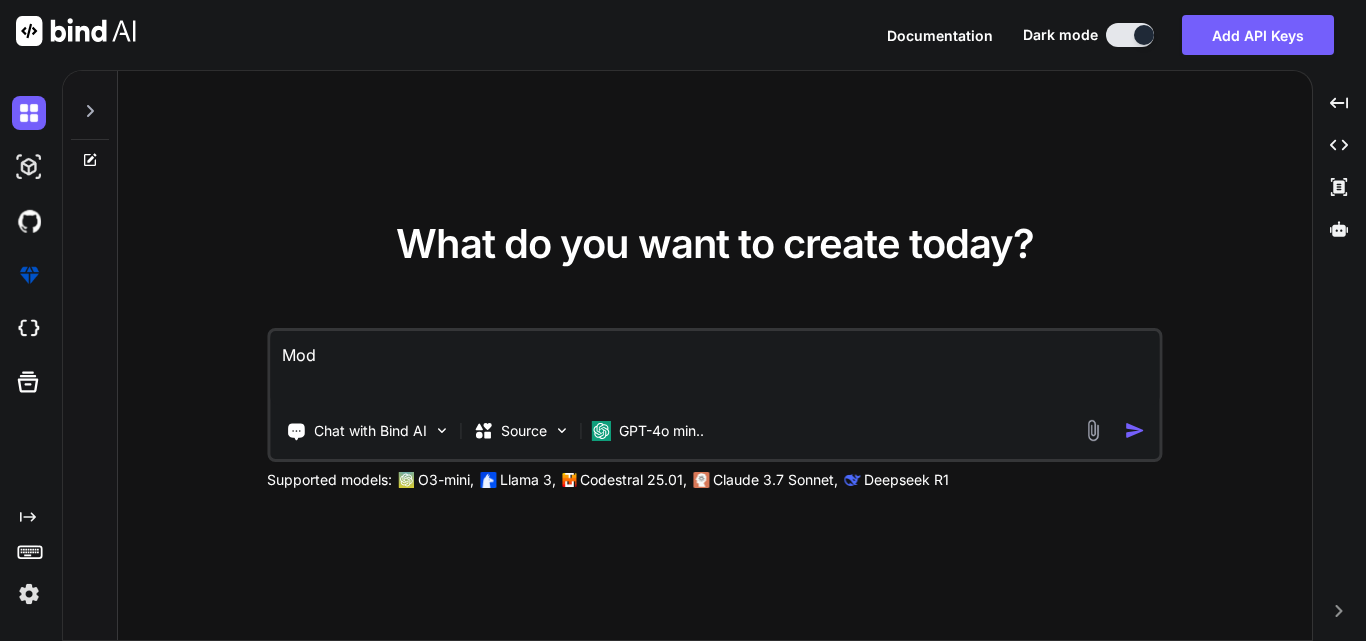 type on "Modi" 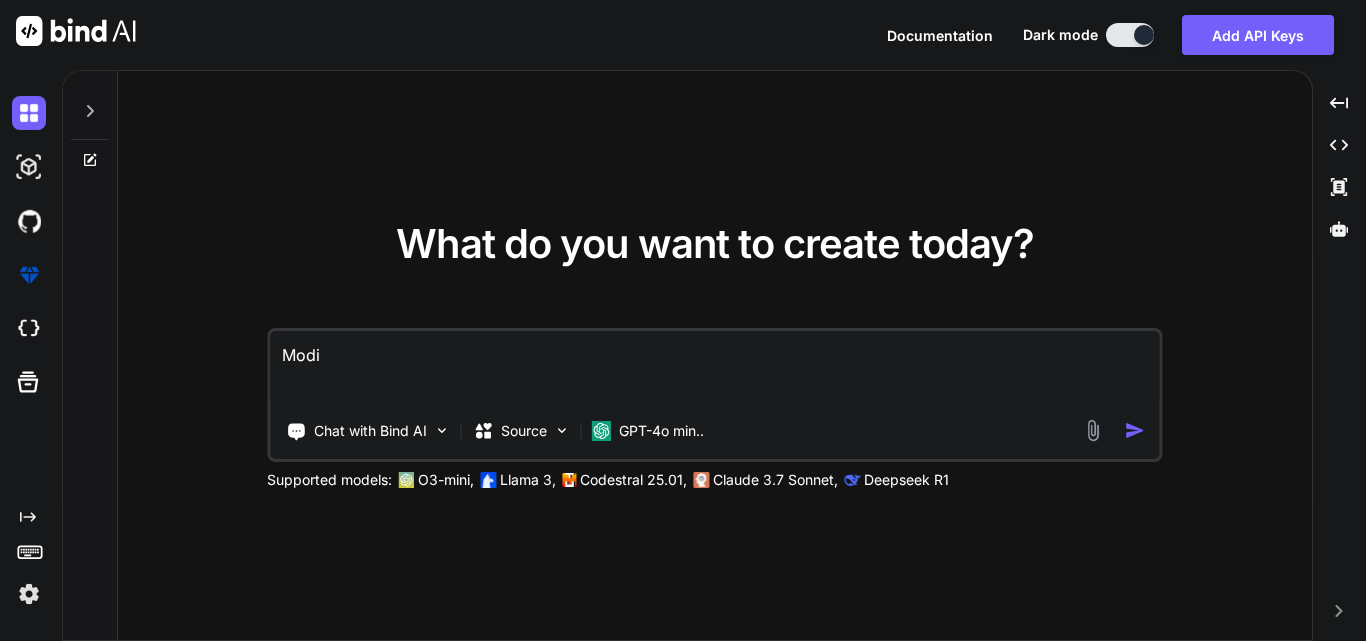 type on "Modif" 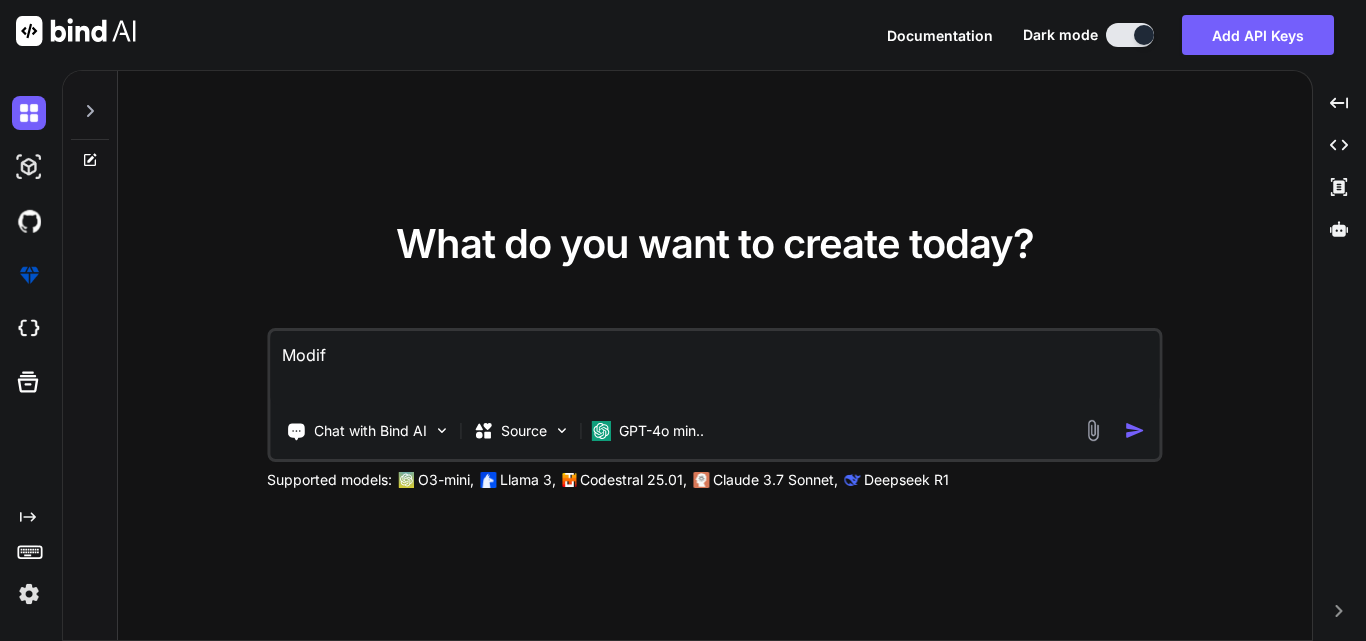 type on "Modify" 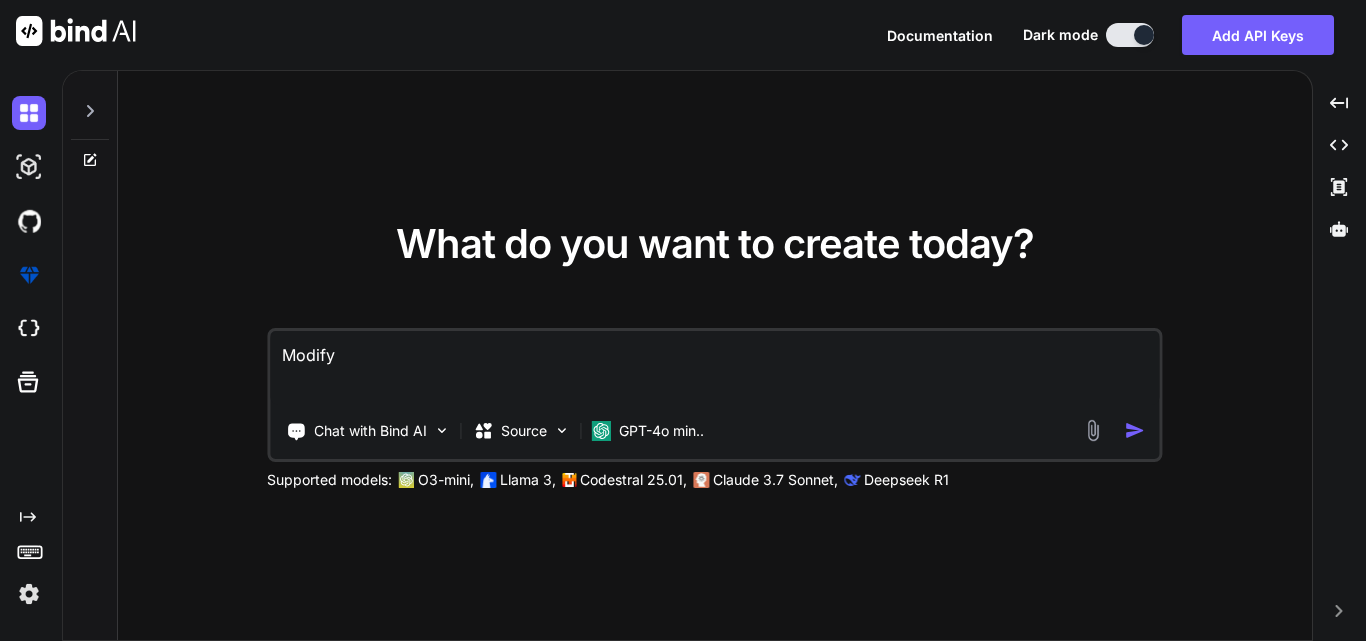type on "Modify" 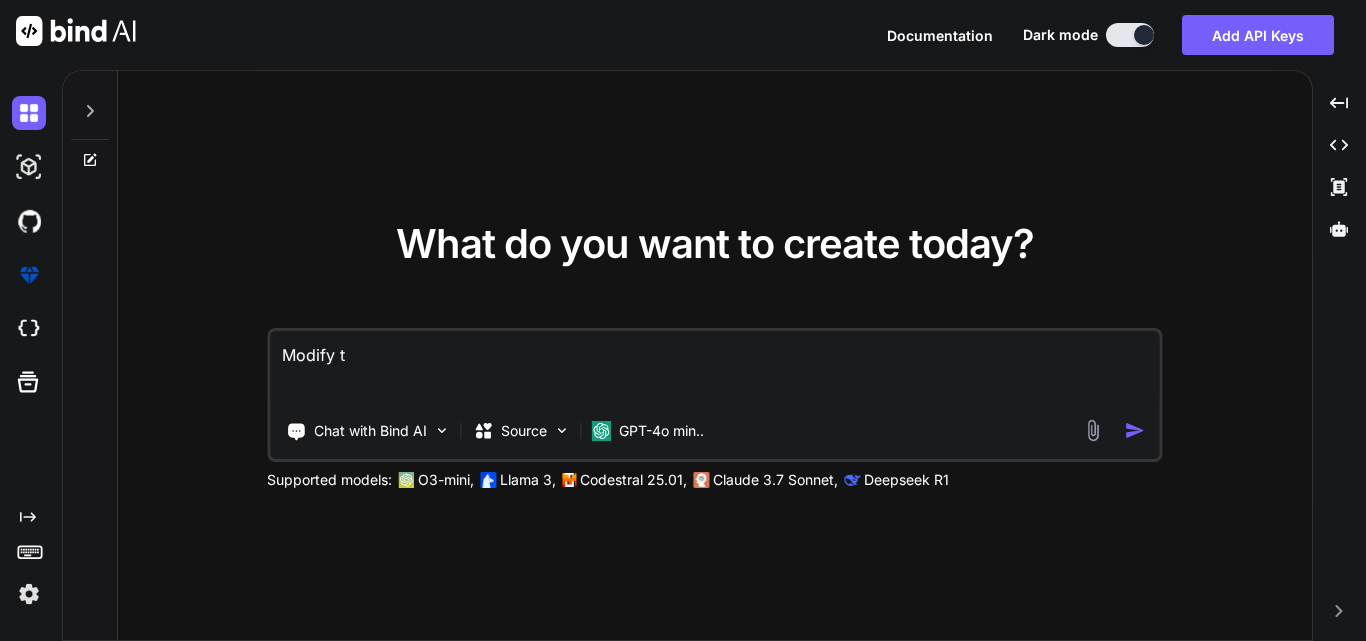 type on "x" 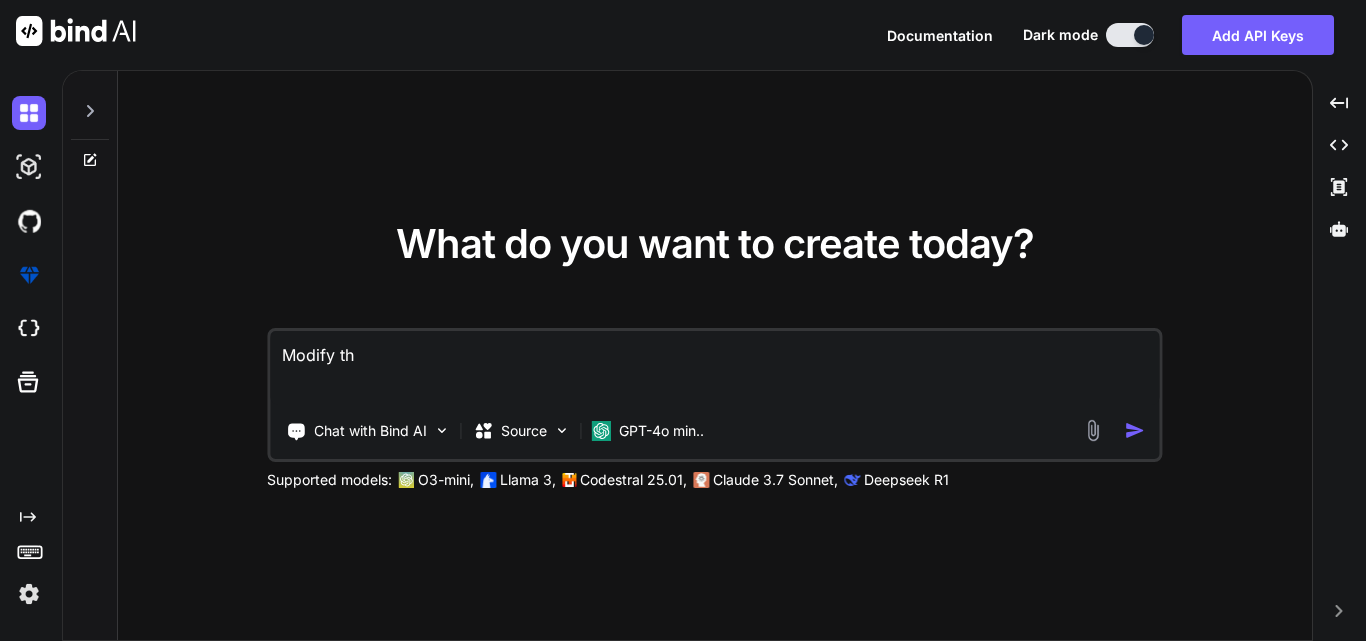type on "Modify the" 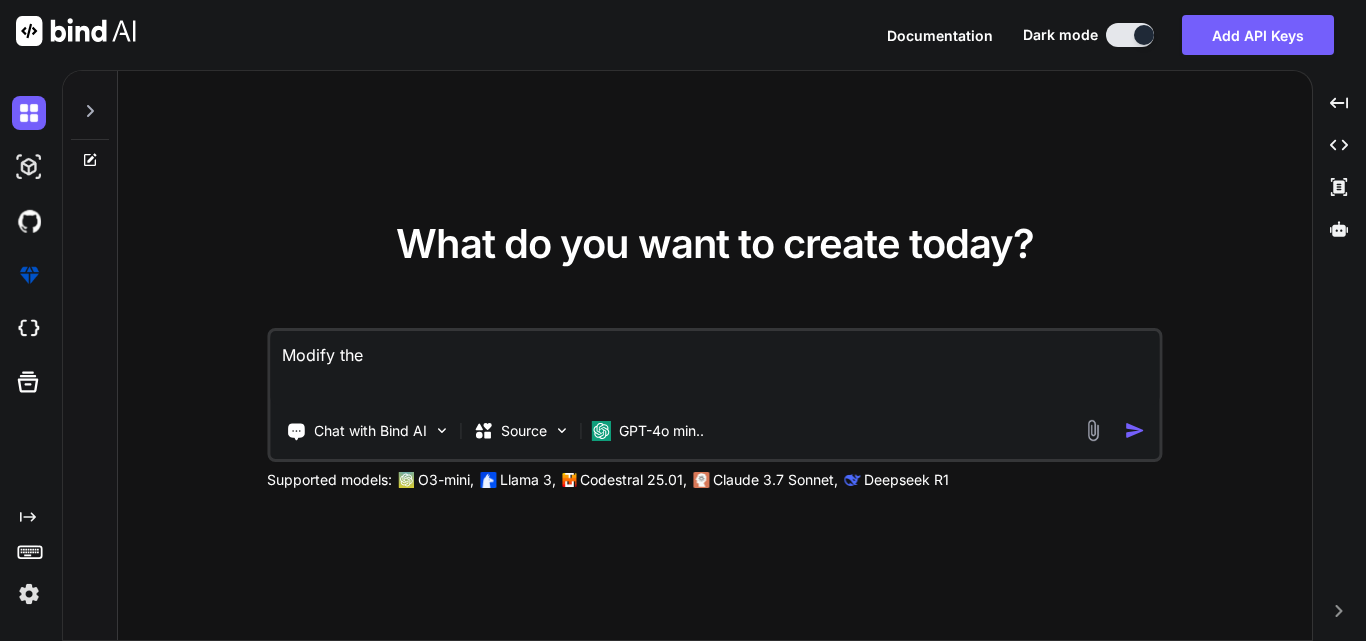 type on "Modify the" 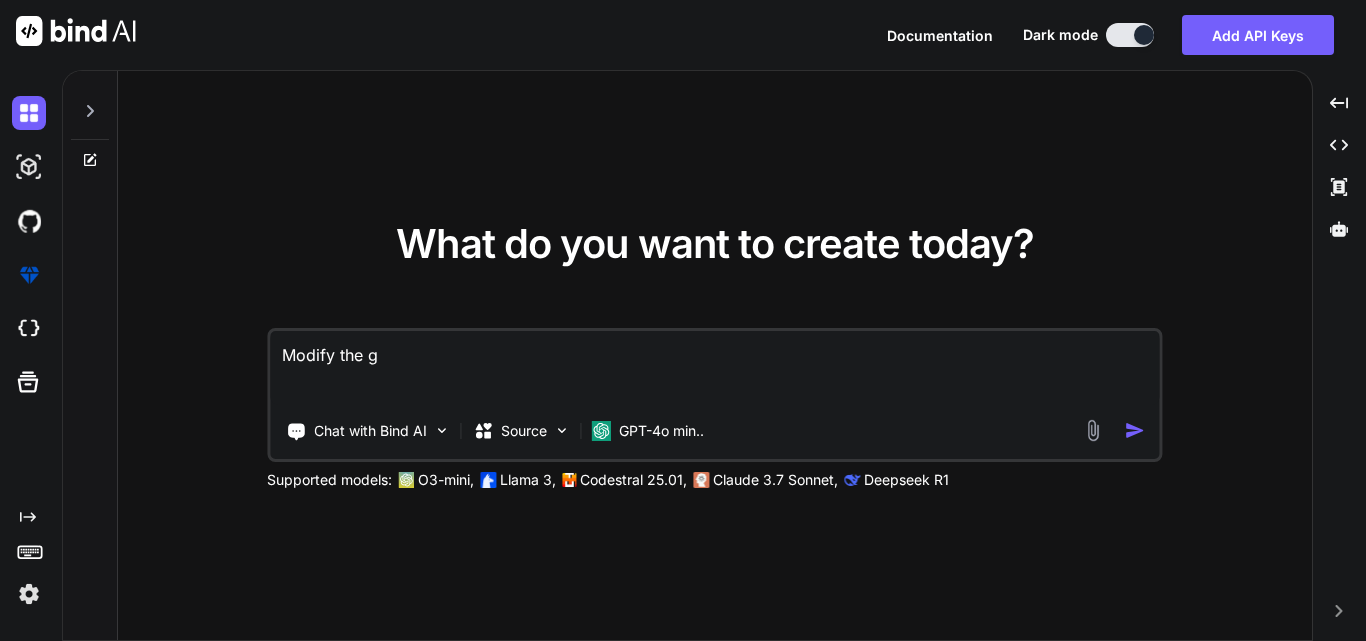 type on "Modify the gi" 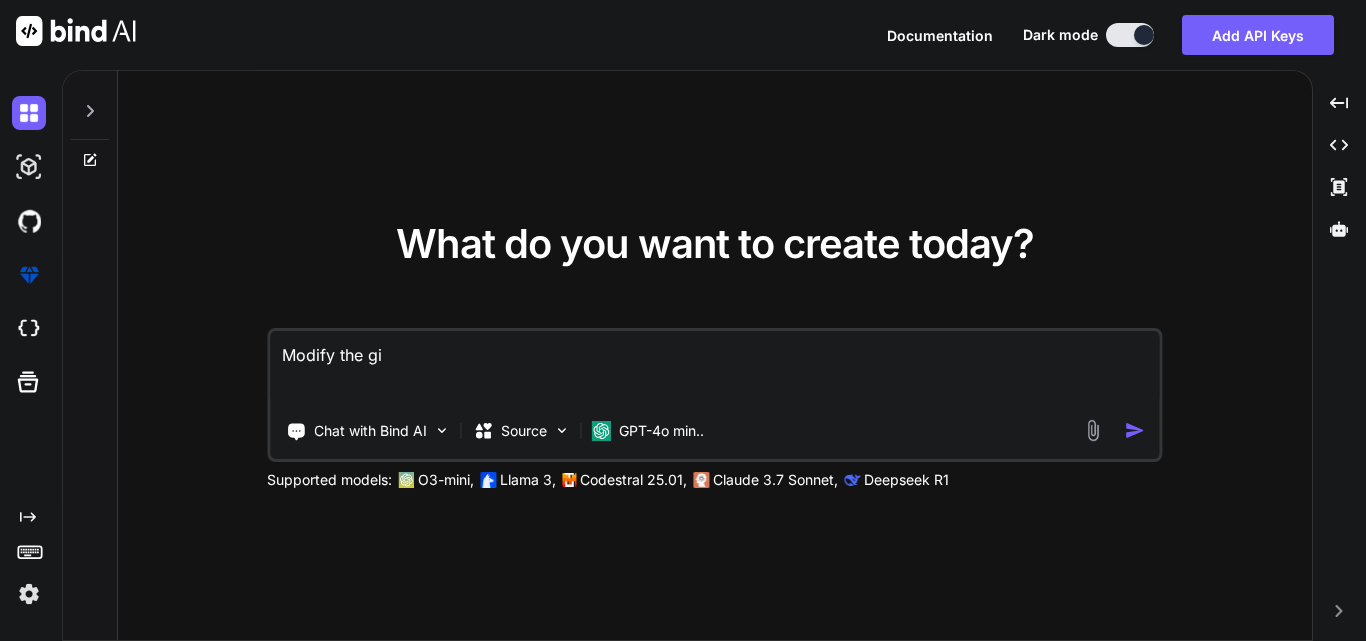 type on "Modify the giv" 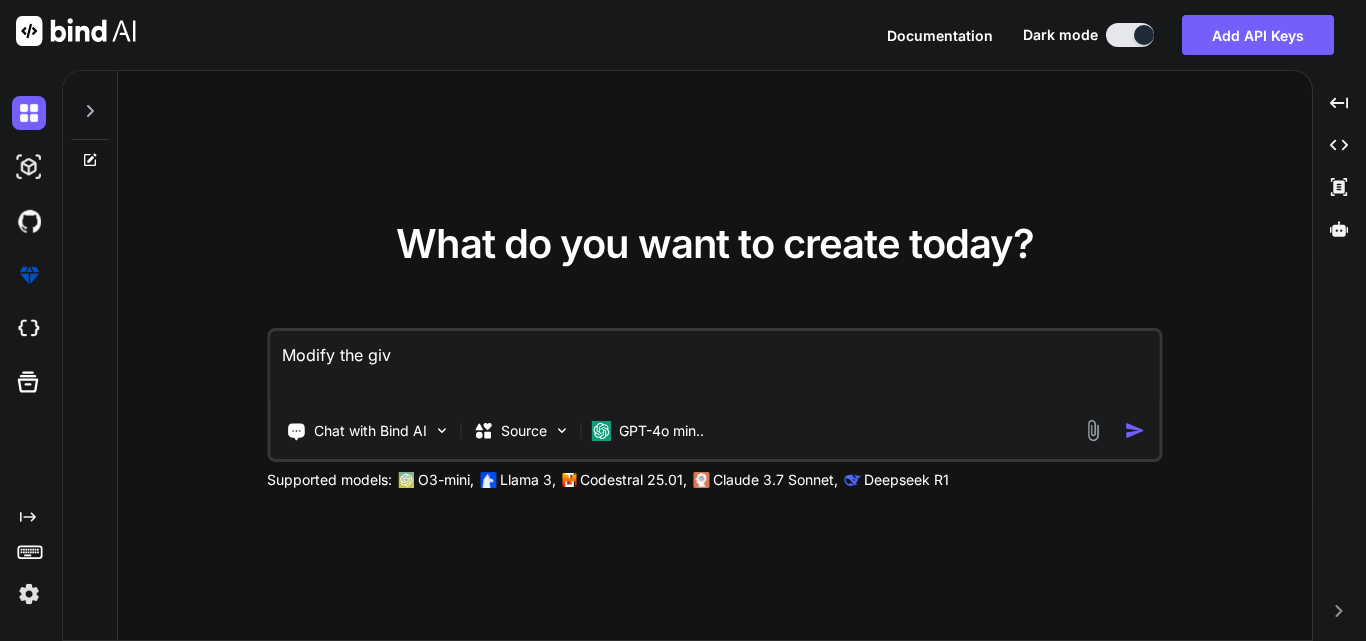 type on "Modify the give" 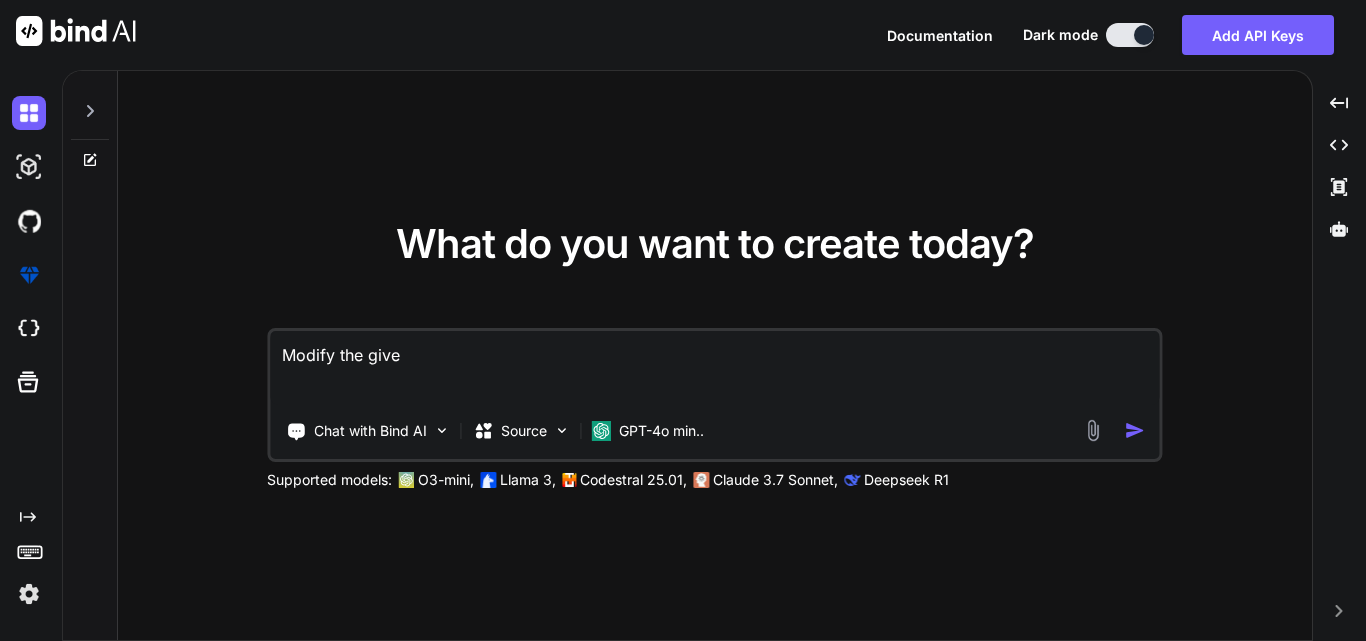 type on "Modify the given" 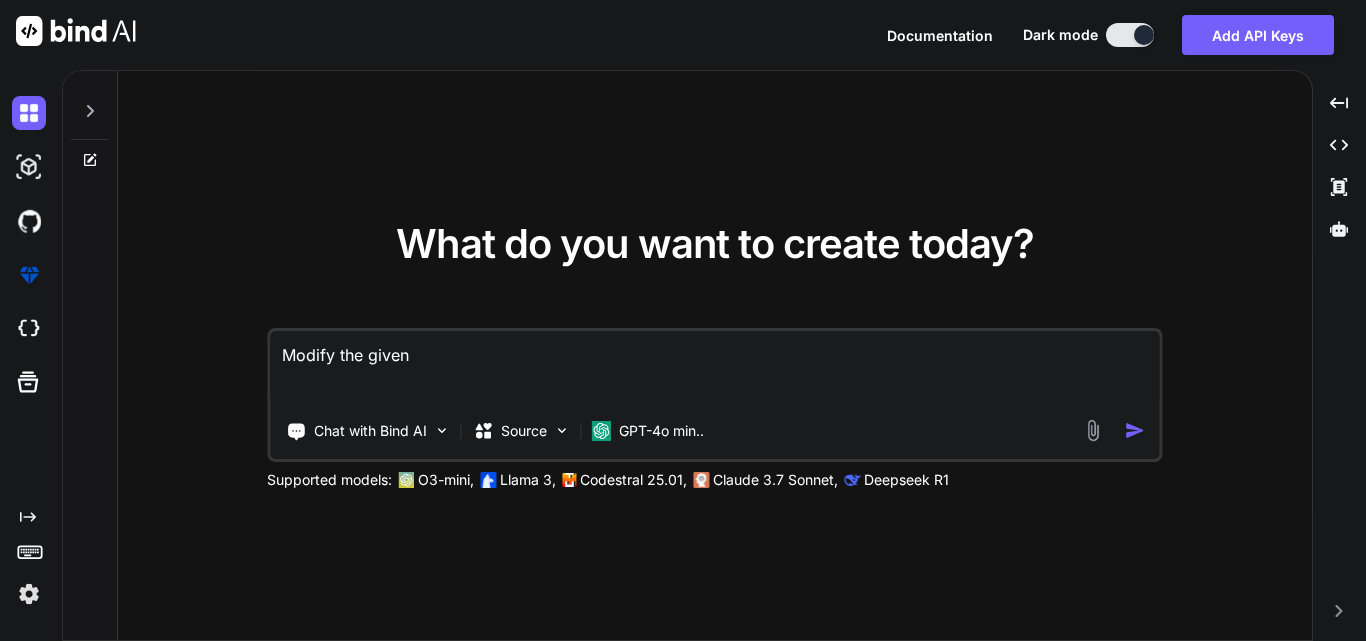 type on "Modify the given" 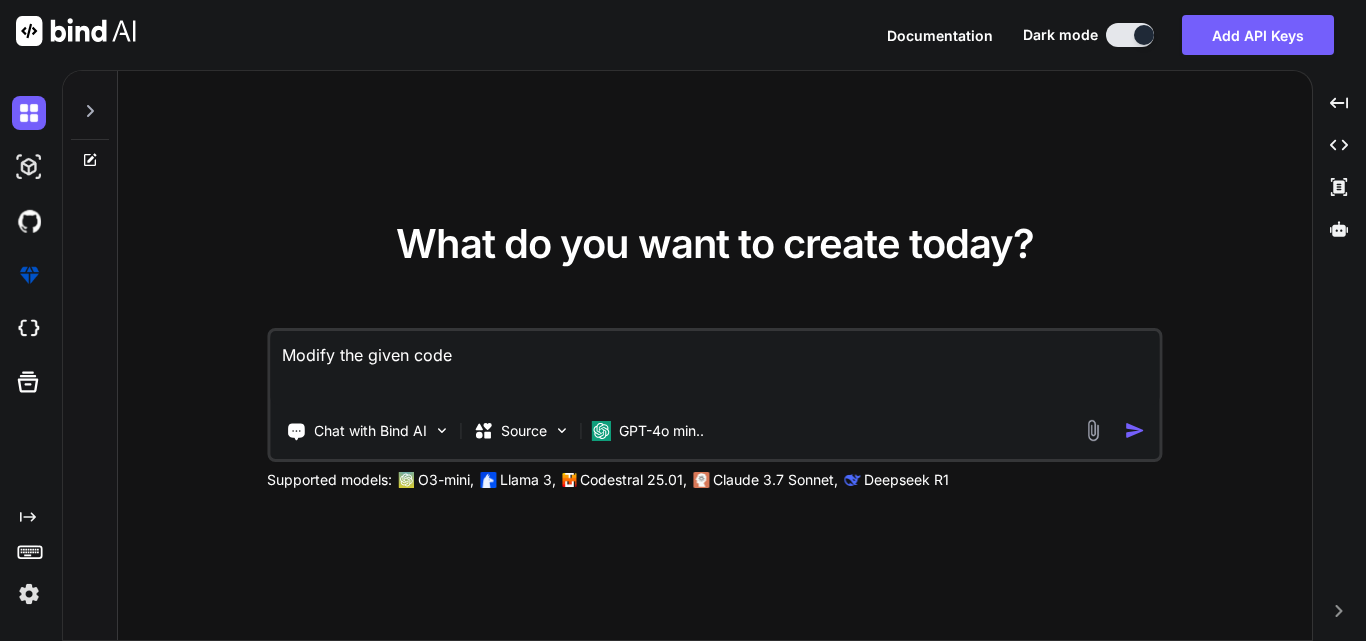 type on "x" 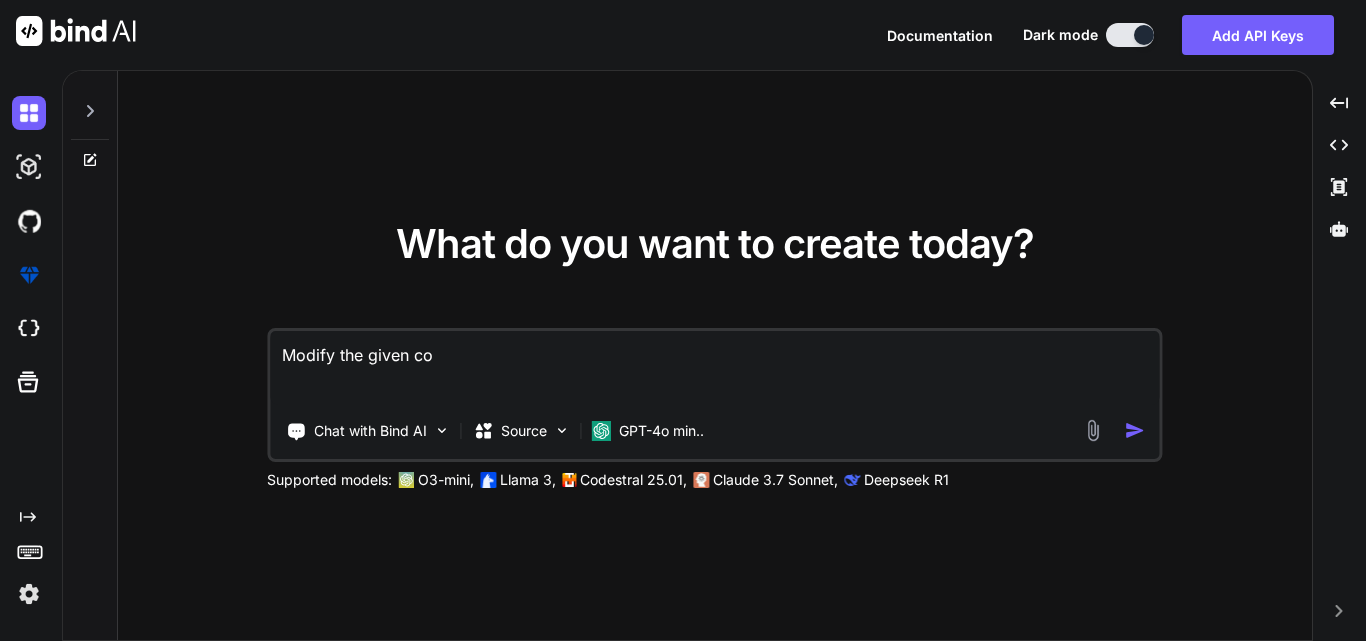 type on "Modify the given code" 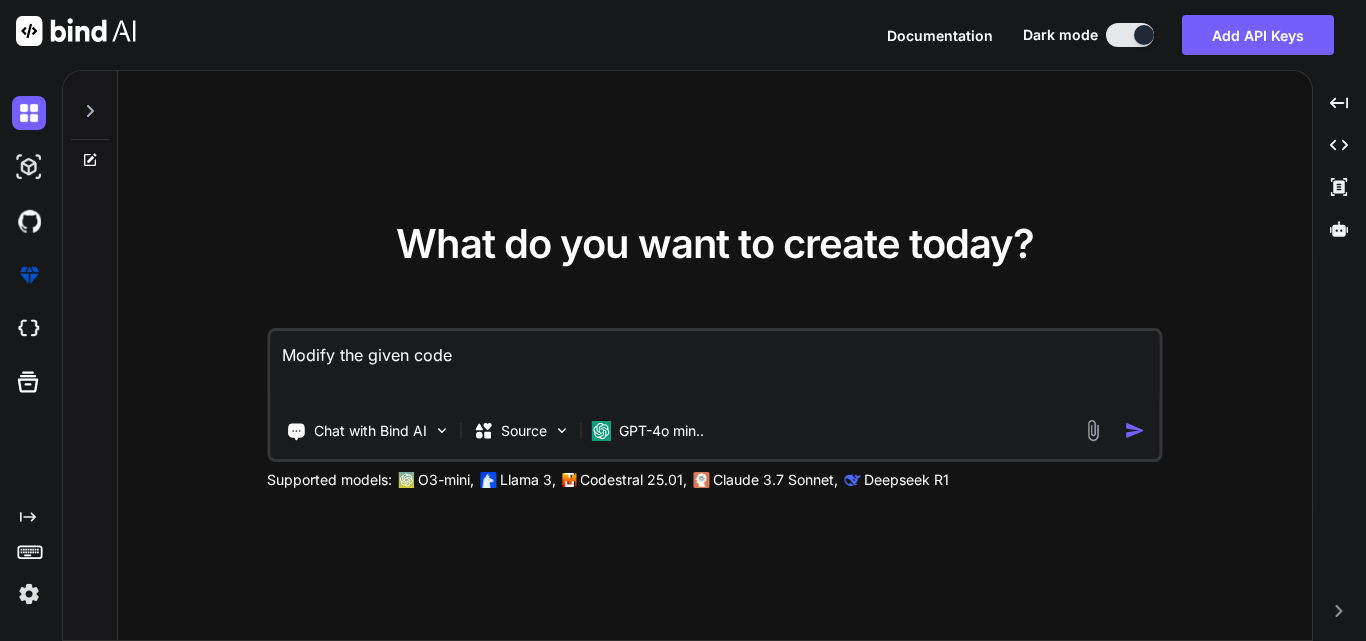 type on "Modify the given code" 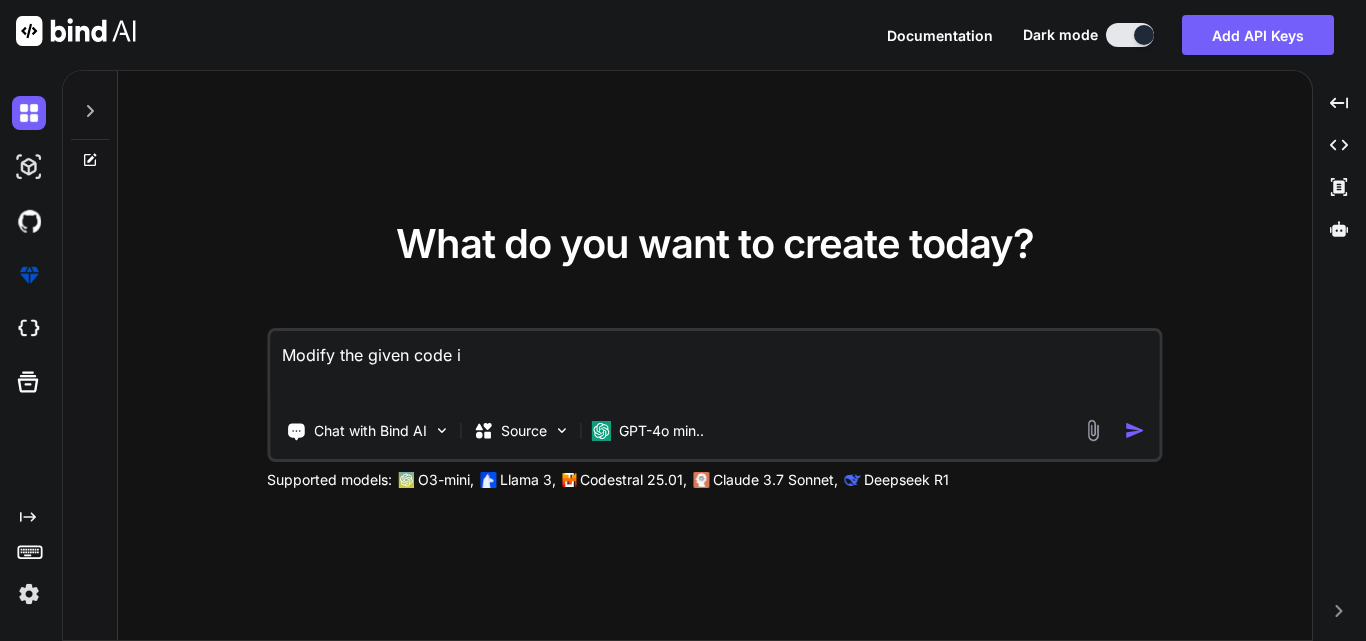 type on "Modify the given code in" 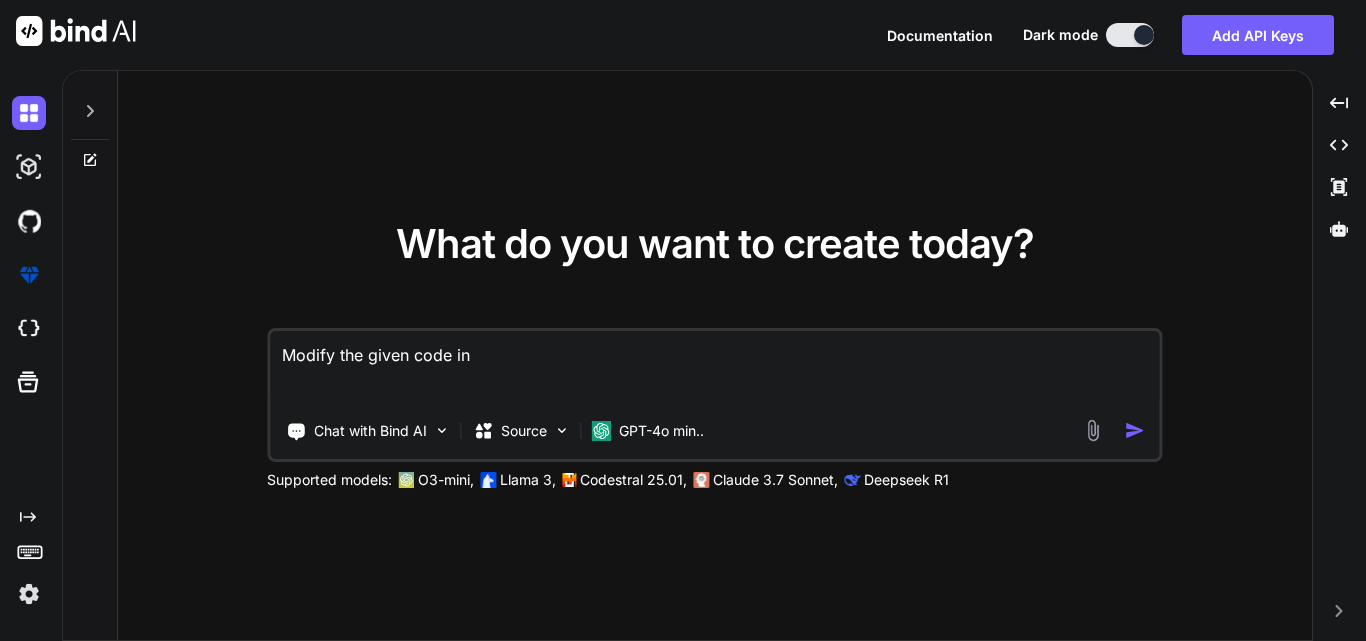 type on "Modify the given code in" 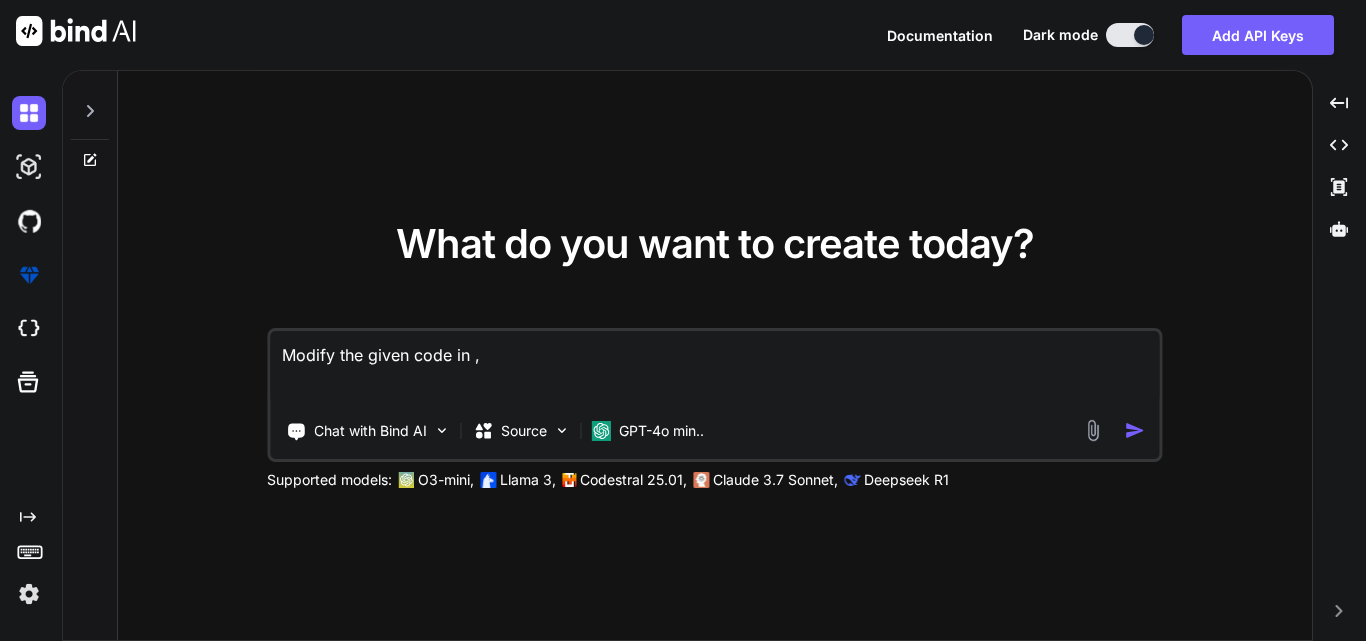 type on "Modify the given code in" 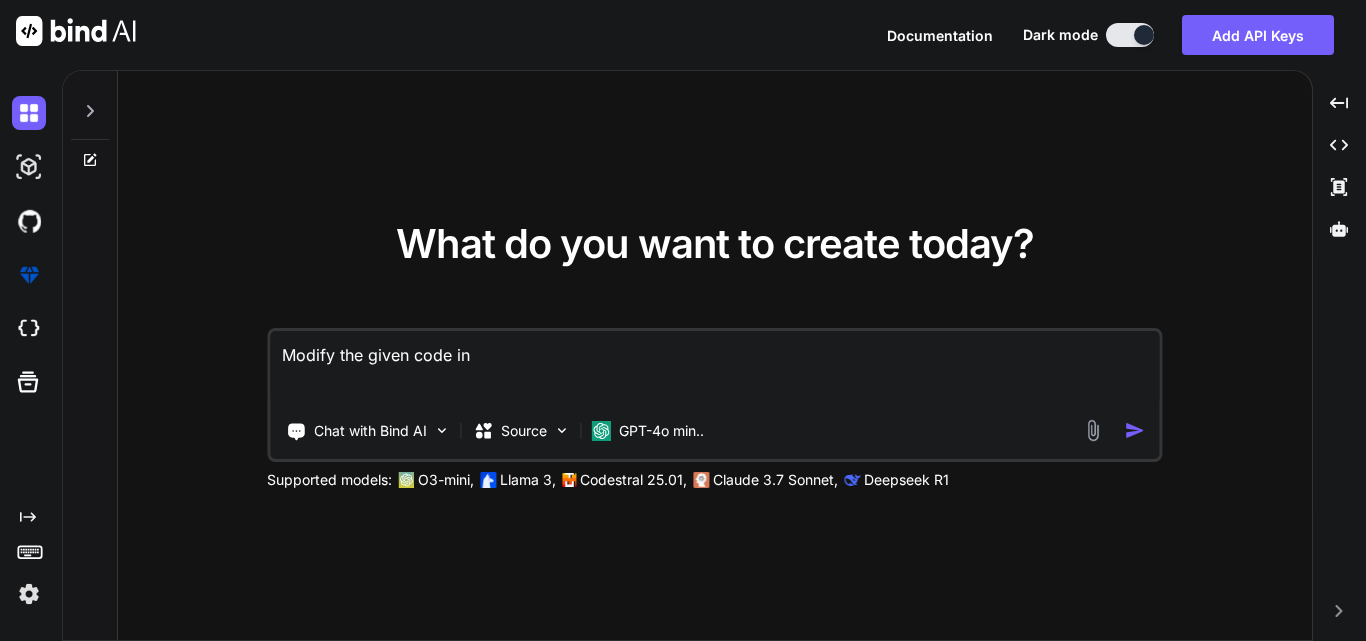 type on "Modify the given code in ." 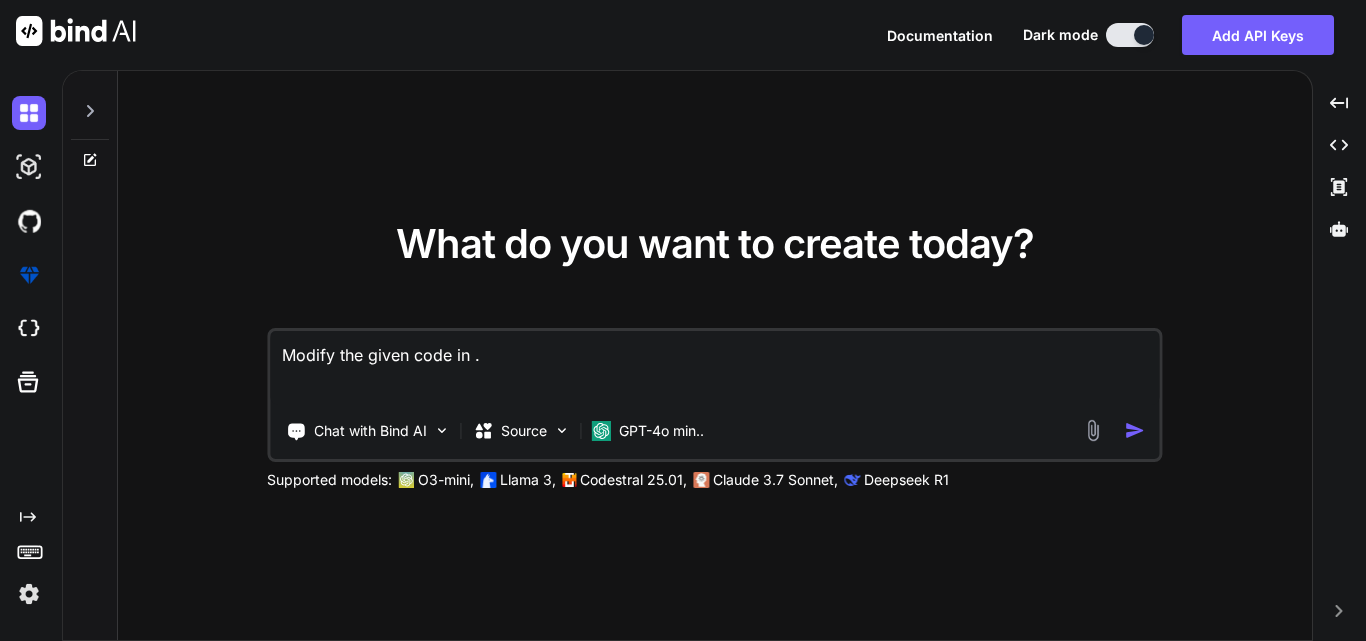 type on "Modify the given code in .N" 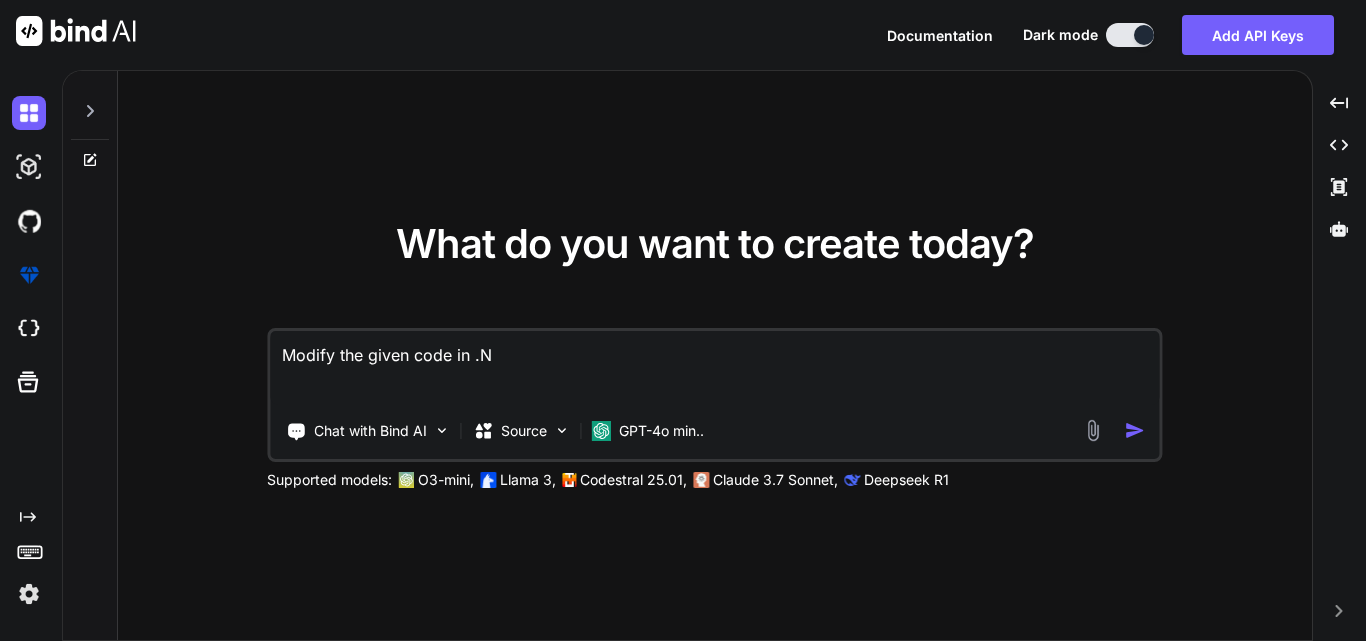type on "Modify the given code in .Ne" 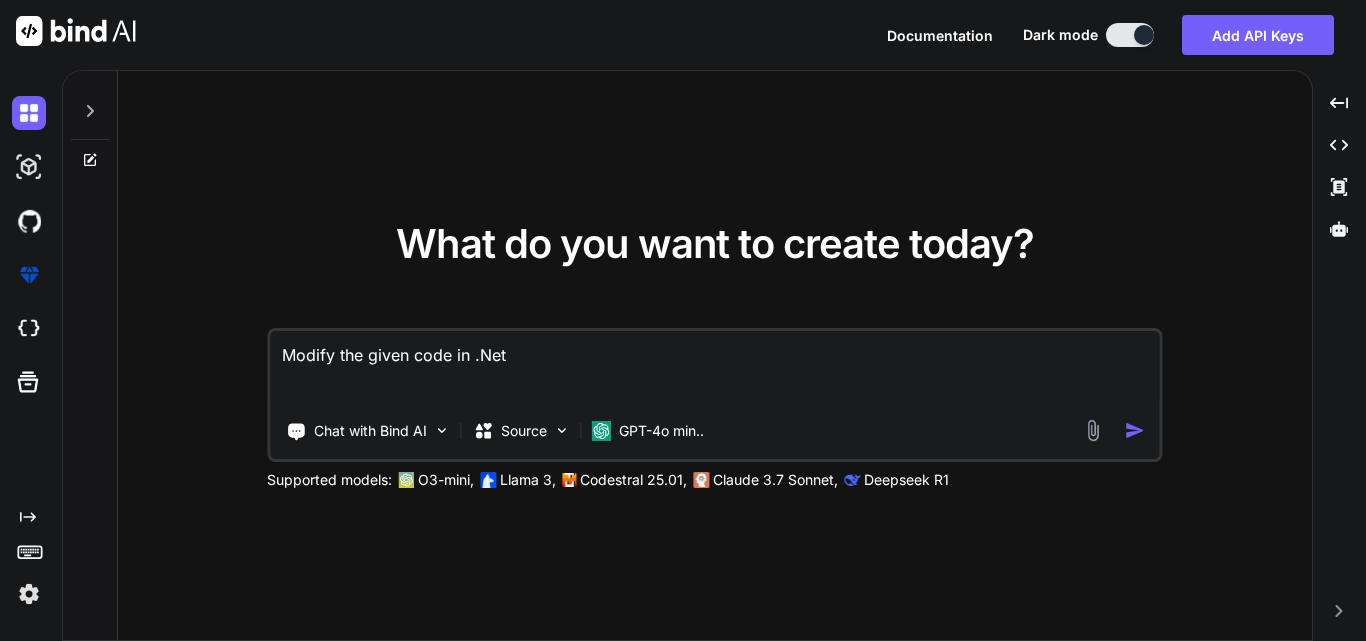 type on "Modify the given code in .NET Framework" 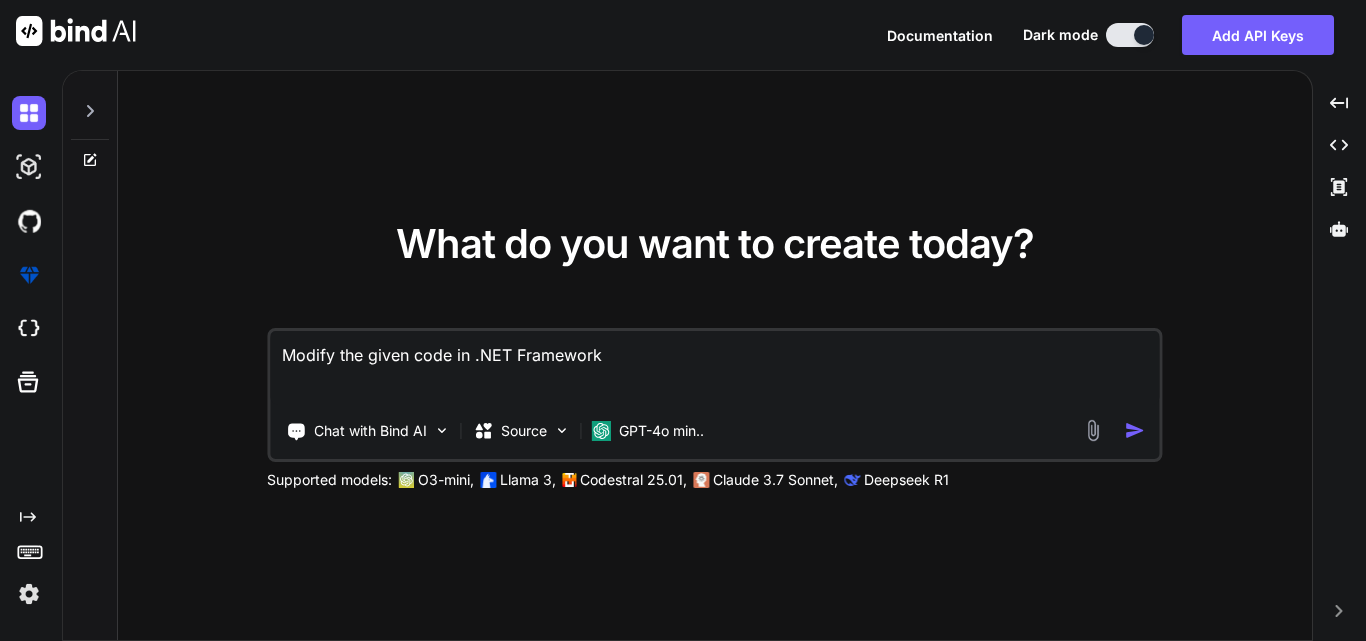 type on "Modify the given code in .Net" 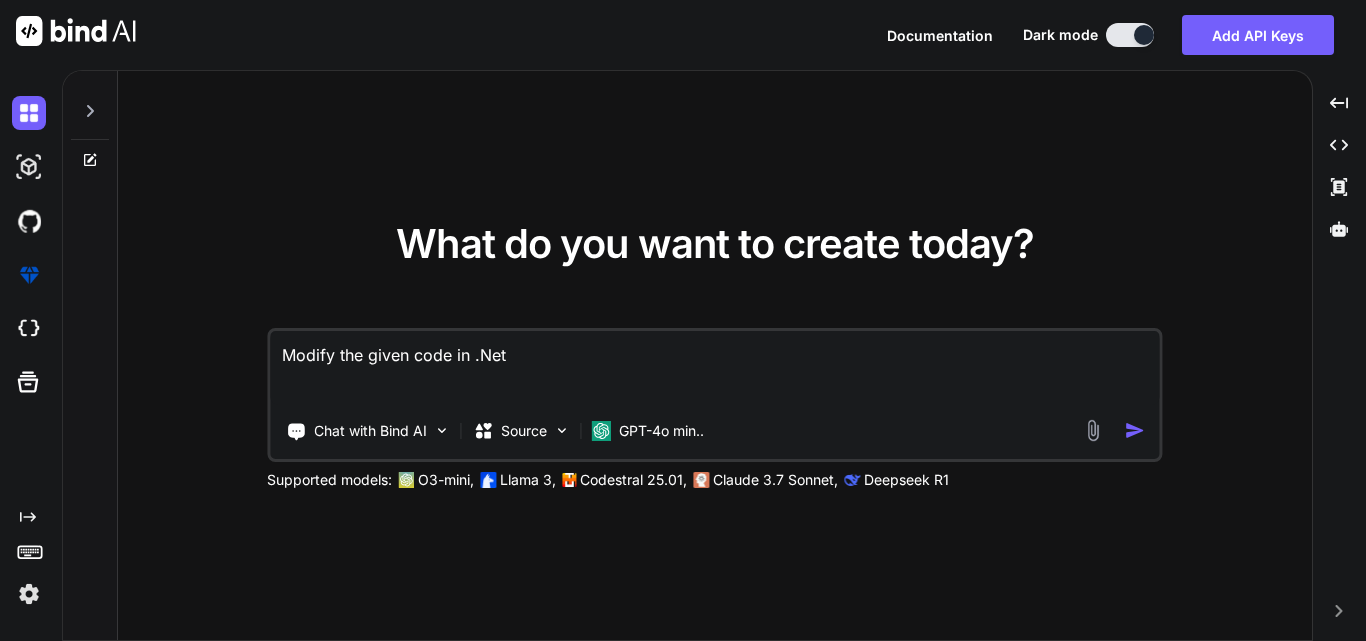 type on "Modify the given code in .Net" 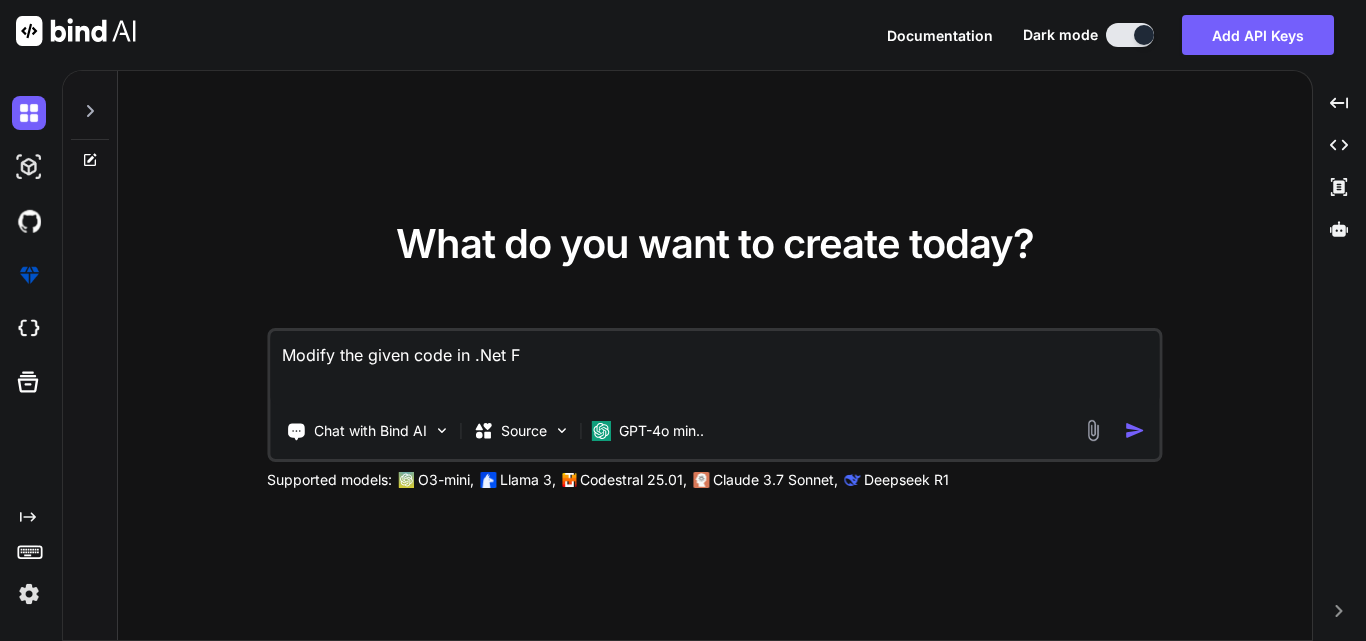 type on "Modify the given code in .Net Fr" 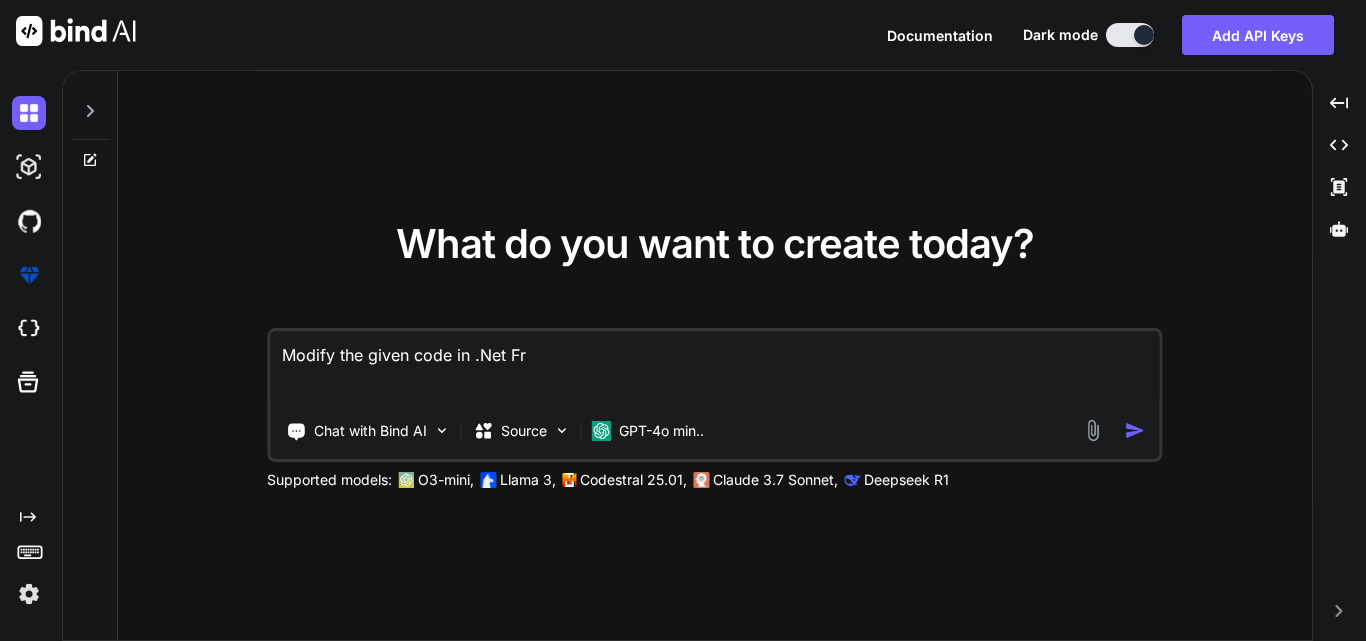 type on "Modify the given code in .Net Fre" 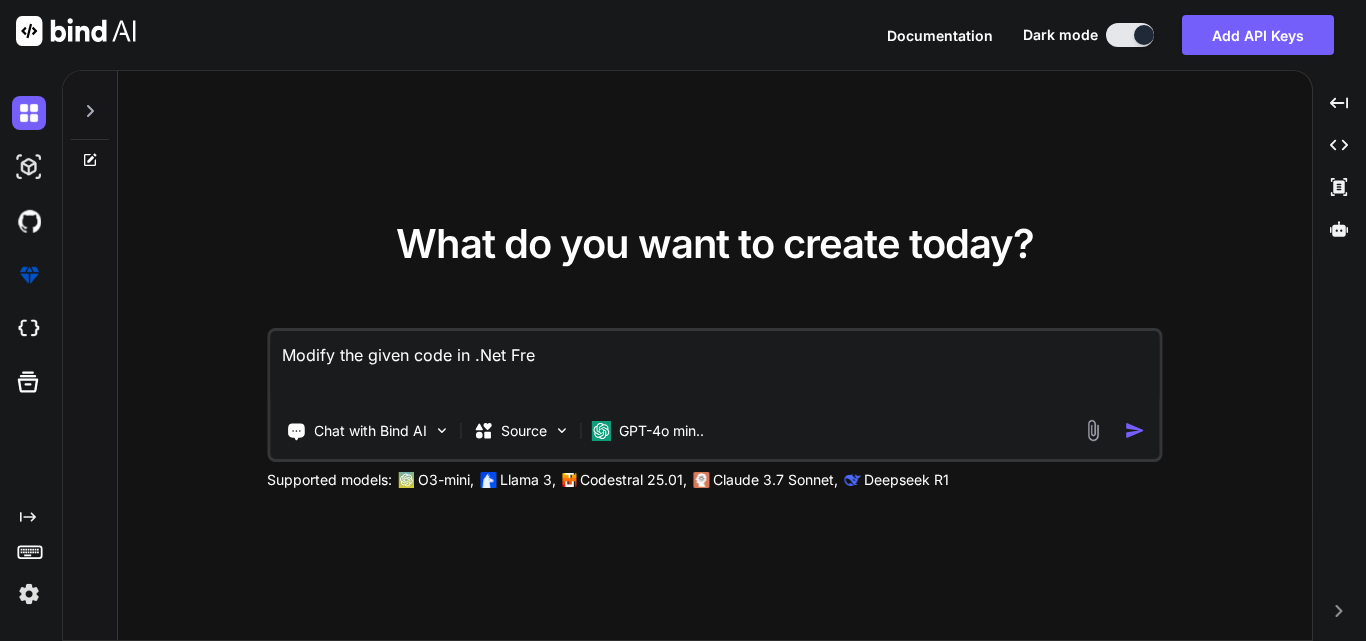 type on "Modify the given code in .Net Frew" 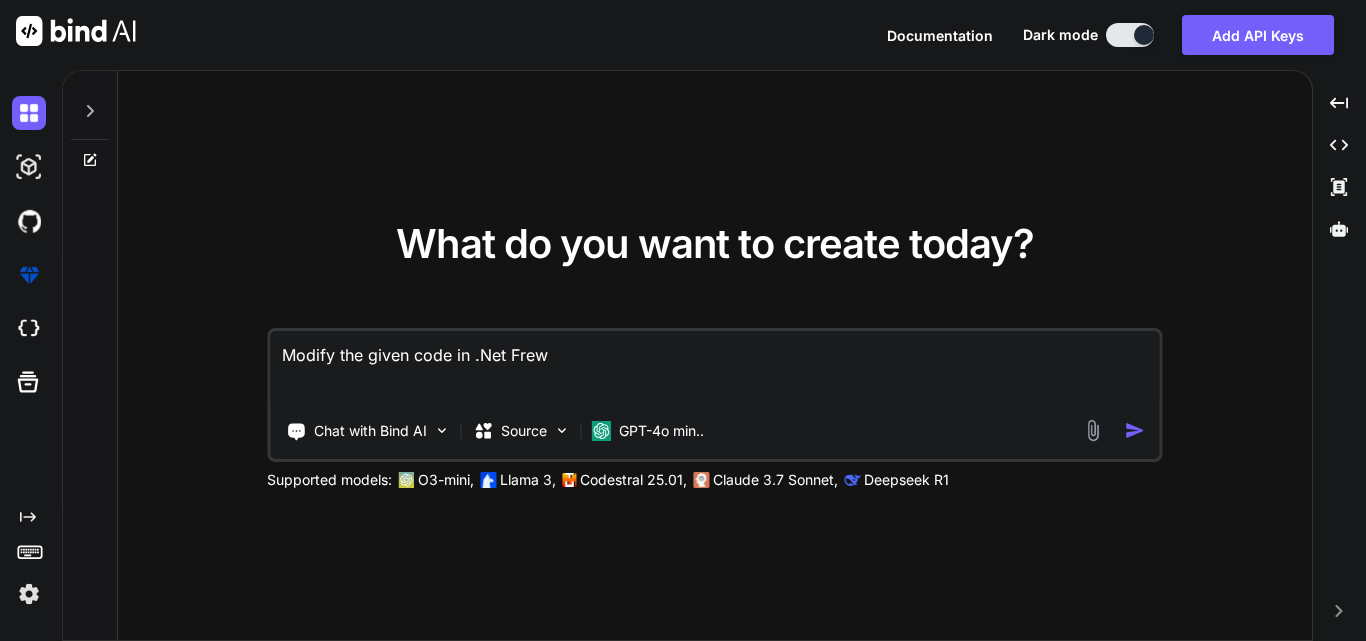 type on "Modify the given code in .Net Fre" 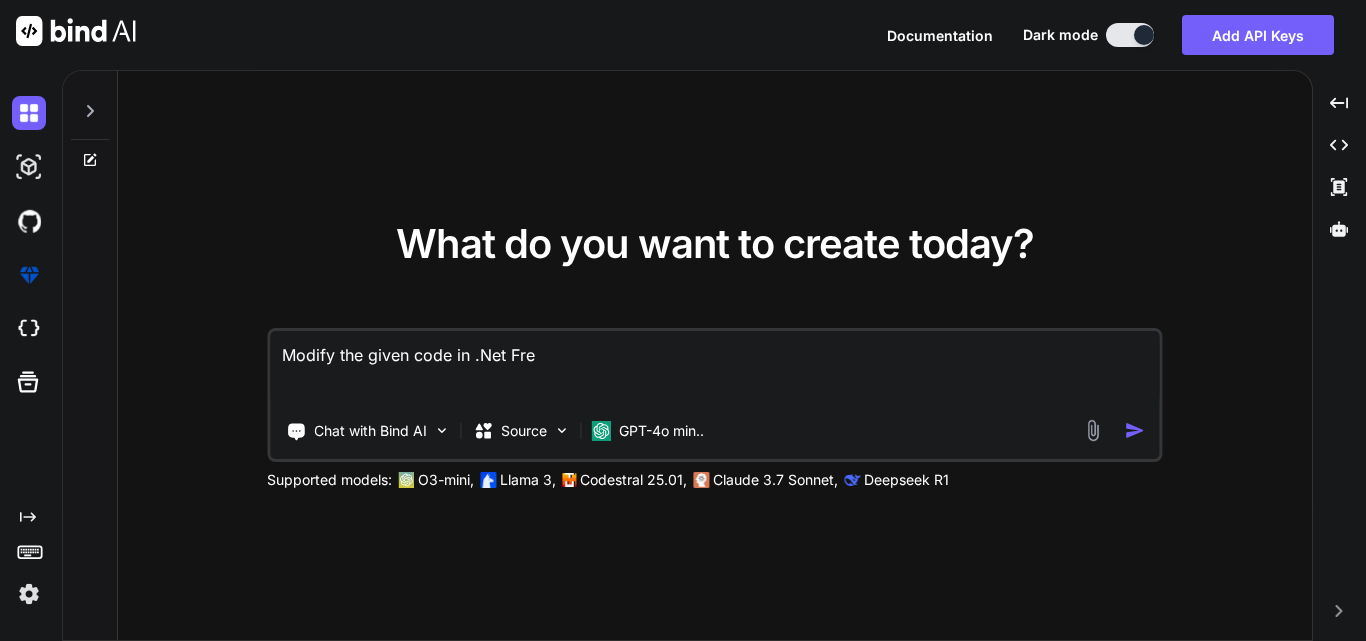 type on "Modify the given code in .Net Fr" 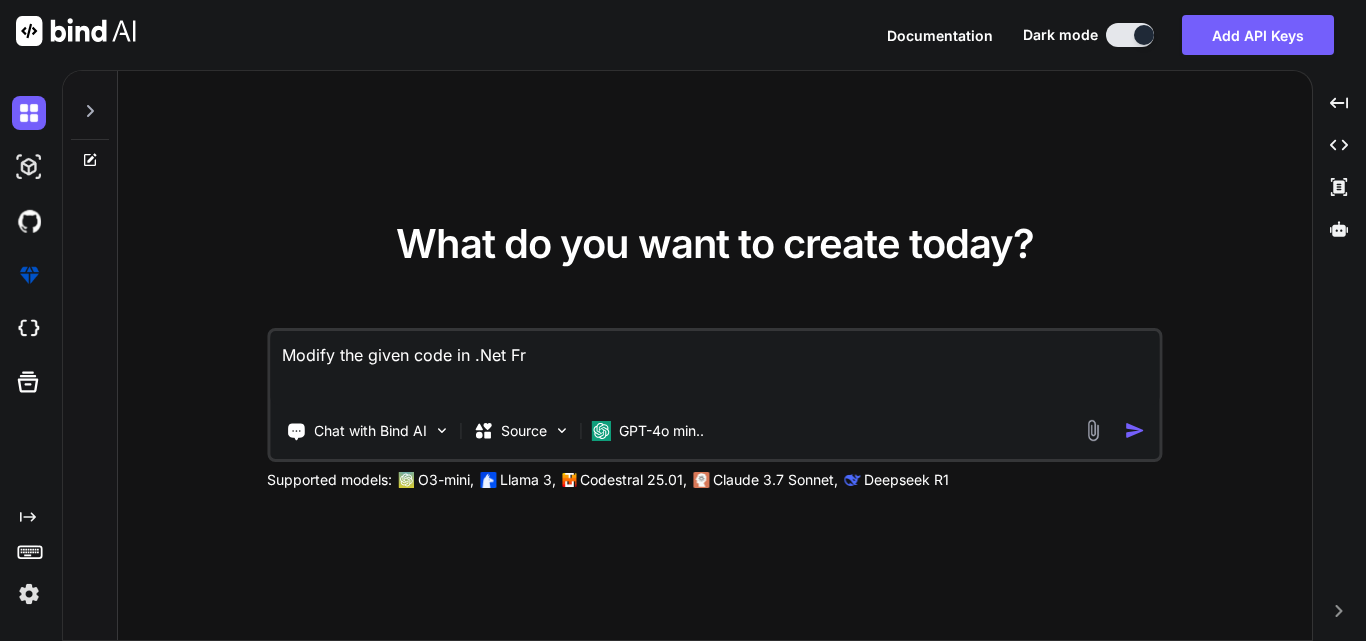 type on "Modify the given code in .Net Fra" 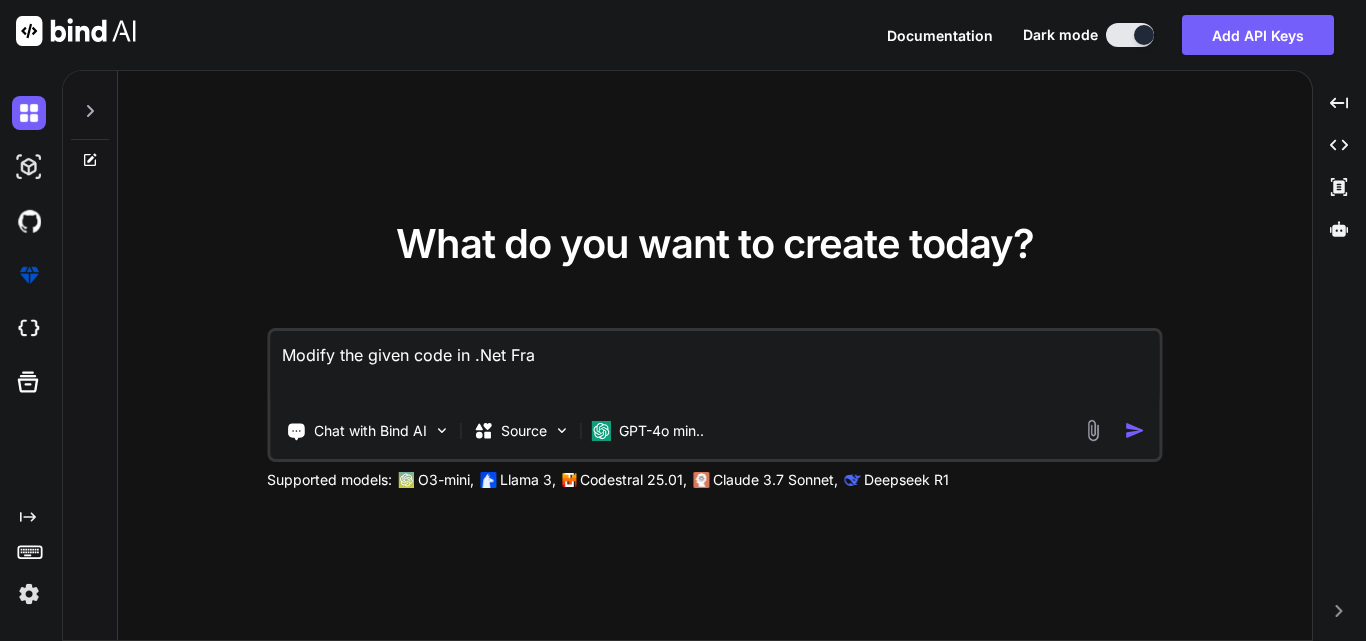 type on "Modify the given code in .Net Fram" 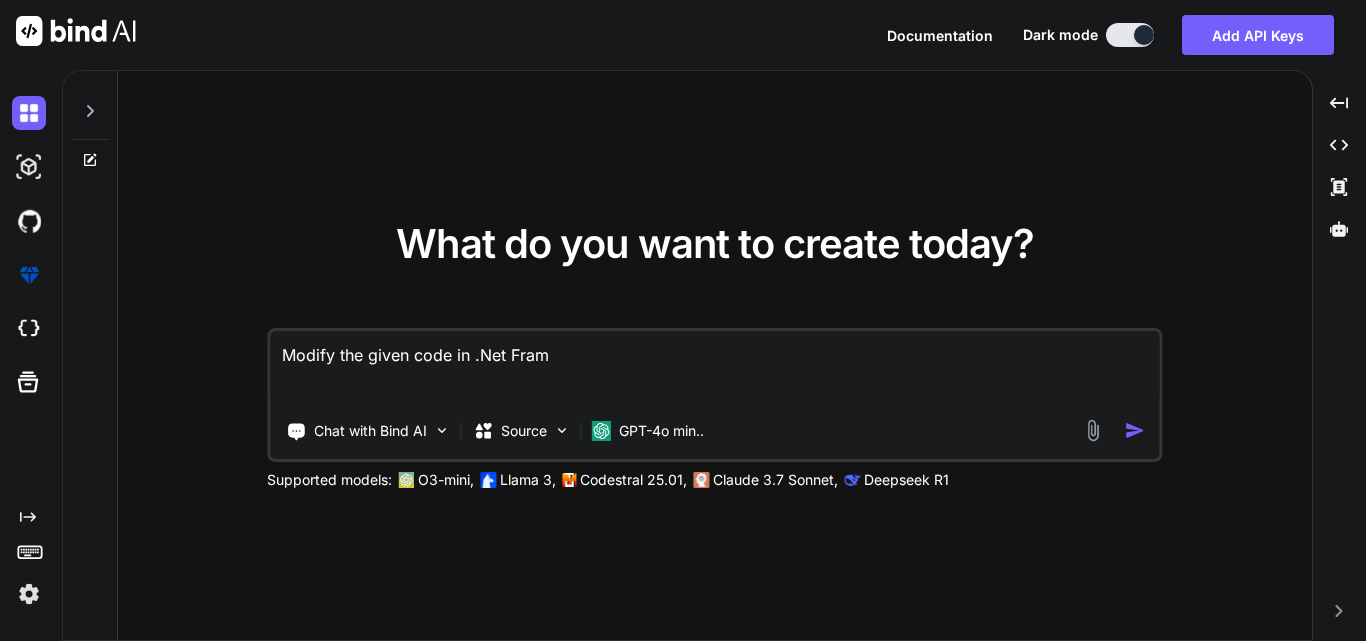 type on "Modify the given code in .Net Frame" 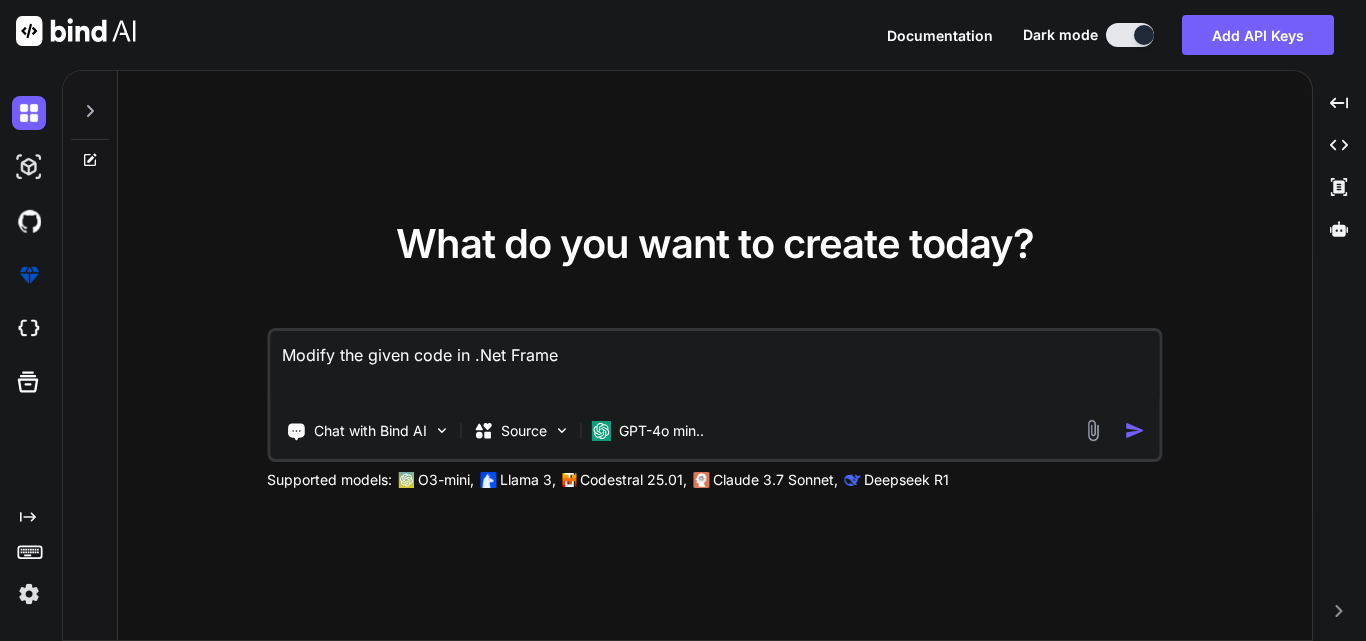 type on "Modify the given code in .Net Framew" 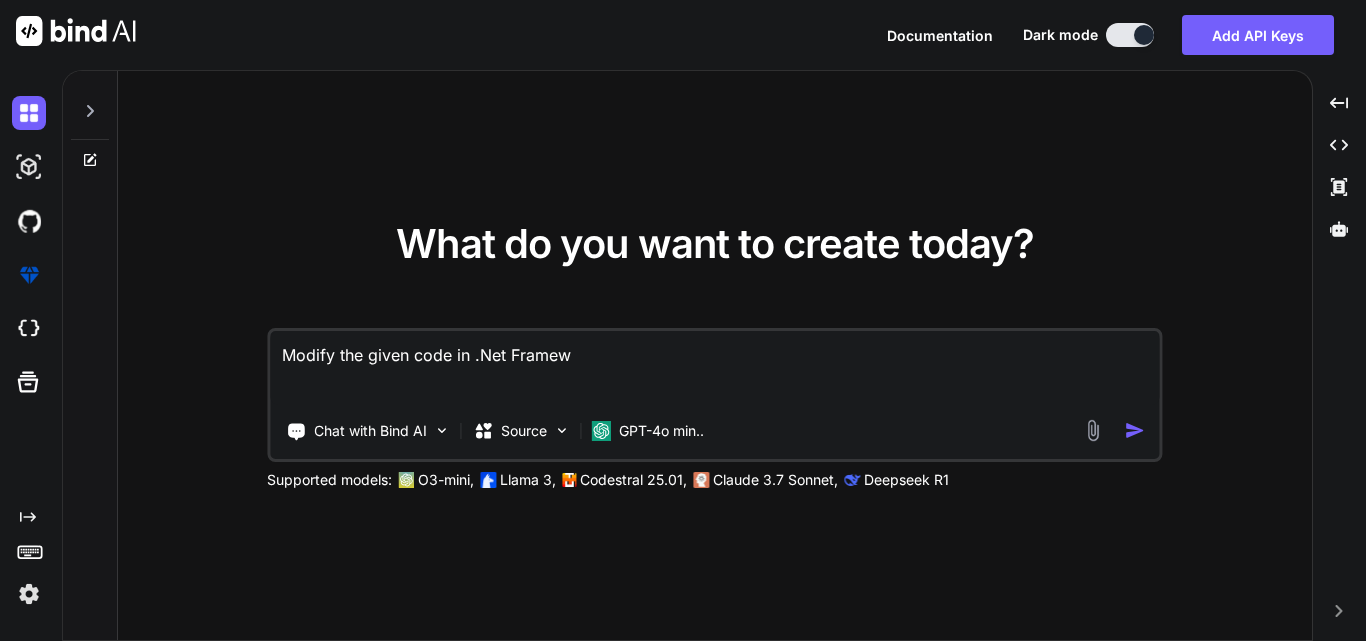 type on "Modify the given code in .Net Framewo" 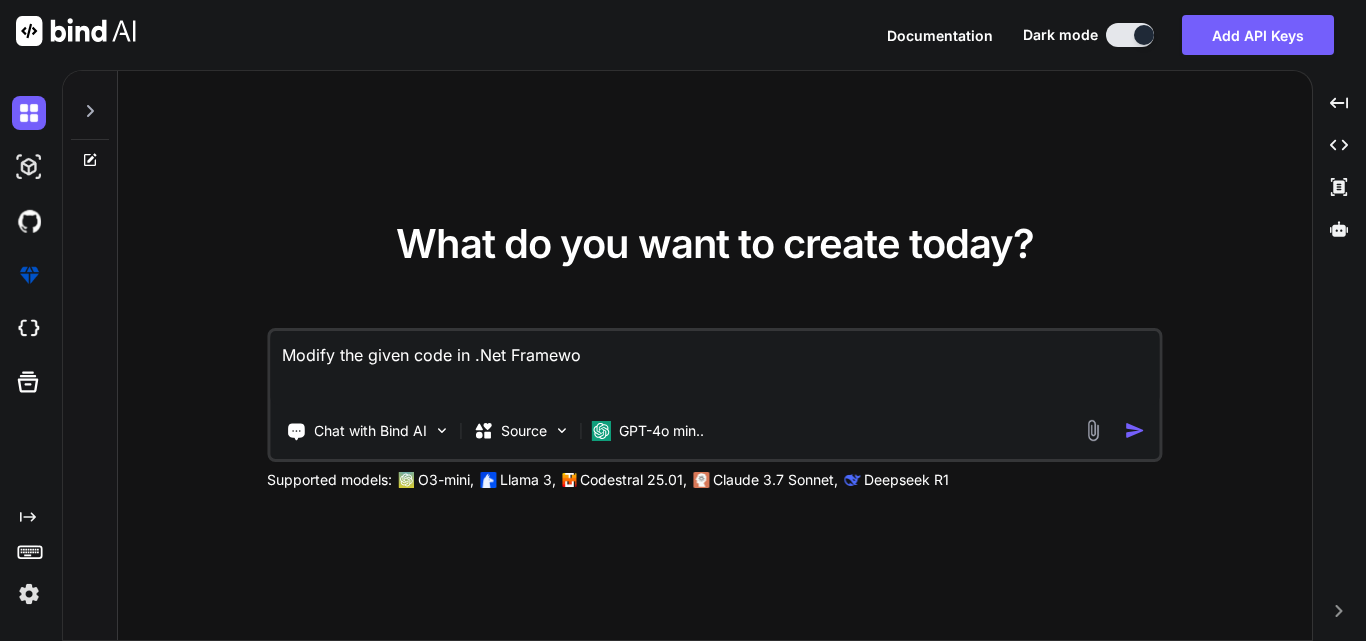 type on "Modify the given code in .Net Framewor" 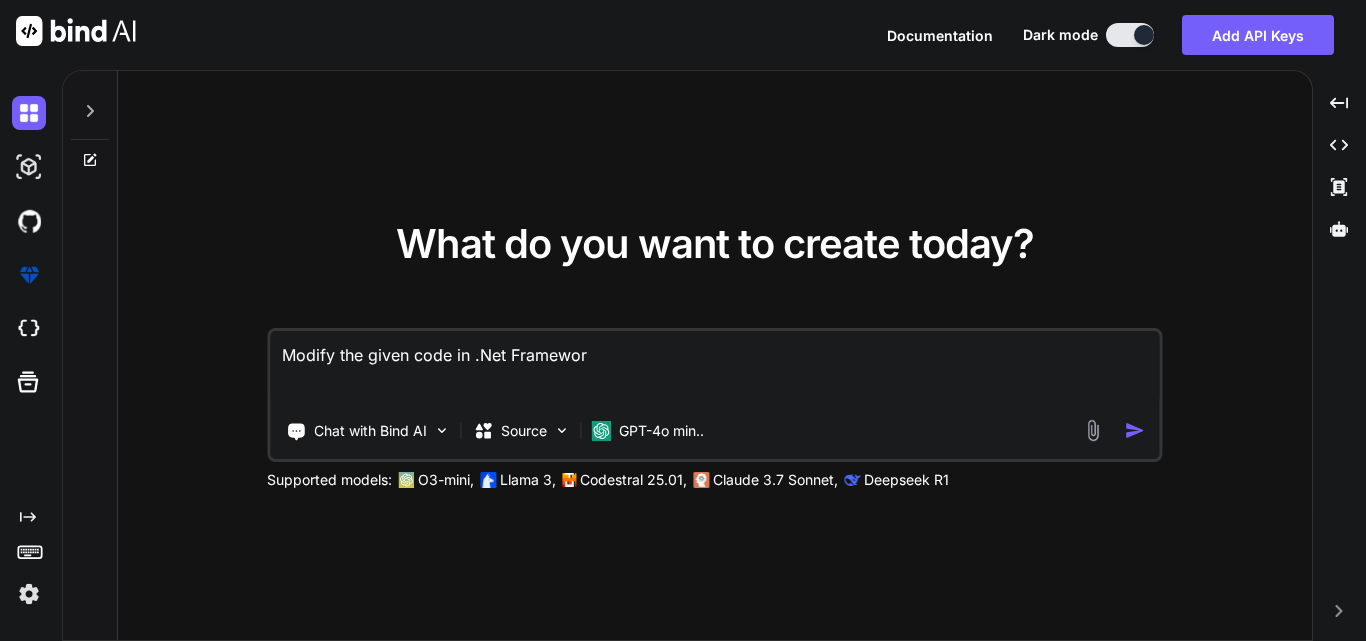 type on "Modify the given code in .NET Framework" 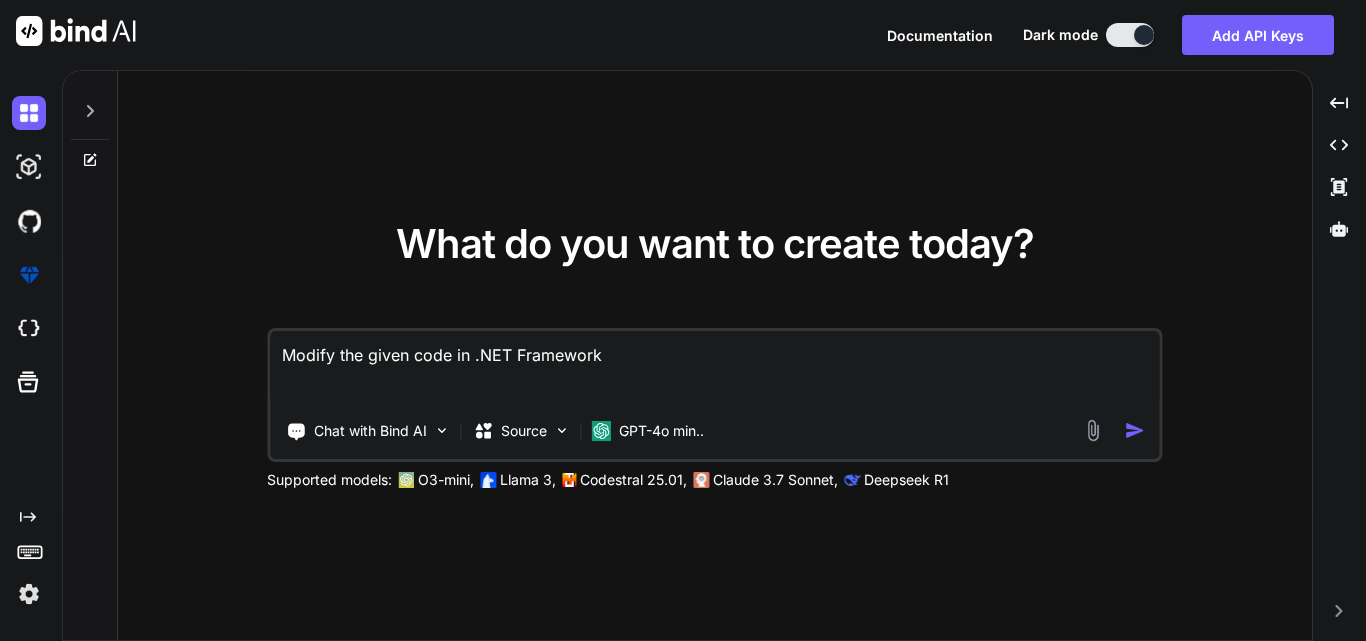 type on "Modify the given code in .NET Framework" 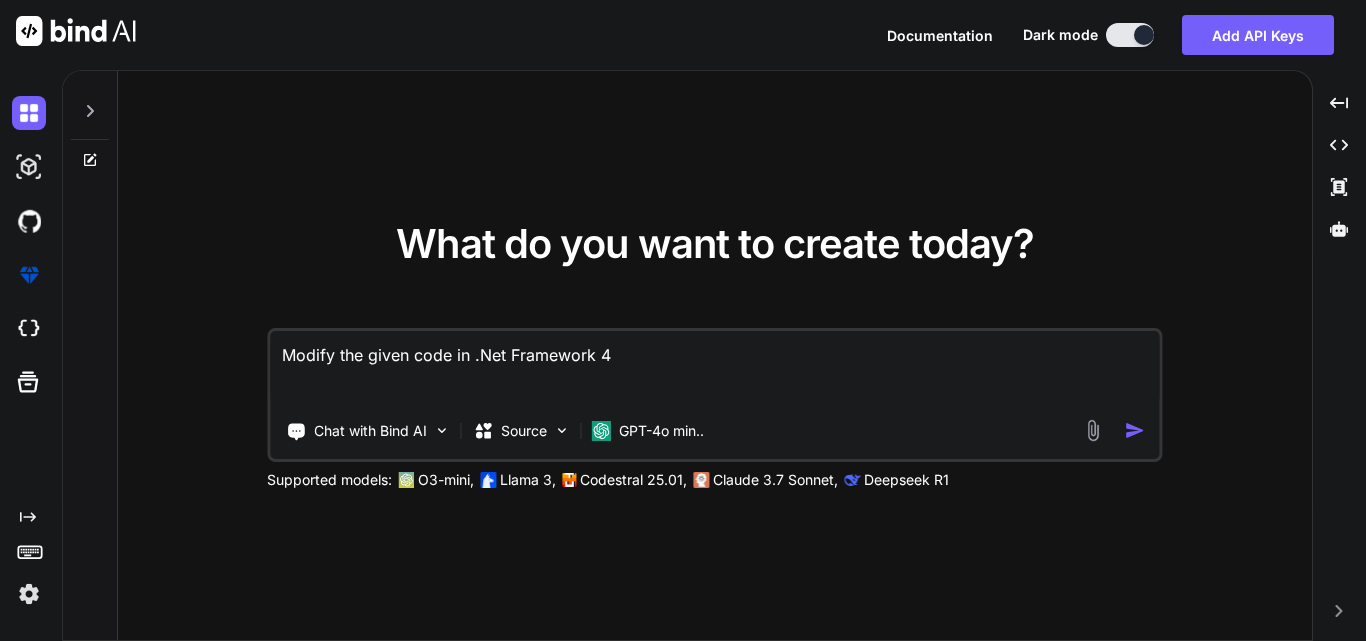 type on "Modify the given code in .Net Framework 4." 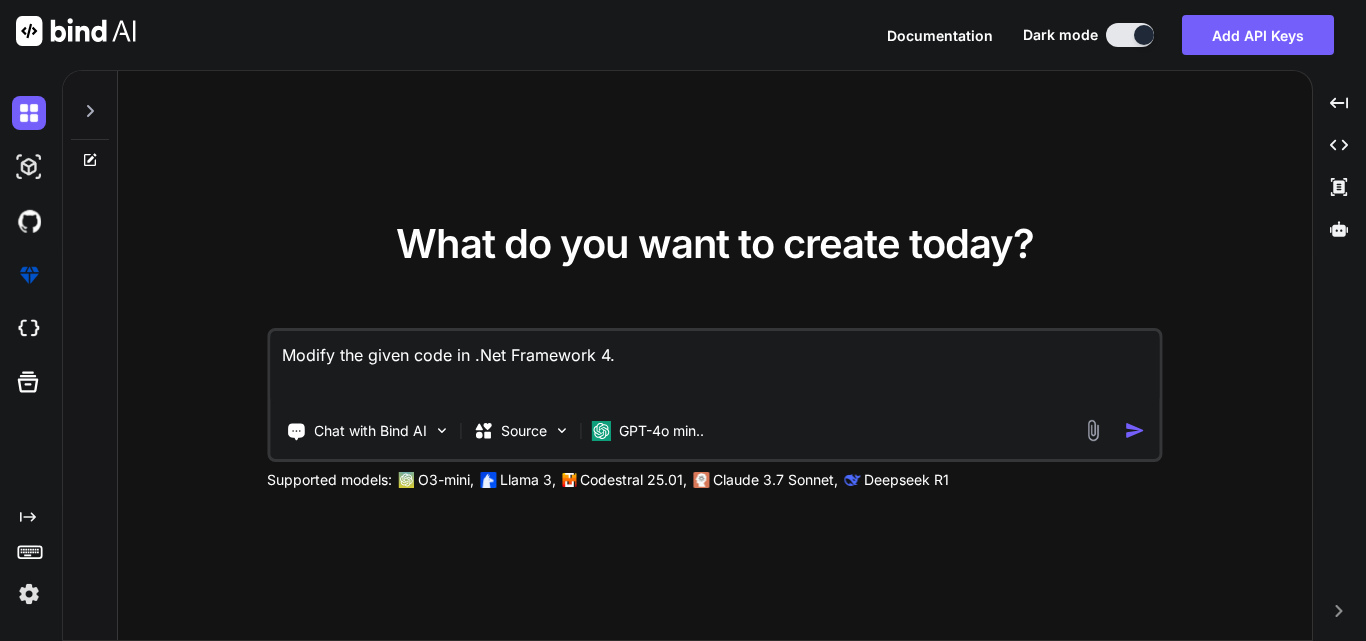 type on "Modify the given code in .Net Framework 4.0" 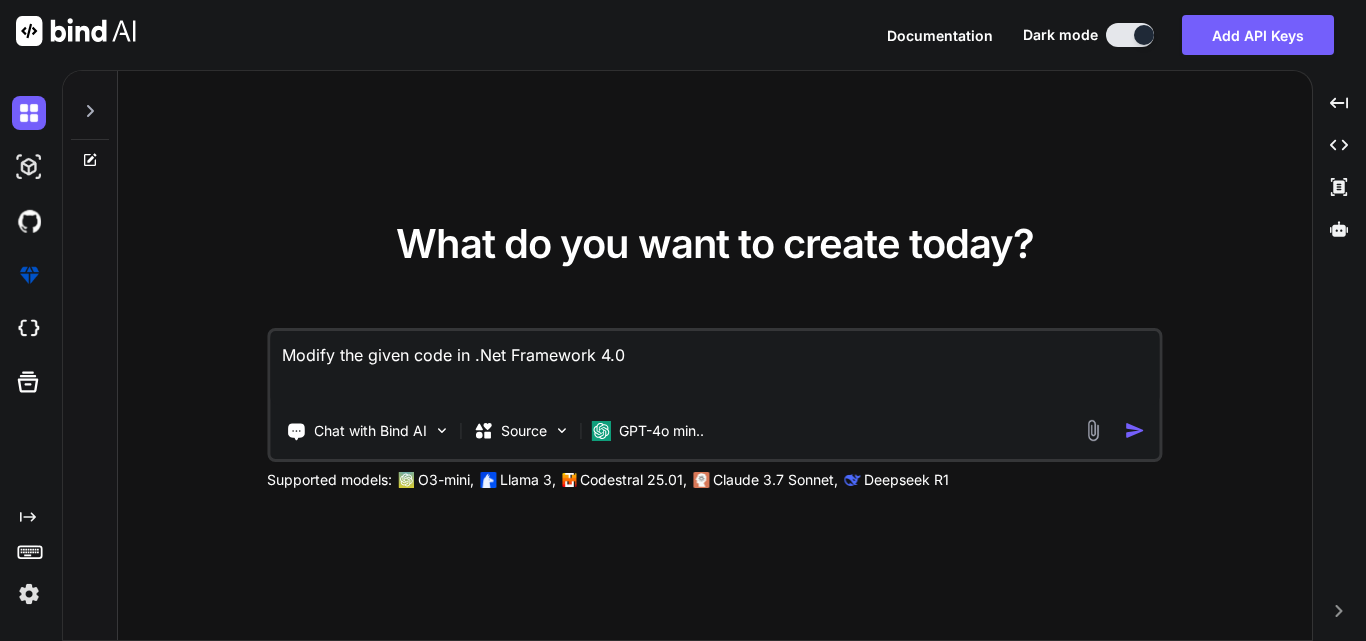 type on "Modify the given code in .Net Framework 4.0" 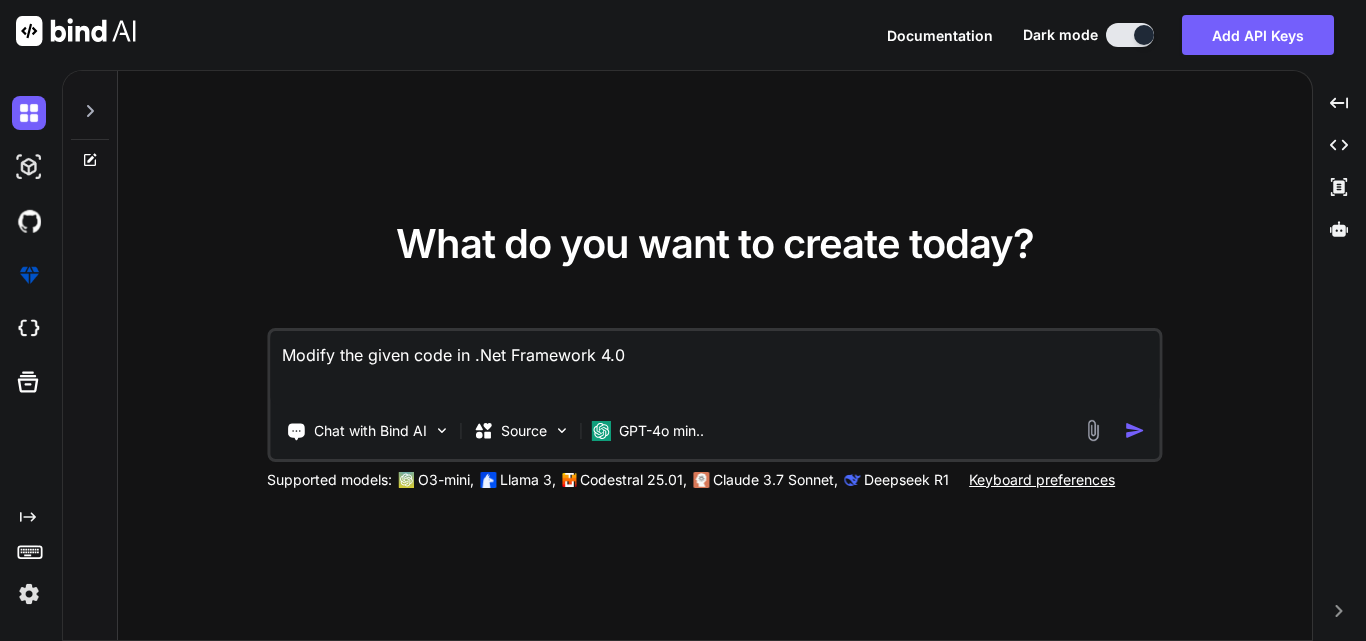 paste on "static async Task Main(string[] args)
{
Console.WriteLine(Constants.StartingClientMessage);
while (true)
{
Console.WriteLine("\n" + Constants.TCPIP + " = " + Constants.ServerIp + " & " + Constants.ServerPort);
Console.WriteLine("\n" + Constants.MenuHeader);
Console.WriteLine($"{Constants.LinkDescriptionOption1}. {Constants.LinkDescriptionOption1Text}");
Console.WriteLine($"{Constants.QueryRoomInfoOption2}. {Constants.QueryRoomInfoOption2Text}");
Console.WriteLine($"{Constants.QueryRoomInfoOption3}. {Constants.QueryRoomInfoOption3Text}");
Console.WriteLine($"{Constants.LinkDescriptionOption4}. {Constants.LinkDescriptionOption4Text}");
Console.WriteLine($"{Constants.LinkDescriptionOption5}. {Constants.LinkDescriptionOption5Text}");
Console.WriteLine($"{Constants.LinkDescriptionOption6}. {Constants.LinkDescriptionOption6Text}");
..." 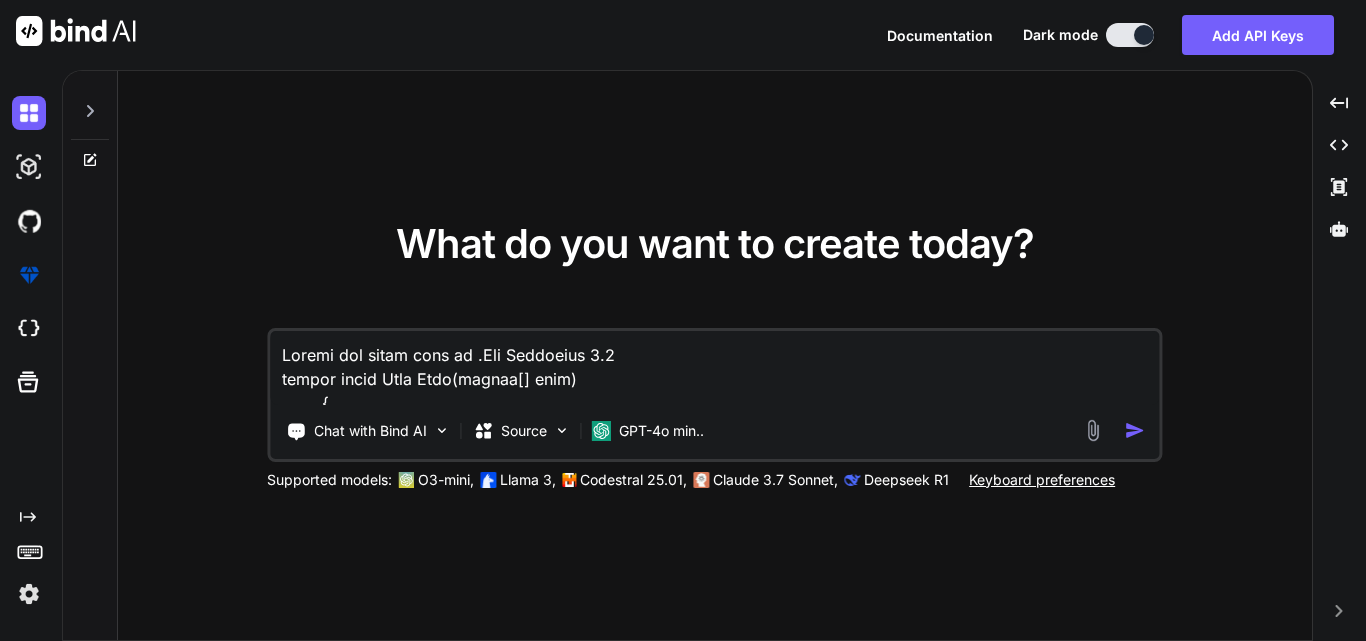 scroll, scrollTop: 1731, scrollLeft: 0, axis: vertical 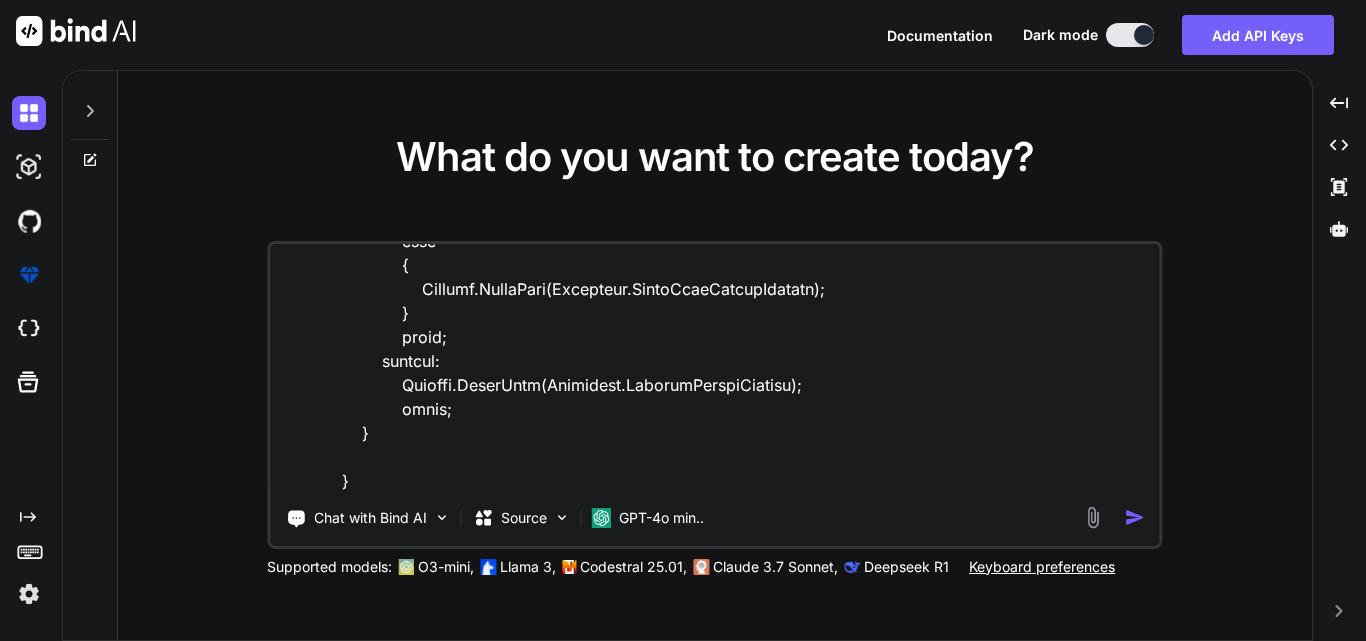 type on "Modify the given code in .NET Framework 4.0
static async Task Main(string[] args)
{
Console.WriteLine(Constants.StartingClientMessage);
while (true)
{
Console.WriteLine("\n" + Constants.TCPIP + " = " + Constants.ServerIp + " & " + Constants.ServerPort);
Console.WriteLine("\n" + Constants.MenuHeader);
Console.WriteLine($"{Constants.LinkDescriptionOption1}. {Constants.LinkDescriptionOption1Text}");
Console.WriteLine($"{Constants.QueryRoomInfoOption2}. {Constants.QueryRoomInfoOption2Text}");
Console.WriteLine($"{Constants.QueryRoomInfoOption3}. {Constants.QueryRoomInfoOption3Text}");
Console.WriteLine($"{Constants.LinkDescriptionOption4}. {Constants.LinkDescriptionOption4Text}");
Console.WriteLine($"{Constants.LinkDescriptionOption5}. {Constants.LinkDescriptionOption5Text}");
Console.WriteLine($"{Constants.LinkDescriptionOption6}. {Constan..." 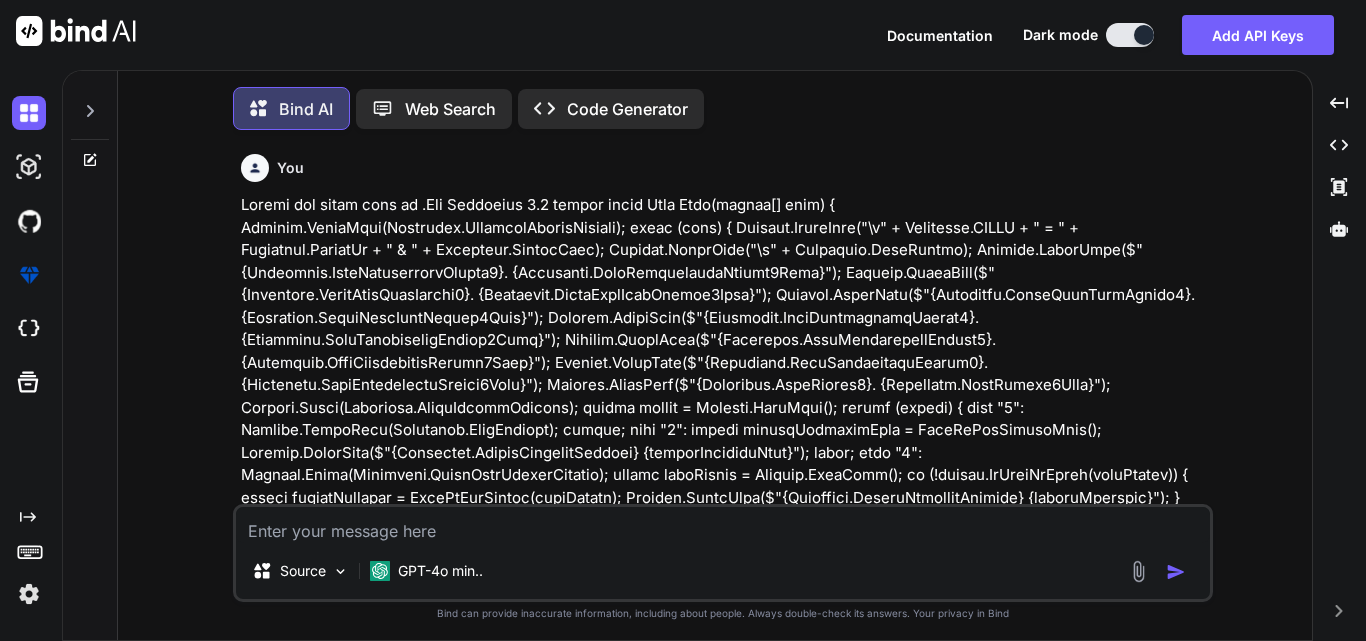 scroll, scrollTop: 10, scrollLeft: 0, axis: vertical 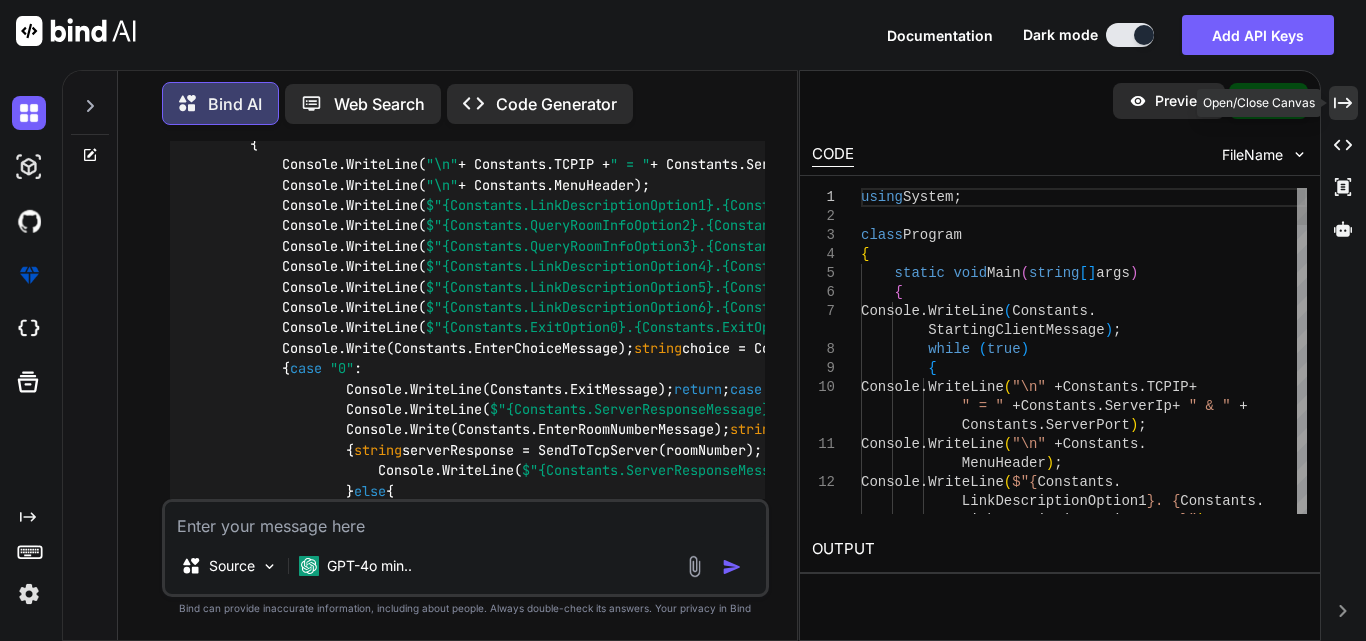 type on "x" 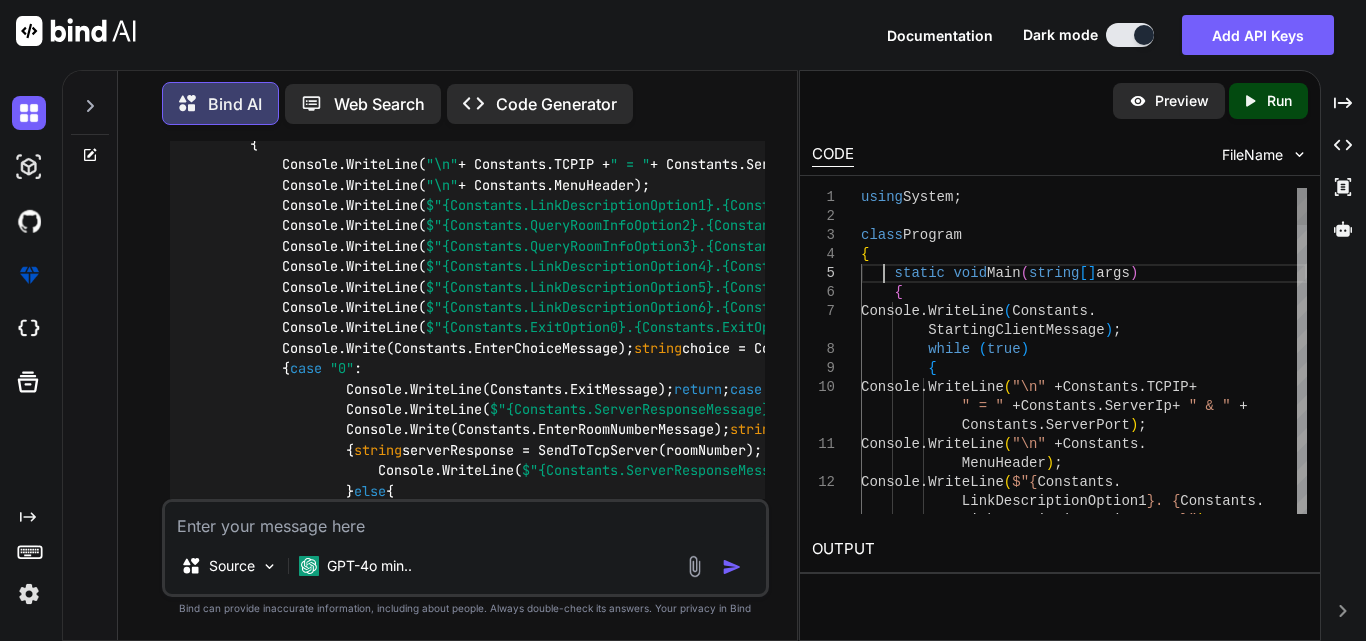 scroll, scrollTop: 0, scrollLeft: 0, axis: both 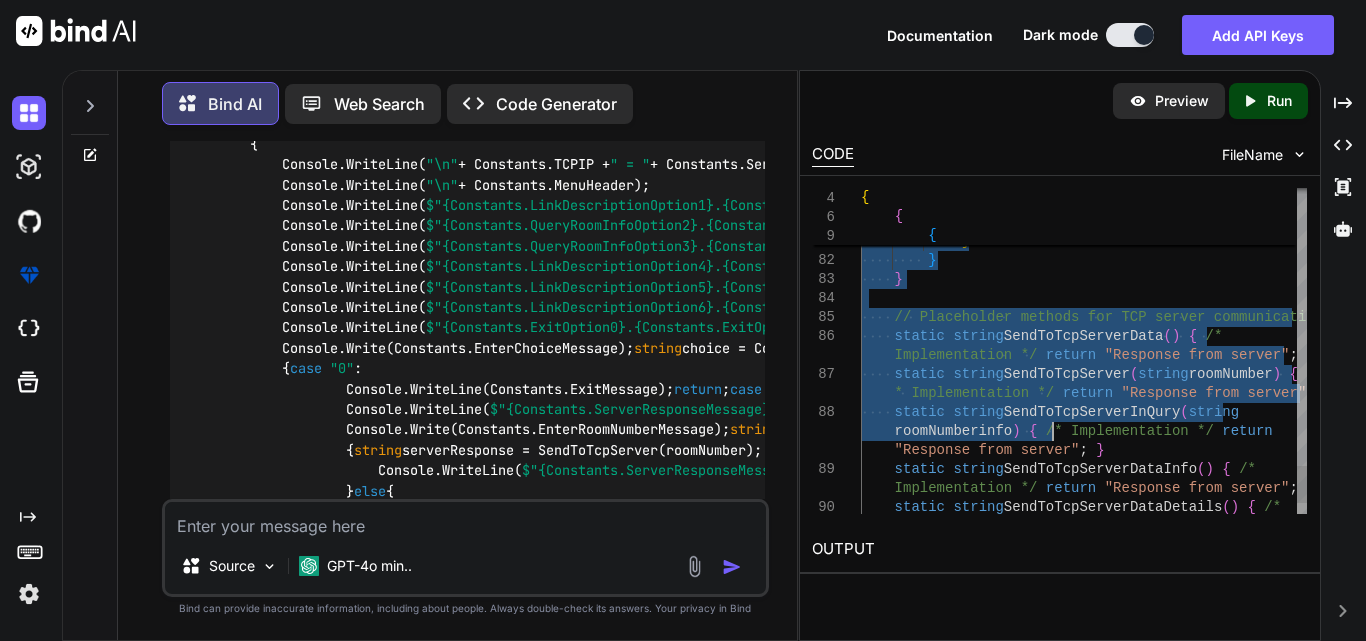 type on "using System;
class Program
{
static void Main(string[] args)
{
Console.WriteLine(Constants.StartingClientMessage);
while (true)
{
…                    break;
}
}
}
// Placeholder methods for TCP server communication
static string SendToTcpServerData() { /* Implementation */ return "Response from server"; }
static string SendToTcpServer(string roomNumber) { /* Implementation */ return "Response from server"; }" 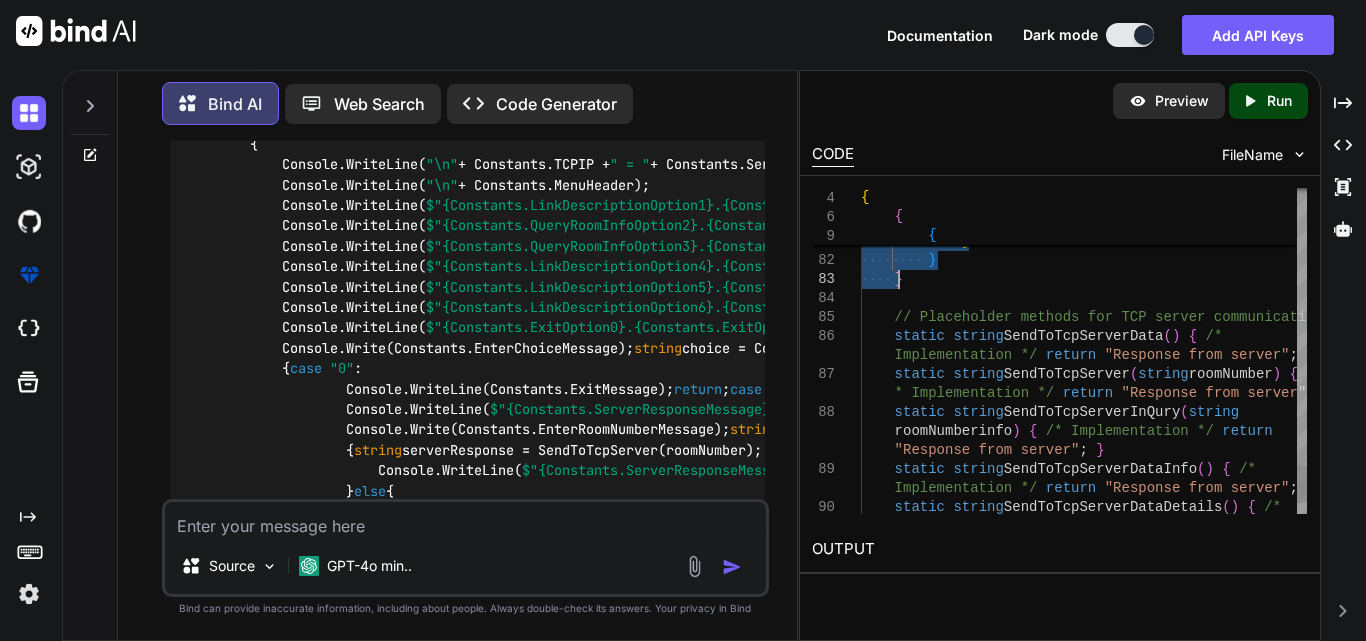drag, startPoint x: 886, startPoint y: 274, endPoint x: 1035, endPoint y: 269, distance: 149.08386 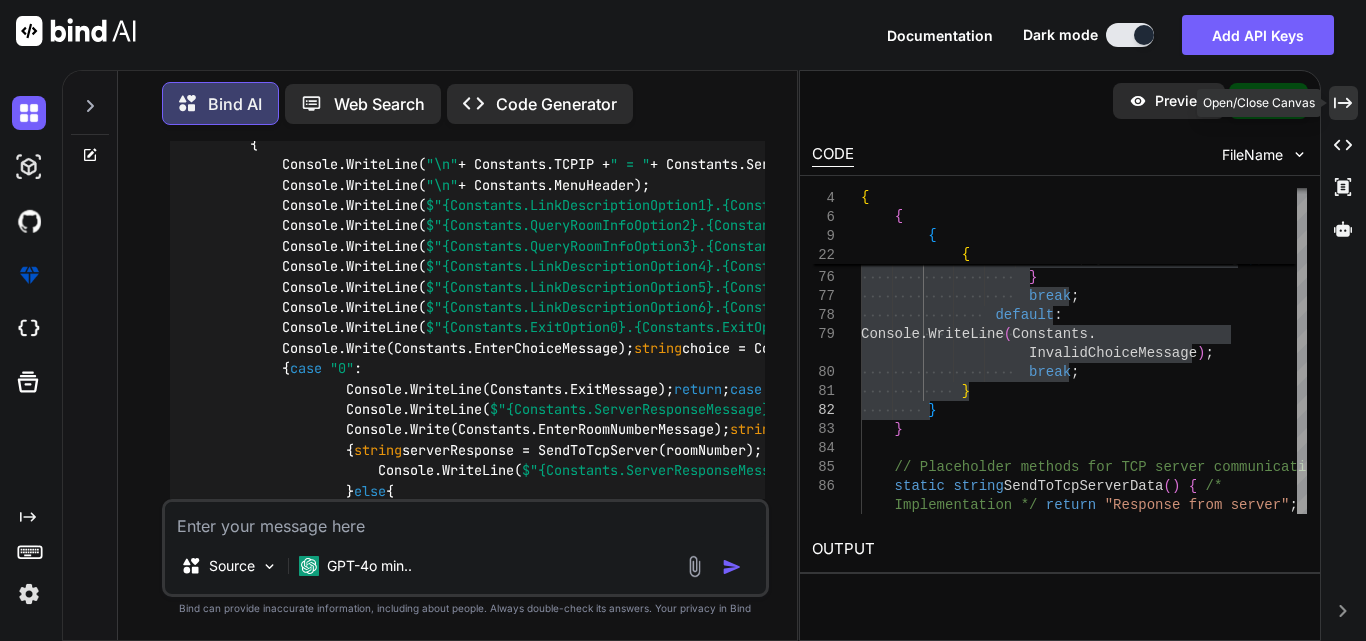 click on "Created with Pixso." at bounding box center (1343, 103) 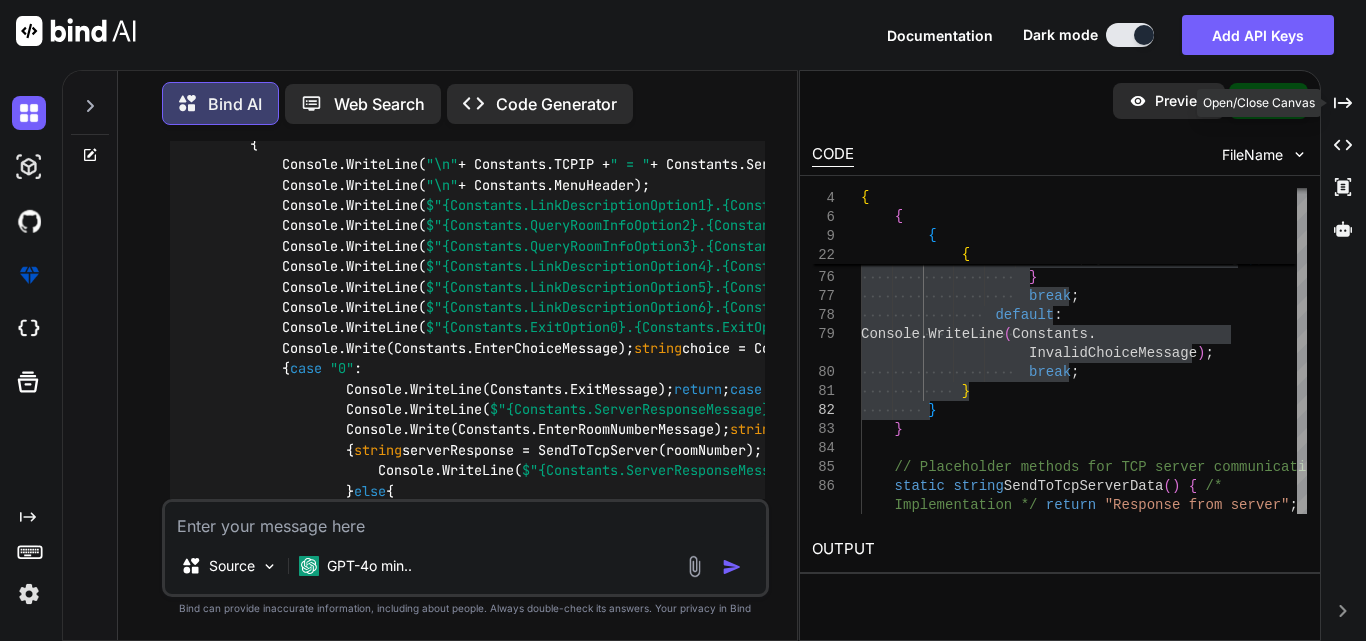 scroll, scrollTop: 883, scrollLeft: 0, axis: vertical 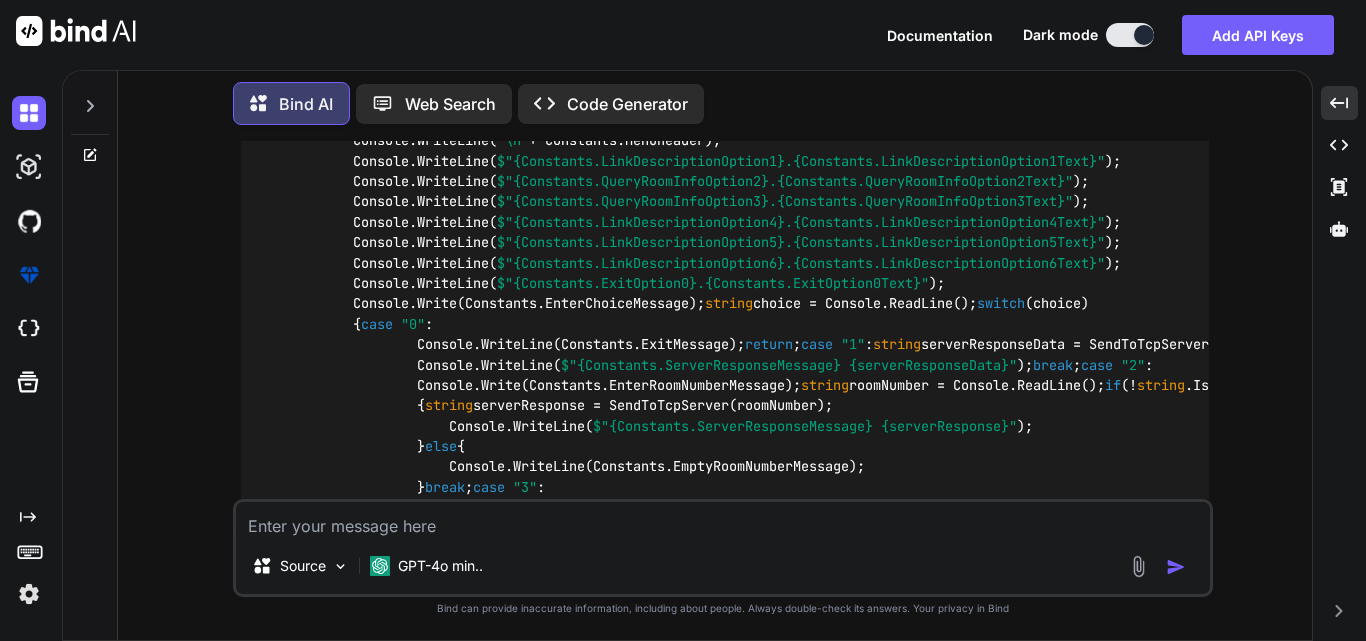 click at bounding box center [723, 520] 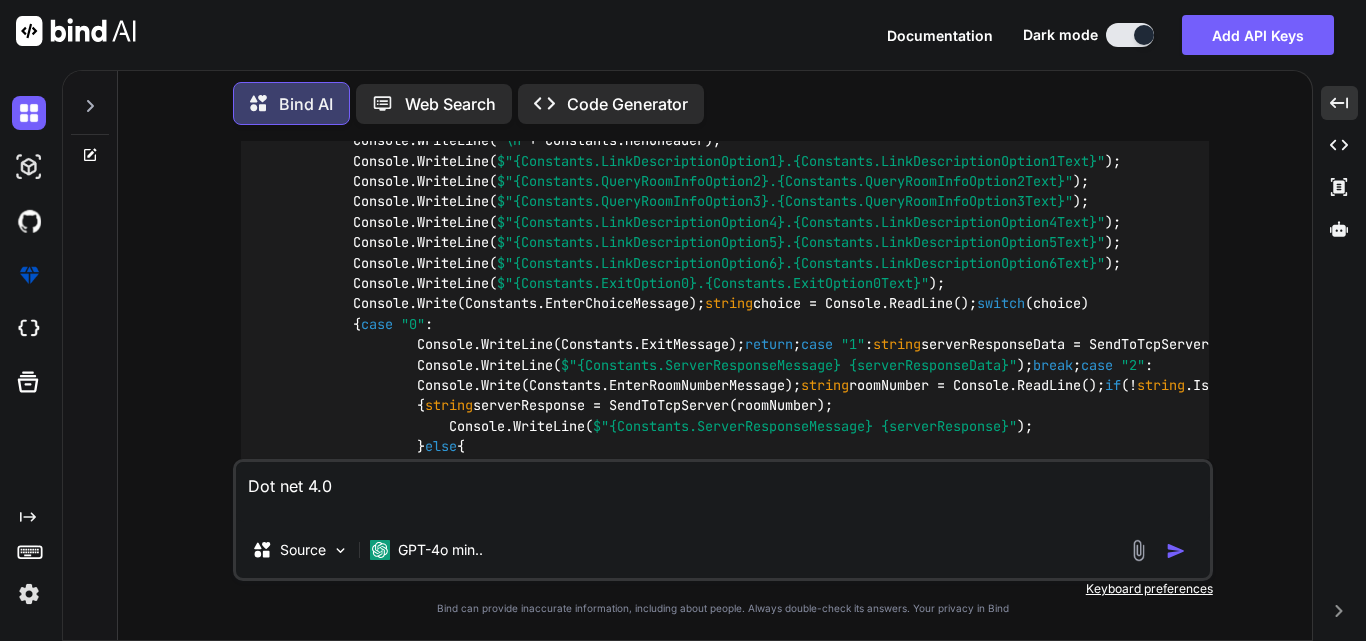 paste on "static  string SendToTcpServer(string roomNumber)
{
try
{
using (TcpClient client = new TcpClient(Constants.ServerIp, Constants.ServerPort))
using (NetworkStream stream = client.GetStream())
{
string date = DateTime.Now.ToString(Constants.DateFormat, CultureInfo.CurrentCulture);
string time = DateTime.Now.ToString(Constants.TimeFormat, CultureInfo.CurrentCulture);
string messageWithoutChecksum = string.Format(Constants.PostInquiryFormat, roomNumber, date, time);
string finalMessage = messageWithoutChecksum;
LogData(string.Format(Constants.TcpRequestMessage, finalMessage));
byte[] fullData = Encoding.ASCII.GetBytes(finalMessage);
stream.Write(fullData, 0, fullData.Length);
Console.WriteLine(string.Format(Constants.SendingDataMessage, finalMessage));
..." 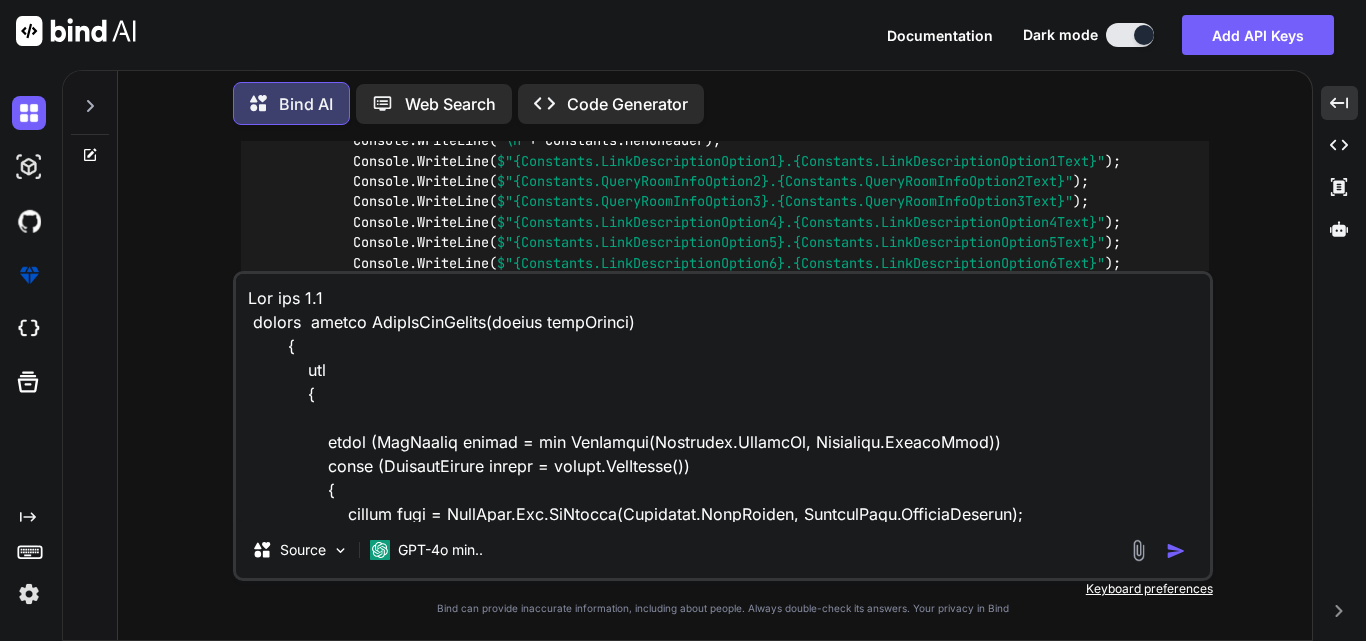 scroll, scrollTop: 842, scrollLeft: 0, axis: vertical 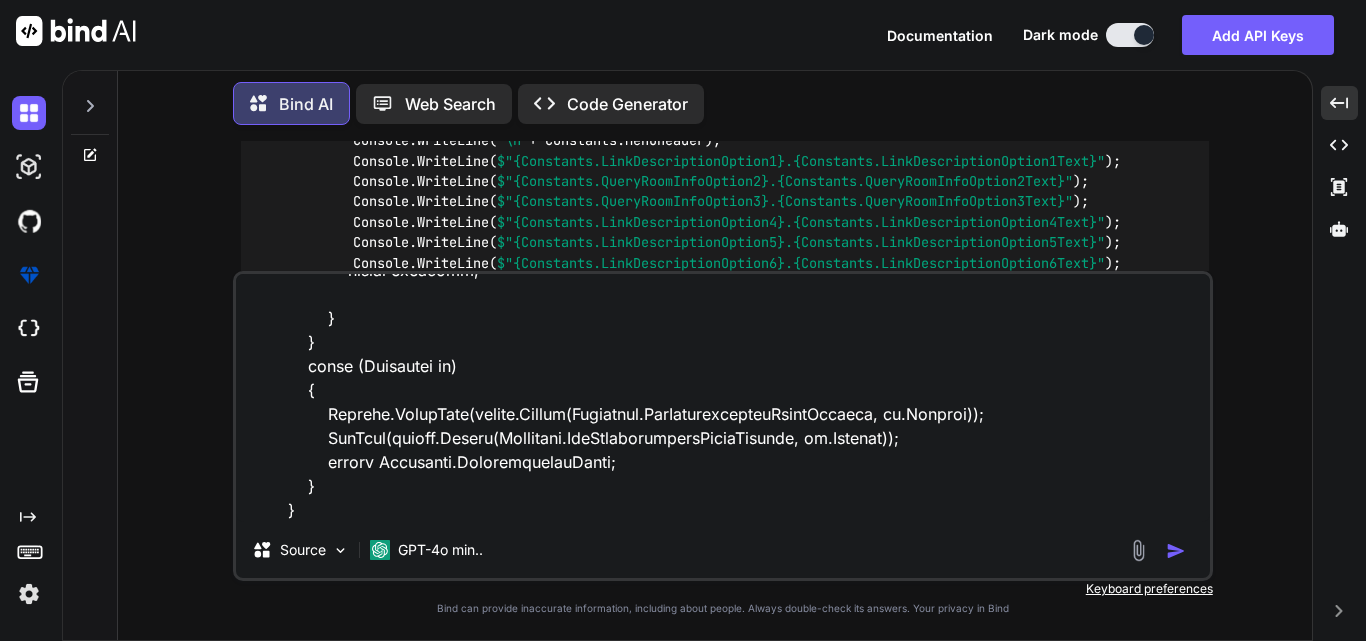 type 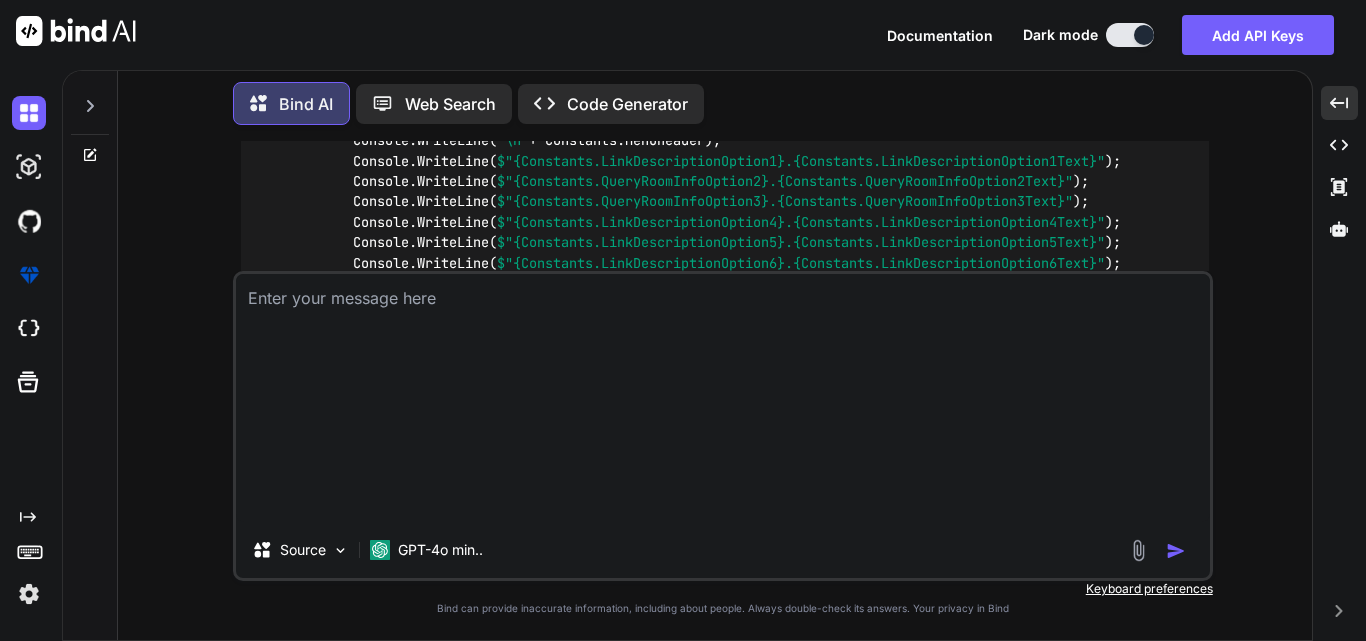 scroll, scrollTop: 0, scrollLeft: 0, axis: both 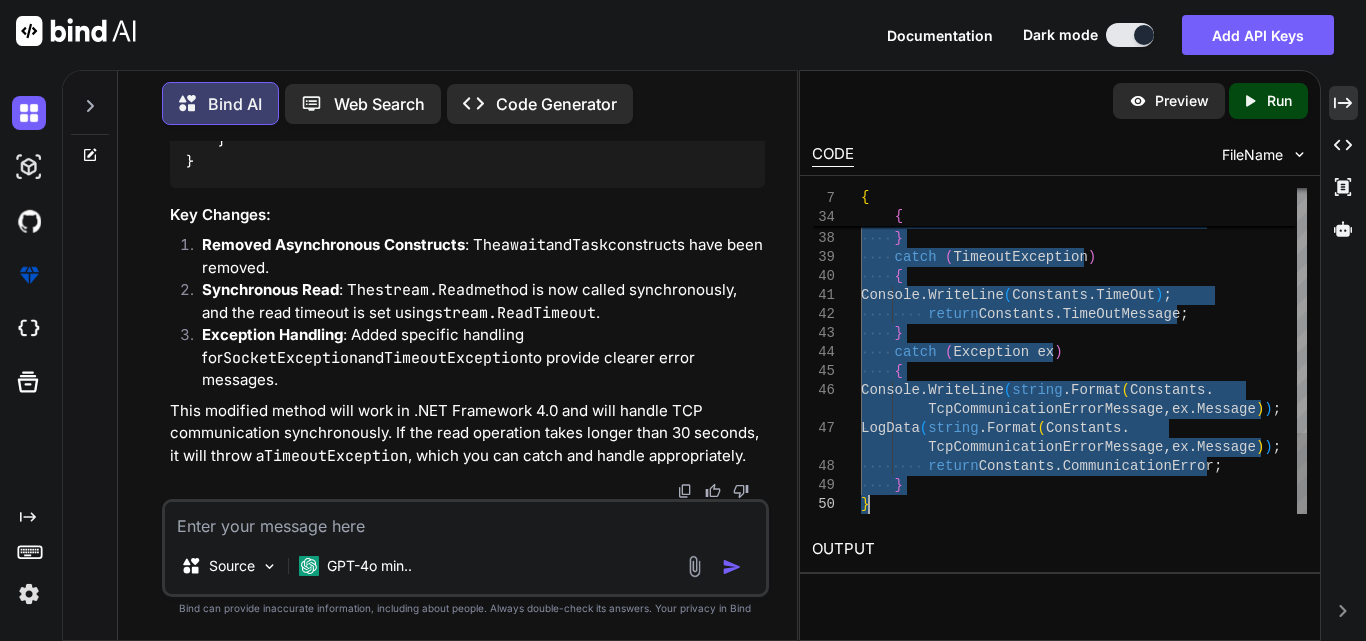 drag, startPoint x: 862, startPoint y: 292, endPoint x: 1000, endPoint y: 523, distance: 269.0818 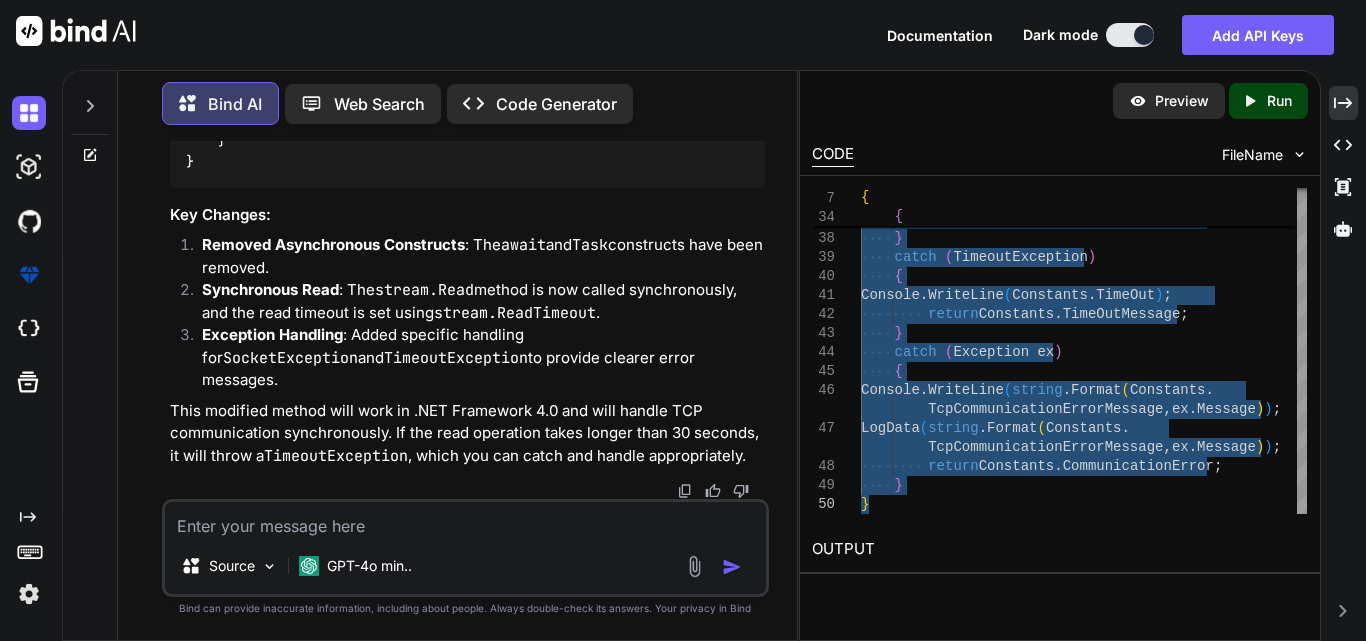 type on "using System;
using System.Net.Sockets;
using System.Text;
using System.Globalization;
static string SendToTcpServer(string roomNumber)
{
try
{
using (TcpClient client = new TcpClient…    catch (Exception ex)
{
Console.WriteLine(string.Format(Constants.TcpCommunicationErrorMessage, ex.Message));
LogData(string.Format(Constants.TcpCommunicationErrorMessage, ex.Message));
return Constants.CommunicationError;
}
}" 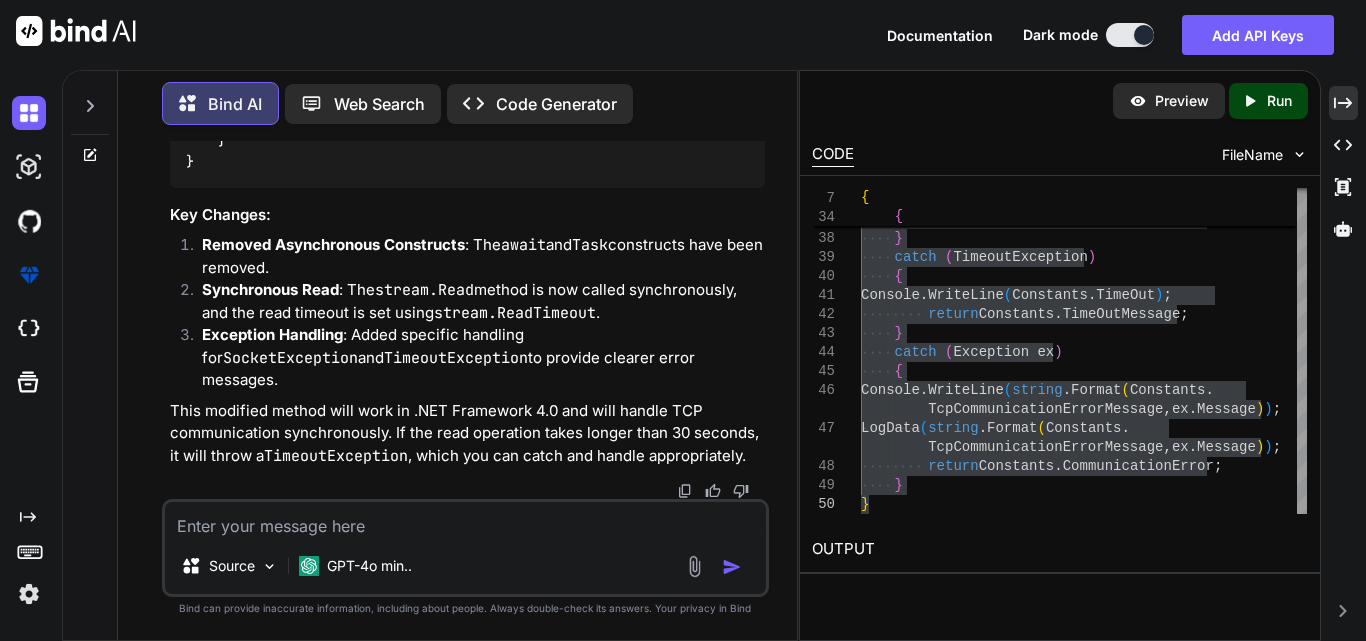 click at bounding box center (465, 520) 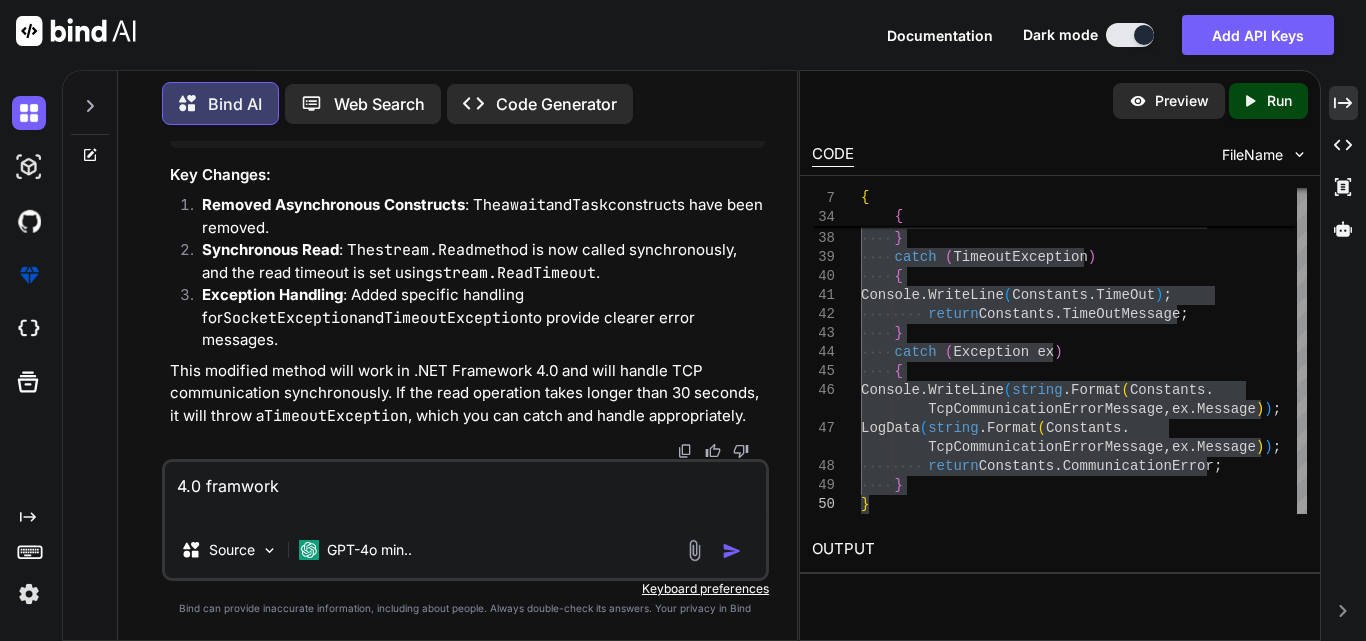 paste on "static async Task<string> SendToTcpServerData()
{
try
{
using (TcpClient client = new TcpClient(Constants.ServerIp, Constants.ServerPort))
using (NetworkStream stream = client.GetStream())
{
string date = DateTime.Now.ToString(Constants.DateFormat, CultureInfo.CurrentCulture);
string time = DateTime.Now.ToString(Constants.TimeFormat, CultureInfo.CurrentCulture);
string xml = string.Format(Constants.LinkDescriptionFormat, date, time);
string finalMessage = xml;
LogData(string.Format(Constants.TcpRequestMessage, finalMessage));
byte[] fullData = Encoding.ASCII.GetBytes(finalMessage);
await stream.WriteAsync(fullData, 0, fullData.Length);
Console.WriteLine(string.Format(Constants.SendingDataMessage, finalMessage));
byte[] buffer = new byte[1024];
..." 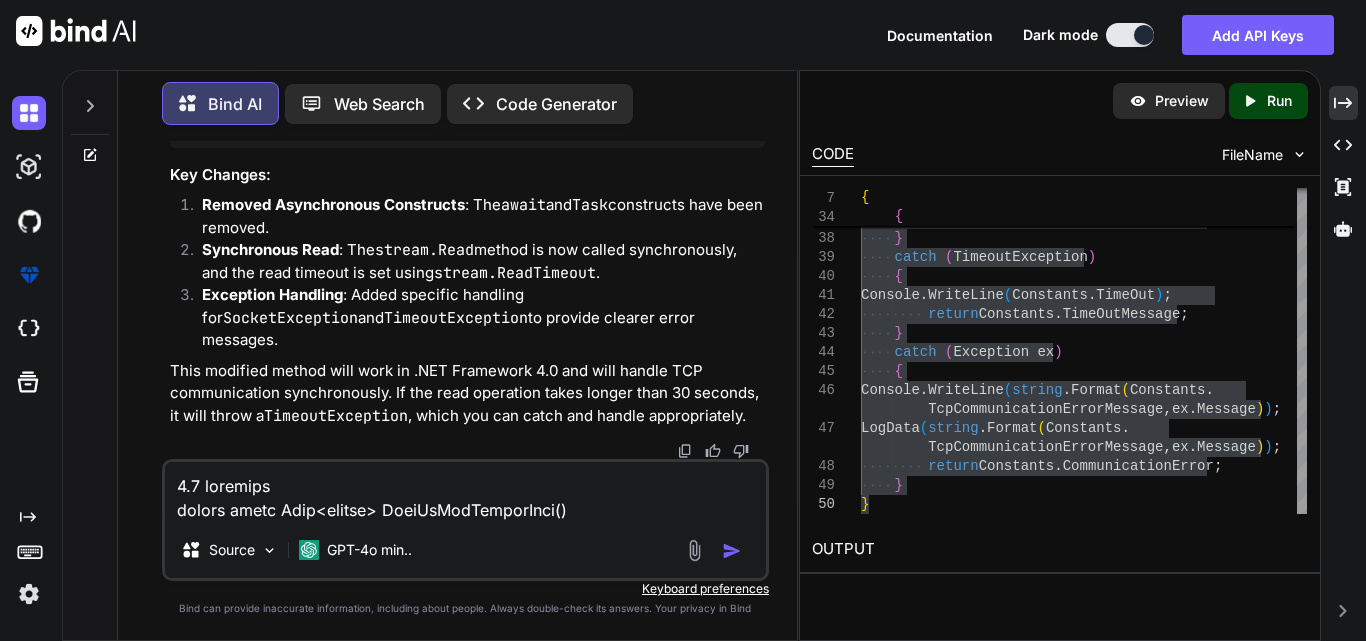 scroll, scrollTop: 1106, scrollLeft: 0, axis: vertical 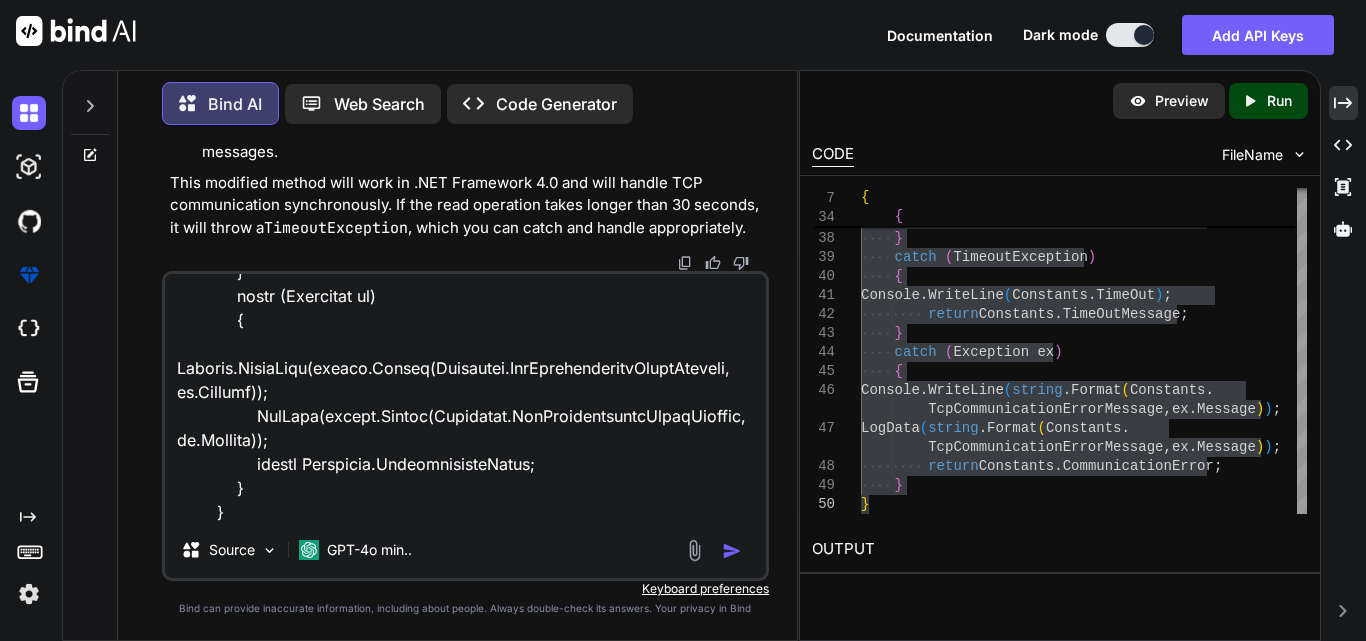 type 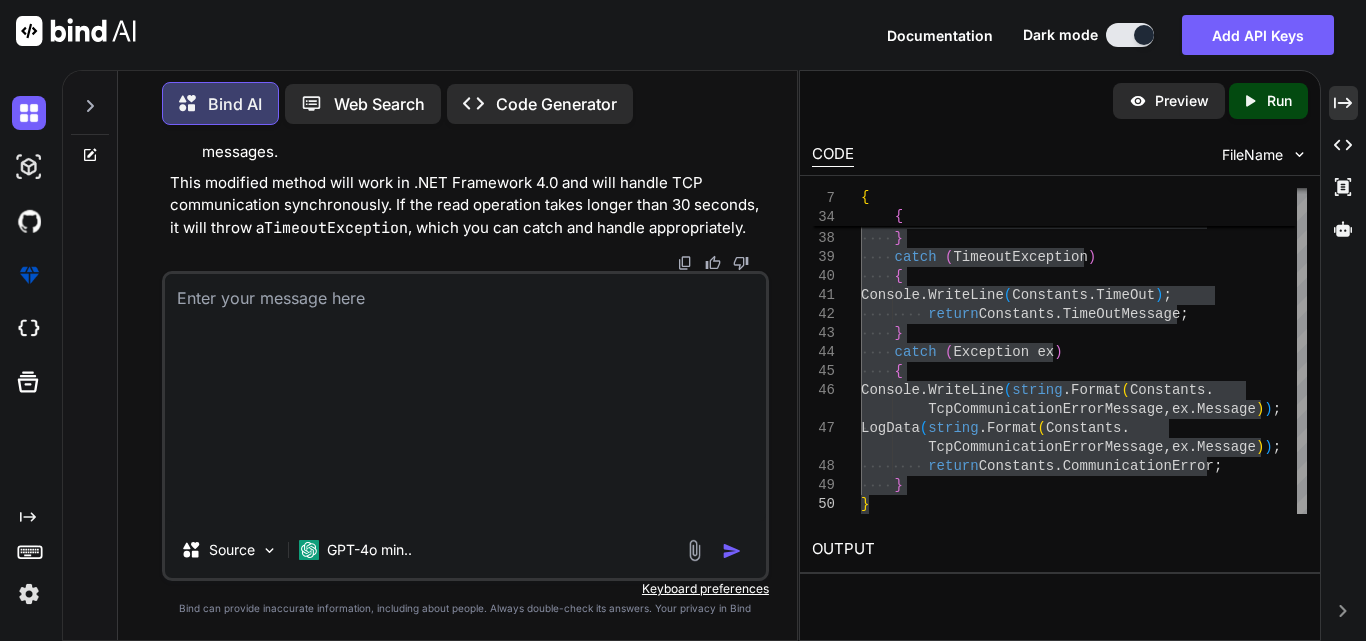 scroll, scrollTop: 0, scrollLeft: 0, axis: both 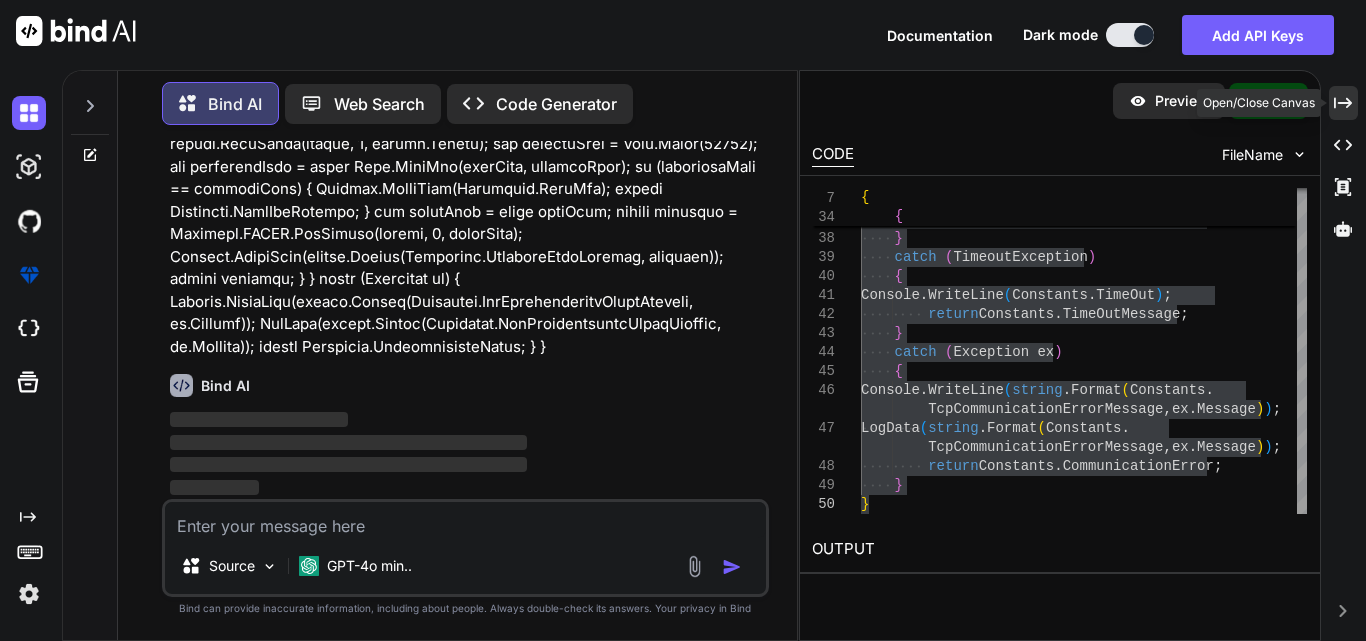click 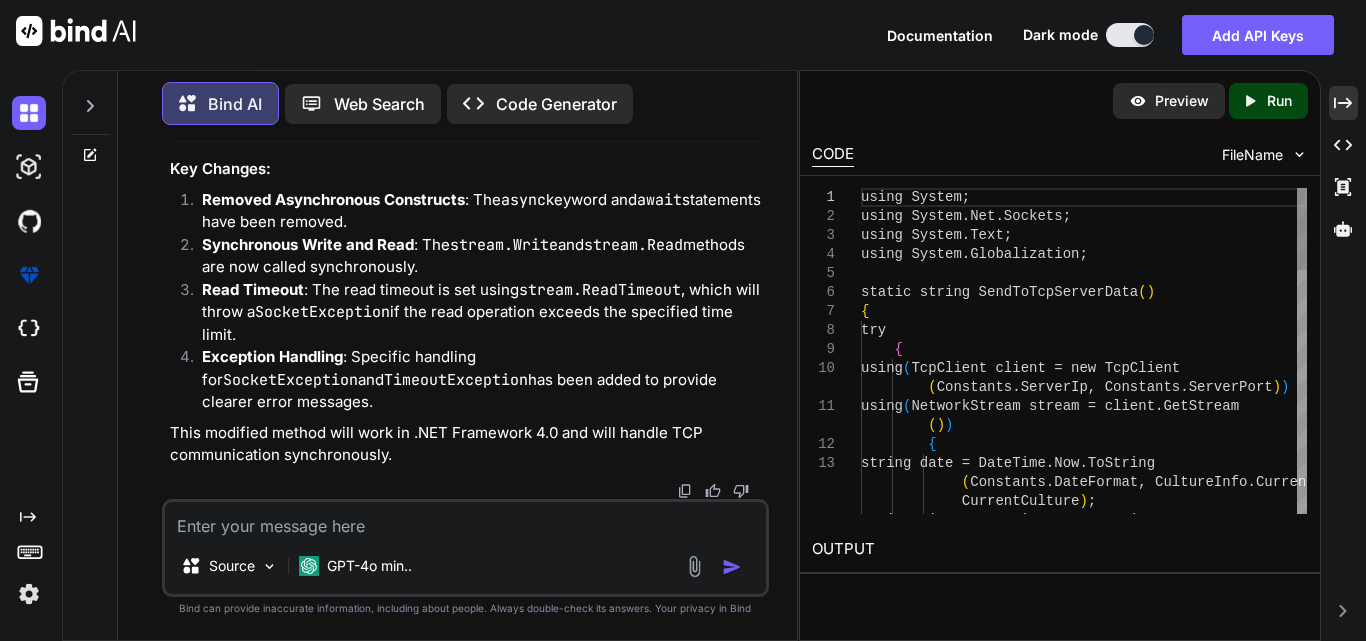 scroll, scrollTop: 6544, scrollLeft: 0, axis: vertical 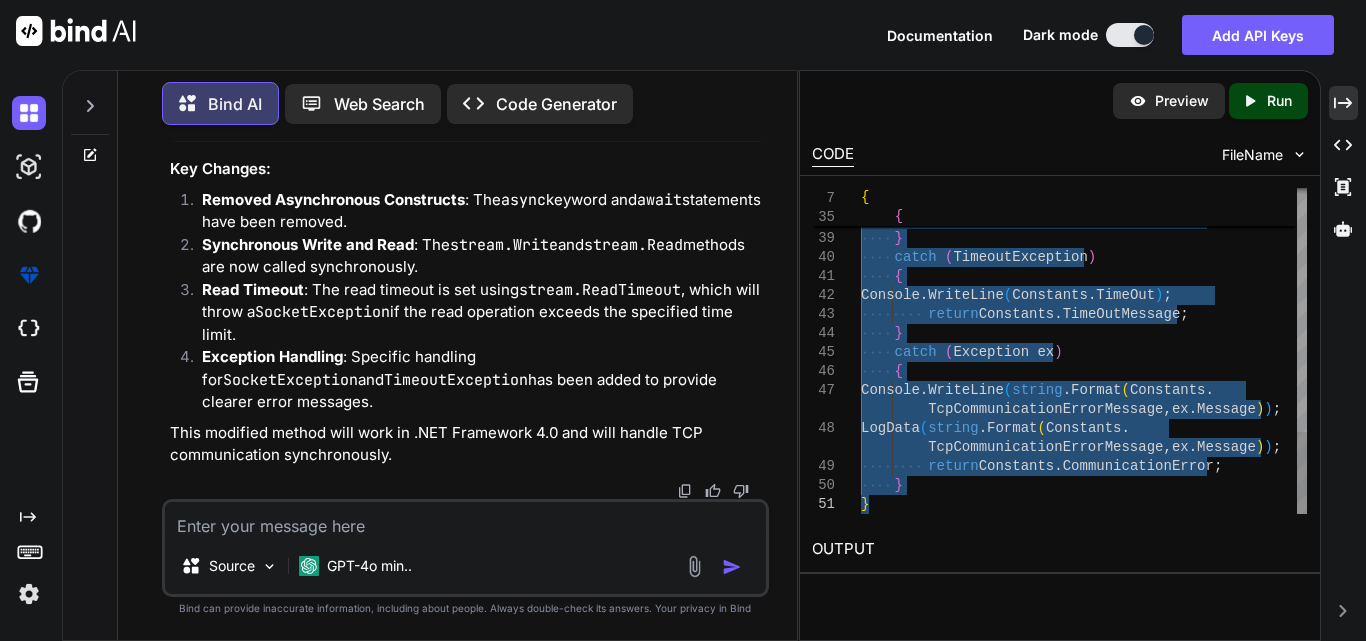 drag, startPoint x: 868, startPoint y: 290, endPoint x: 949, endPoint y: 515, distance: 239.13594 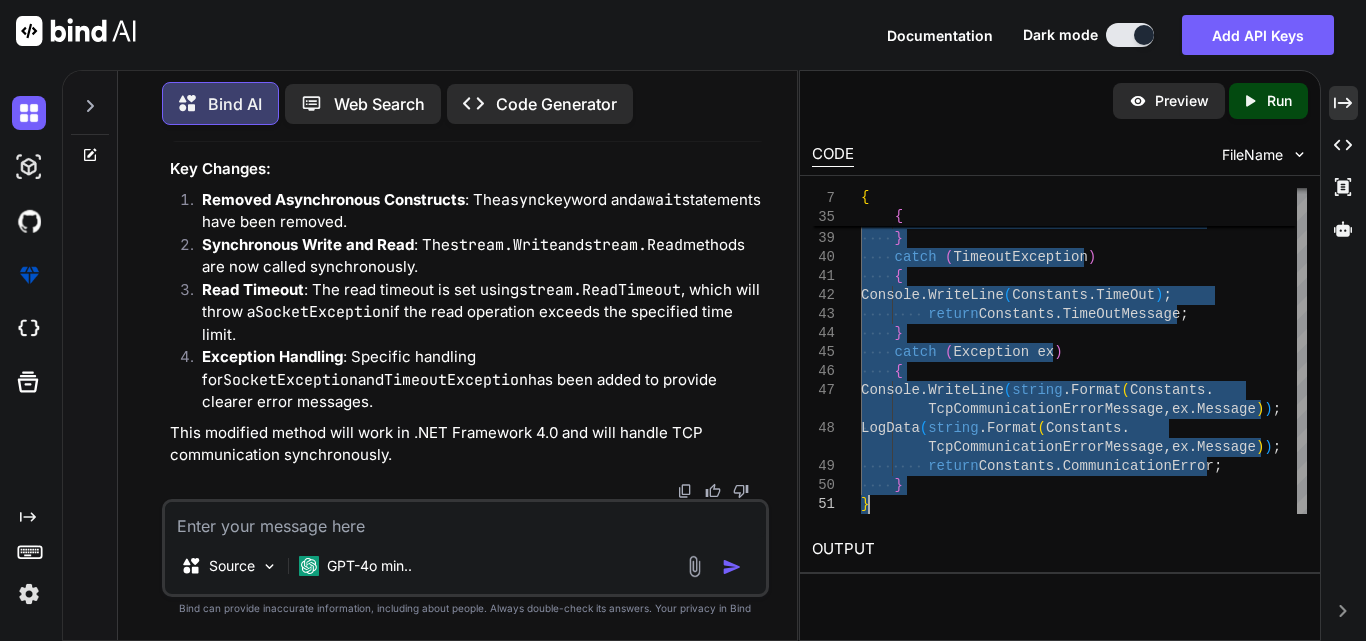 type on "using System;
using System.Net.Sockets;
using System.Text;
using System.Globalization;
static string SendToTcpServerData()
{
try
{
using (TcpClient client = new TcpClient(Constants.ServerIp, Constants.ServerPort))
using (NetworkStream stream = client.GetStream())
{
string date = DateTime.Now.ToString(Constants.DateFormat, CultureInfo.CurrentCulture);
string time = DateTime.Now.ToString(Constants.TimeFormat, CultureInfo.CurrentCulture);
string xml = string.Format(Constants.LinkDescriptionFormat, date, time);
string finalMessage = xml;
LogData(string.Format(Constants.TcpRequestMessage, finalMessage));
byte[] fullData = Encoding.ASCII.GetBytes(finalMessage);
stream.Write(fullData, 0, fullData.Length);
Console.WriteLine(string.Format(Constants.SendingDataMessage, finalMessage));
byte[] buffer = new byte[1024];
int bytesRead = stream.Read(buffer, 0, buffer.Length);
string response = Encoding.ASCII.GetString(buffer, 0, bytesRead);
return response;
}
}
catch (Exception ex)
{
Console.WriteLine(string.Format(Constants.TcpCommunicationErrorMessage, ex.Message));
LogData(string.Format(Constants.TcpCommunicationErrorMessage, ex.Message));
return Constants.CommunicationError;
}
}" 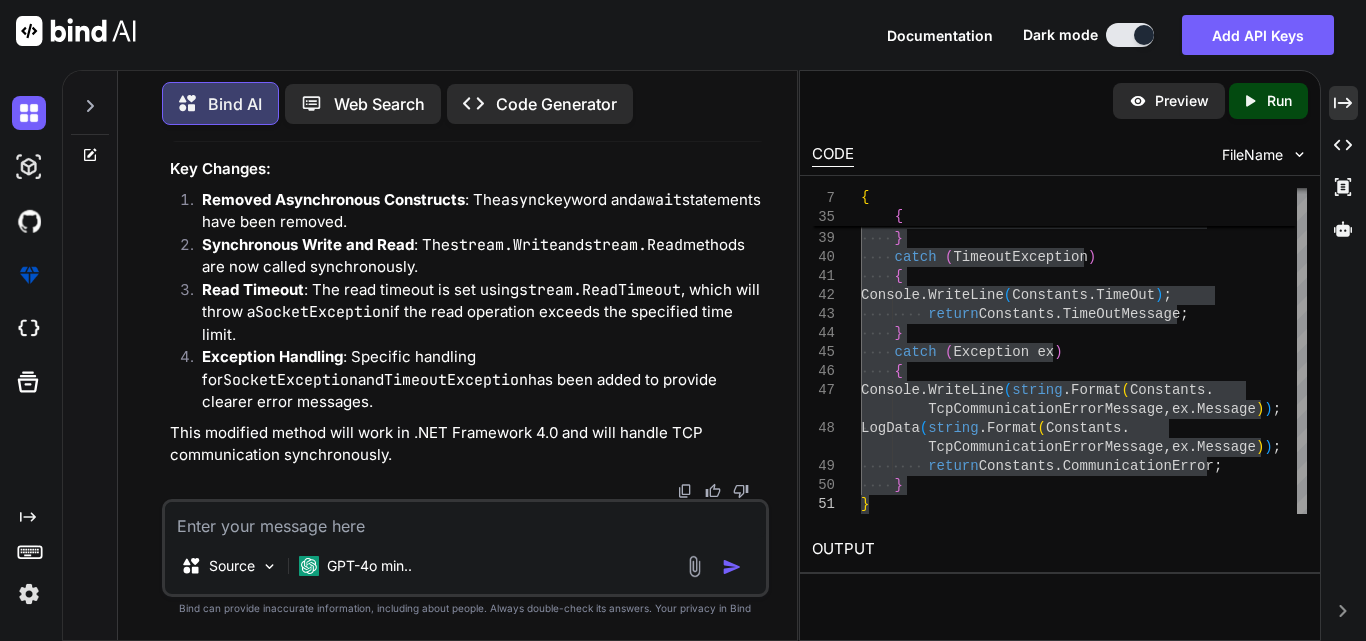 click at bounding box center (465, 520) 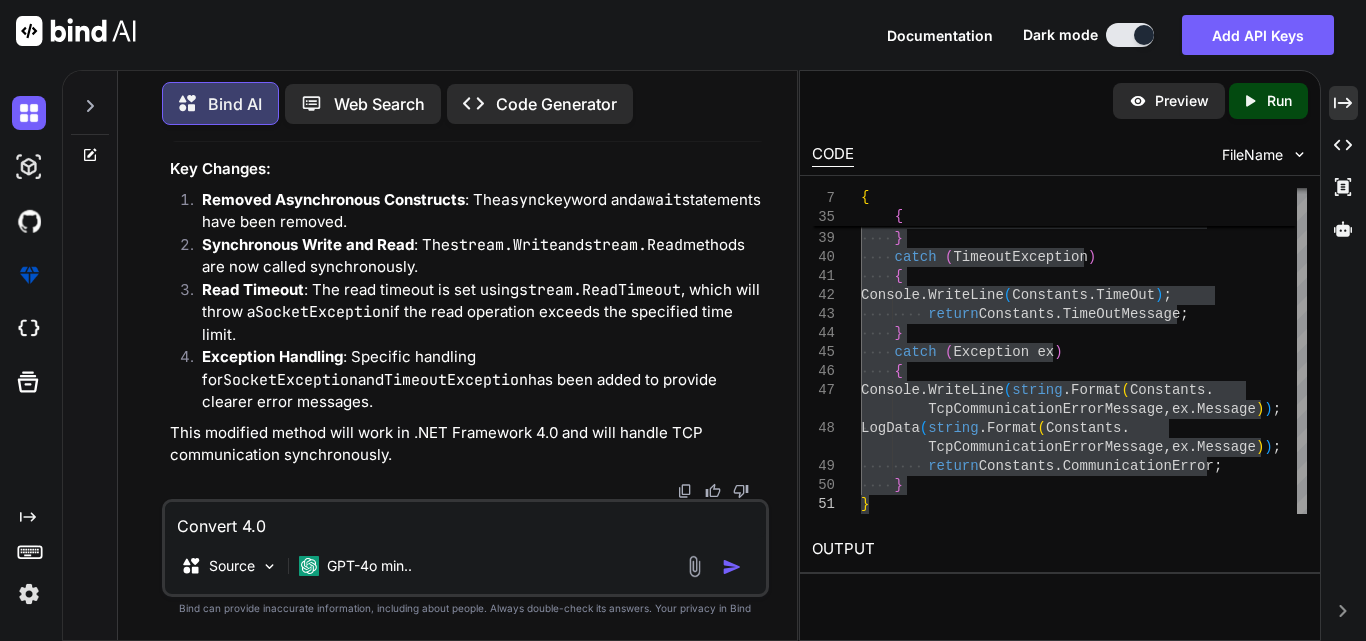 click on "Convert 4.0" at bounding box center [465, 520] 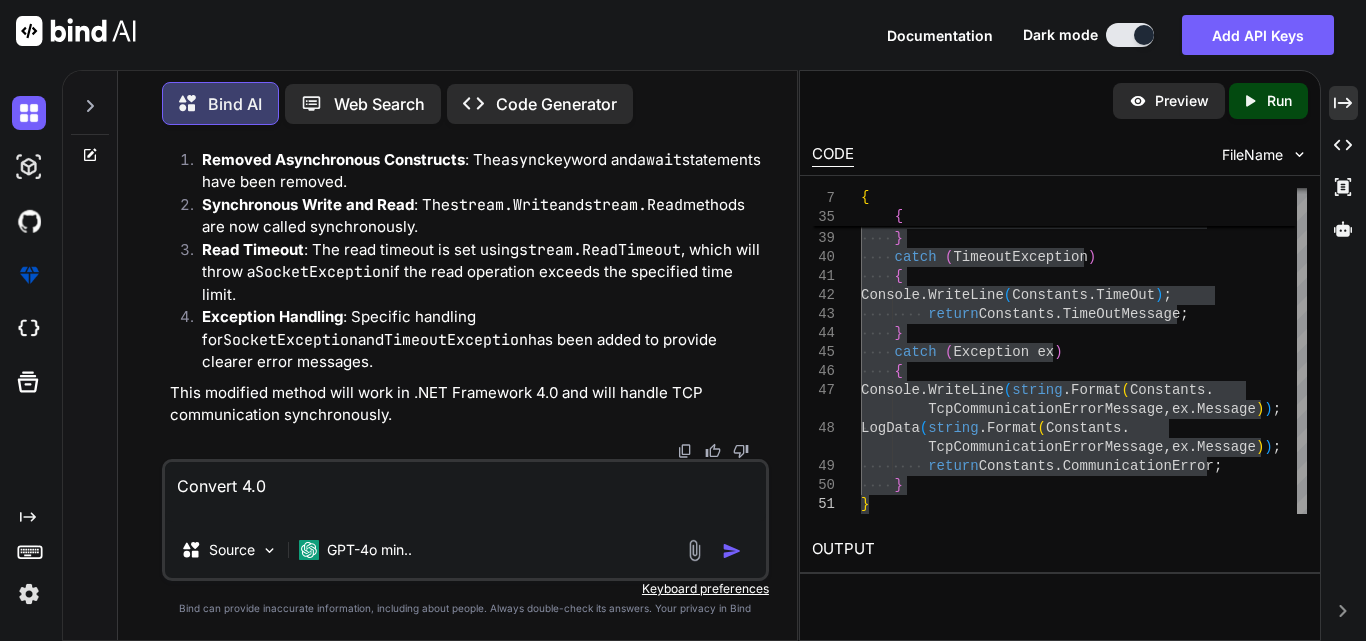 paste on "static async Task<string> SendToTcpServerDataInfo()
{
try
{
using (TcpClient client = new TcpClient(Constants.ServerIp, Constants.ServerPort))
using (NetworkStream stream = client.GetStream())
{
string date = DateTime.Now.ToString(Constants.DateFormat, CultureInfo.CurrentCulture);
string time = DateTime.Now.ToString(Constants.TimeFormat, CultureInfo.CurrentCulture);
string xml = string.Format(Constants.LinkDescriptionFormatInfo, date, time);
string finalMessage = xml;
LogData(string.Format(Constants.TcpRequestMessage, finalMessage));
byte[] fullData = Encoding.ASCII.GetBytes(finalMessage);
await stream.WriteAsync(fullData, 0, fullData.Length);
Console.WriteLine(string.Format(Constants.SendingDataMessage, finalMessage));
byte[] buffer = new byte[1024];..." 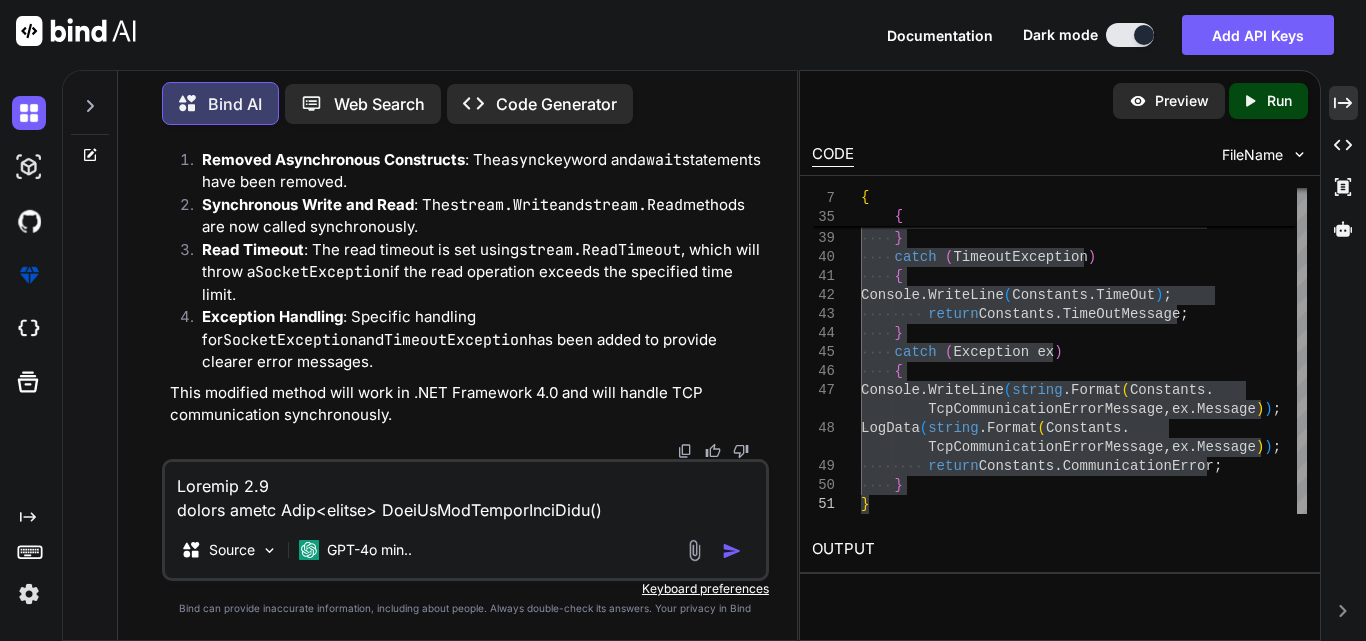 scroll, scrollTop: 1178, scrollLeft: 0, axis: vertical 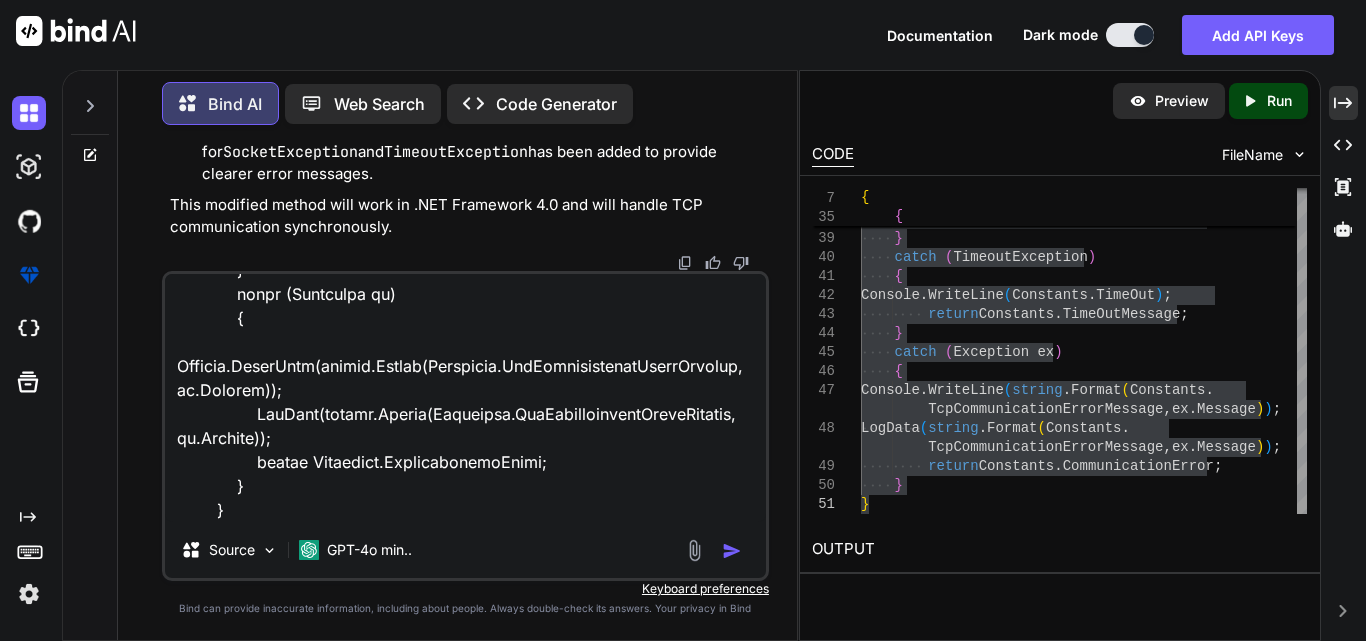 type 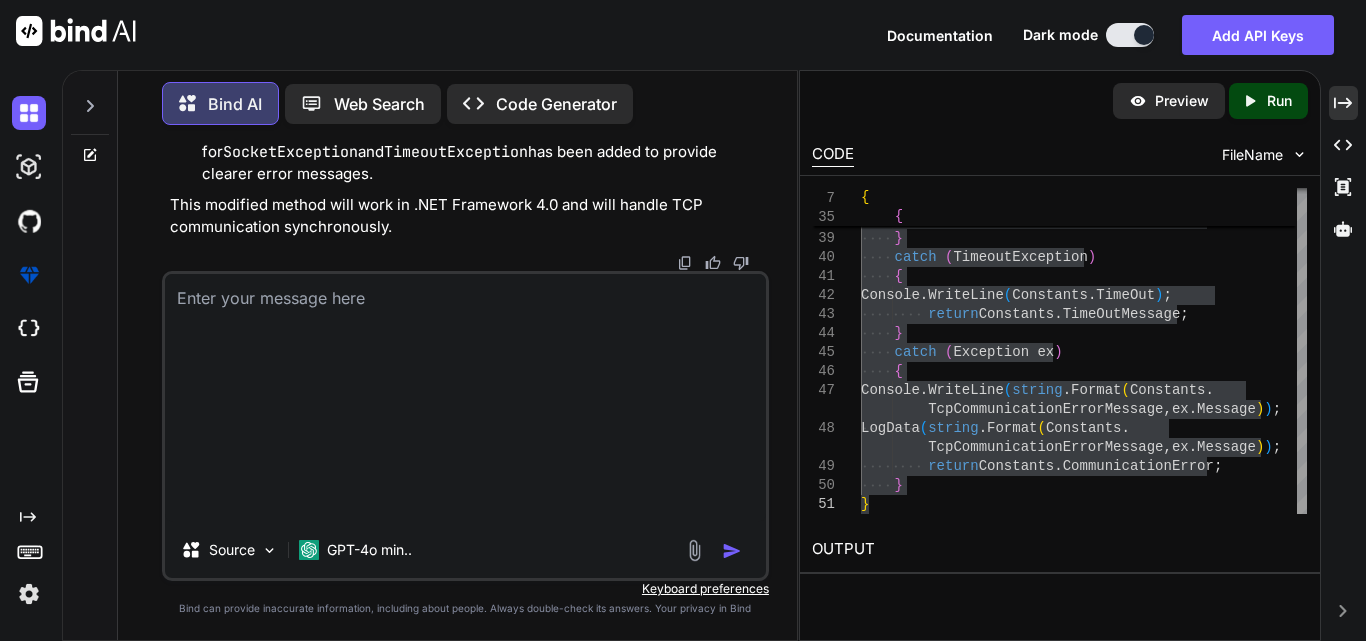 scroll, scrollTop: 0, scrollLeft: 0, axis: both 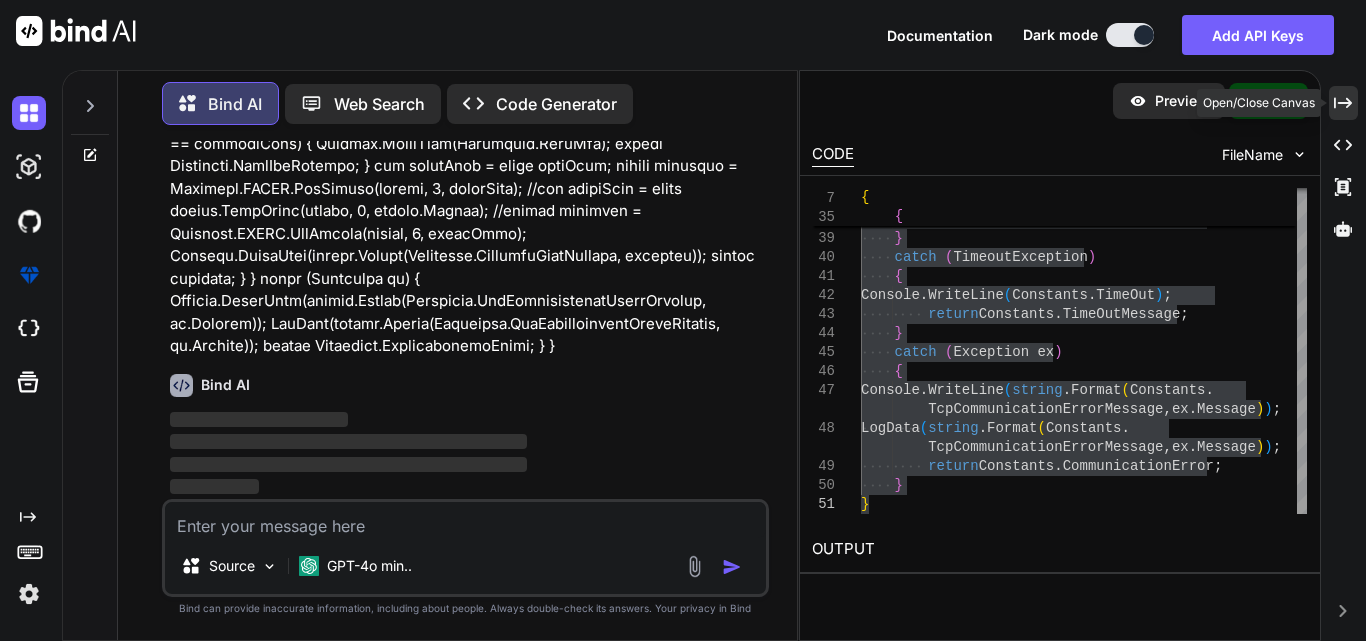 click on "Created with Pixso." 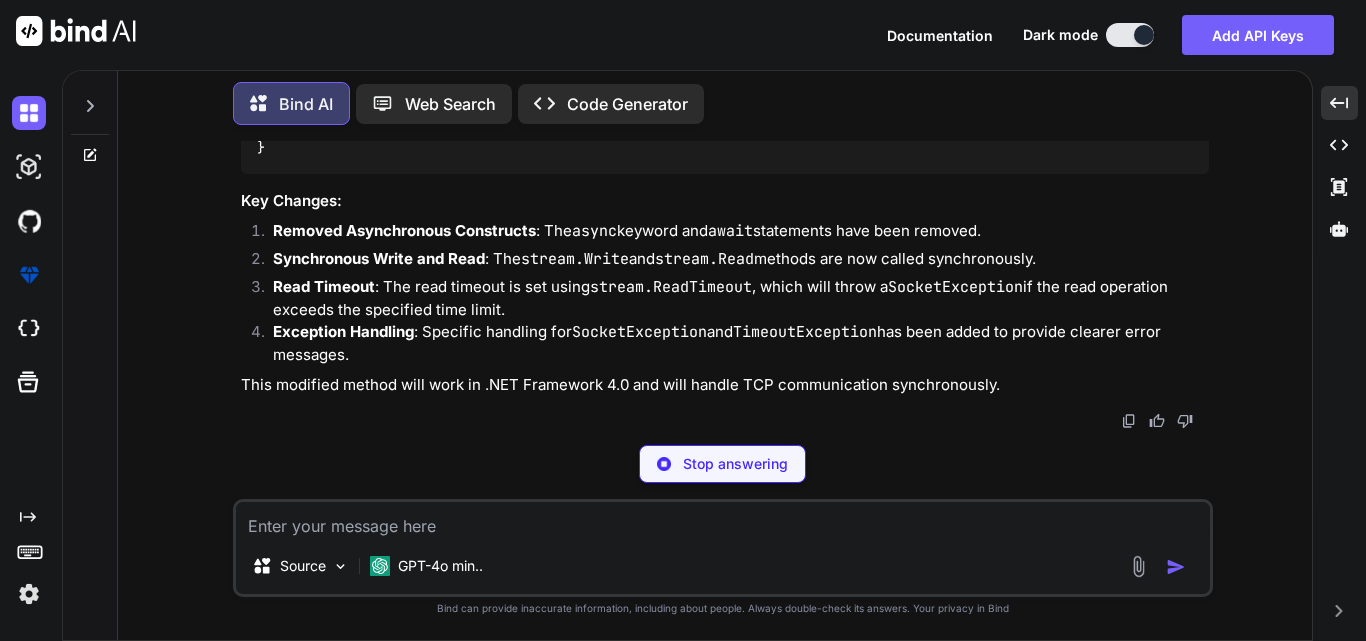 scroll, scrollTop: 8220, scrollLeft: 0, axis: vertical 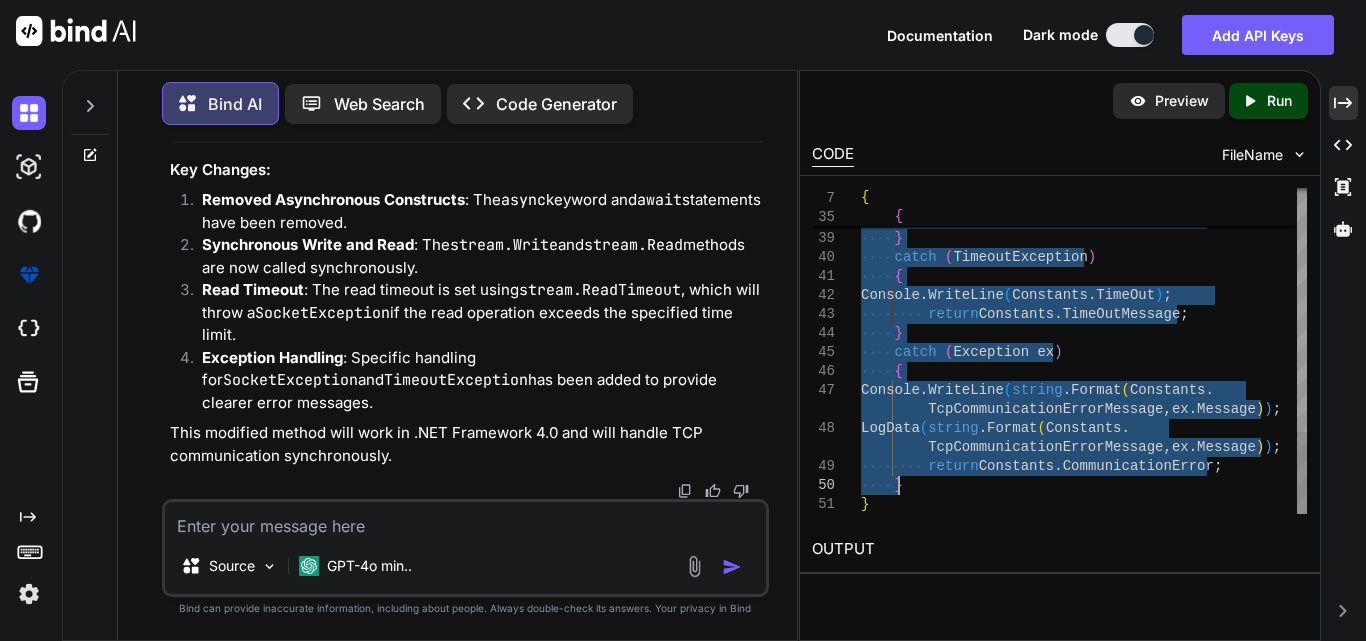 drag, startPoint x: 864, startPoint y: 290, endPoint x: 955, endPoint y: 494, distance: 223.37636 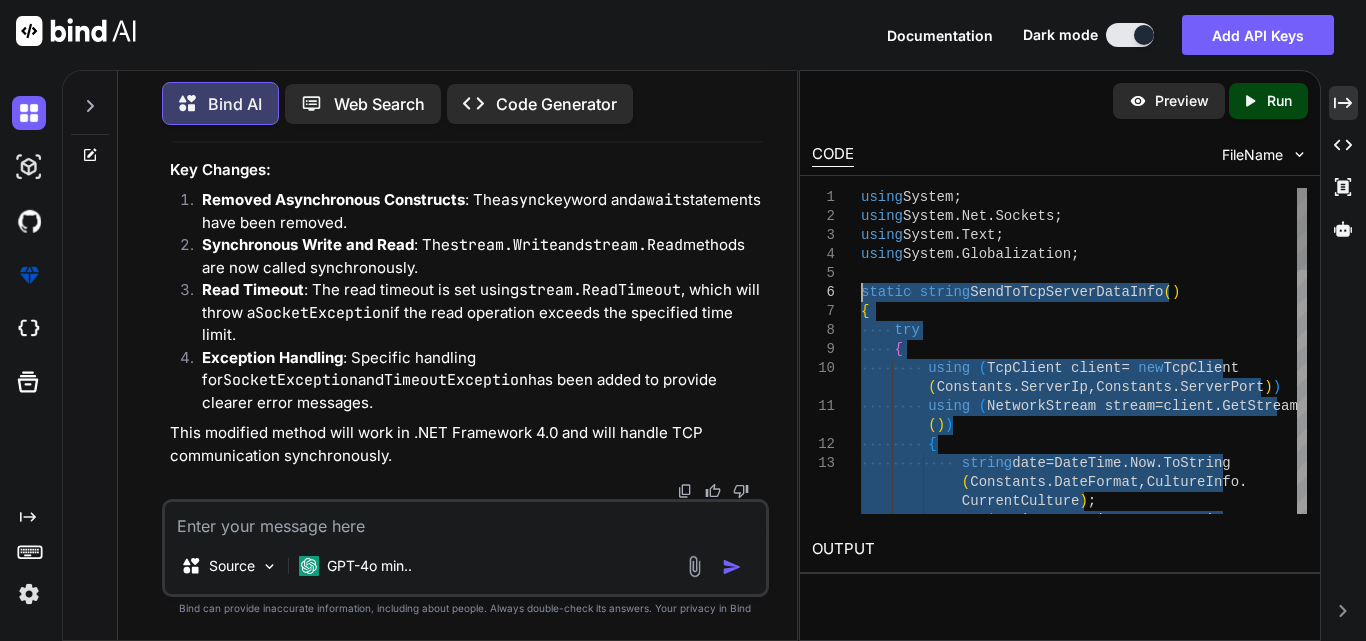 drag, startPoint x: 883, startPoint y: 506, endPoint x: 856, endPoint y: 291, distance: 216.68872 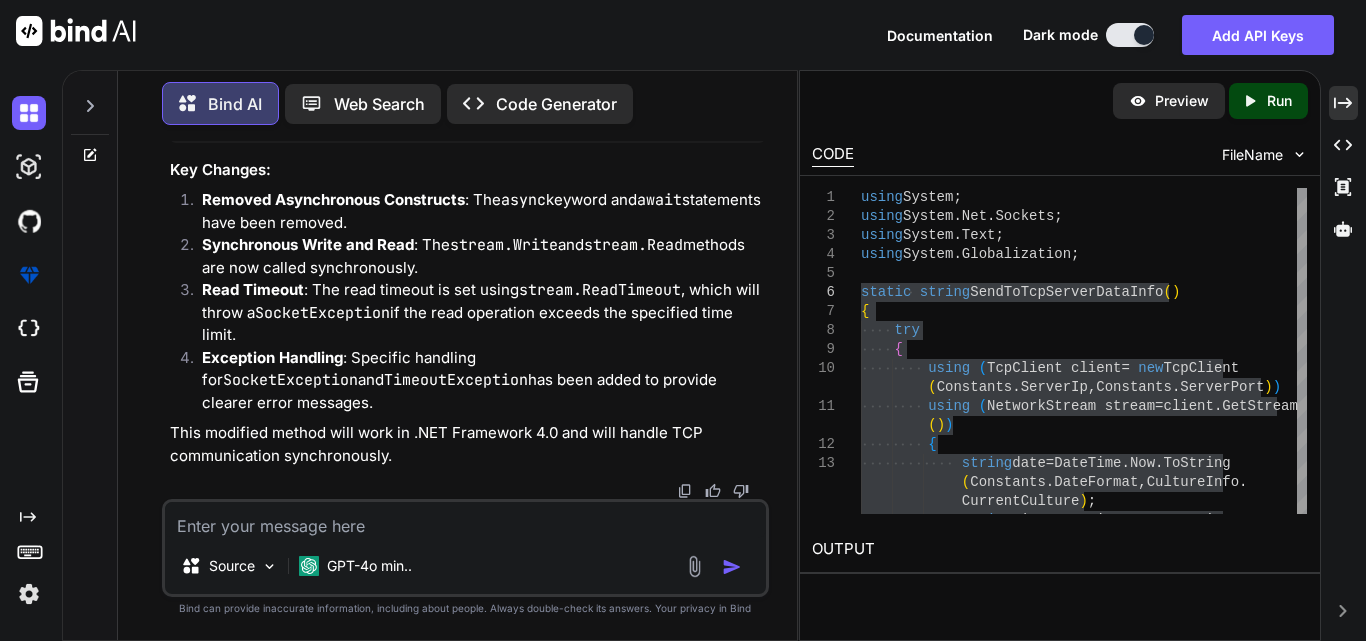 click at bounding box center [465, 520] 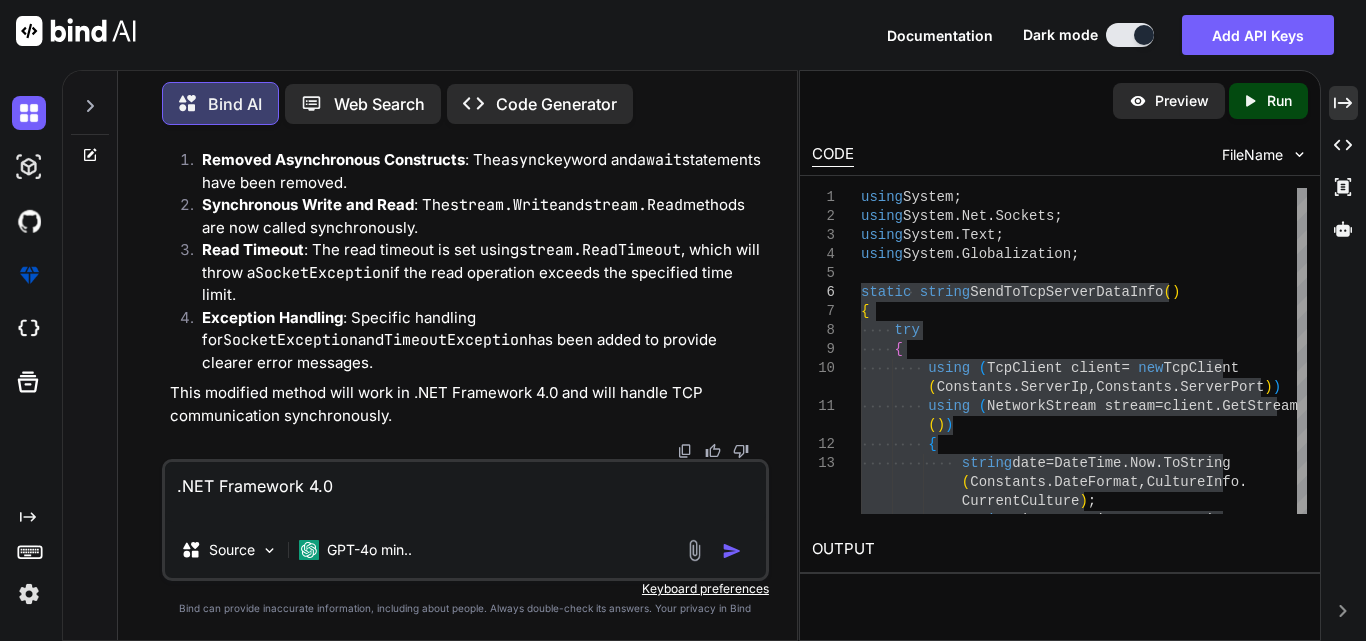 paste on "static async Task<string> SendToTcpServerInQury(string roomNumberinfo)
{
try
{
using (TcpClient client = new TcpClient(Constants.ServerIp, Constants.ServerPort))
using (NetworkStream stream = client.GetStream())
{
string date = DateTime.Now.ToString(Constants.DateFormat, CultureInfo.CurrentCulture);
string time = DateTime.Now.ToString(Constants.TimeFormat, CultureInfo.CurrentCulture);
string messageWithoutChecksum = string.Format(Constants.PostInquiryFormatinfo, roomNumberinfo, date, time);
string finalMessage = messageWithoutChecksum;
LogData(string.Format(Constants.TcpRequestMessage, finalMessage));
byte[] fullData = Encoding.ASCII.GetBytes(finalMessage);
await stream.WriteAsync(fullData, 0, fullData.Length);
Console.WriteLine(string.Format(Constants.SendingDataMessag..." 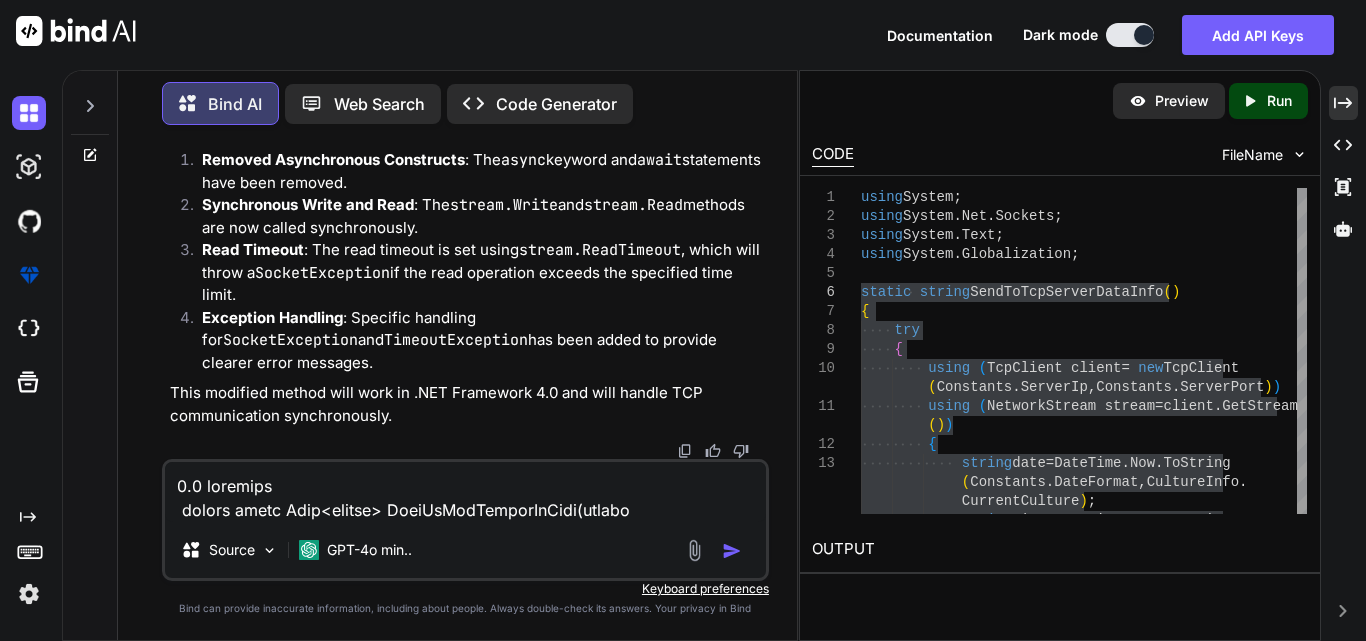 scroll, scrollTop: 1130, scrollLeft: 0, axis: vertical 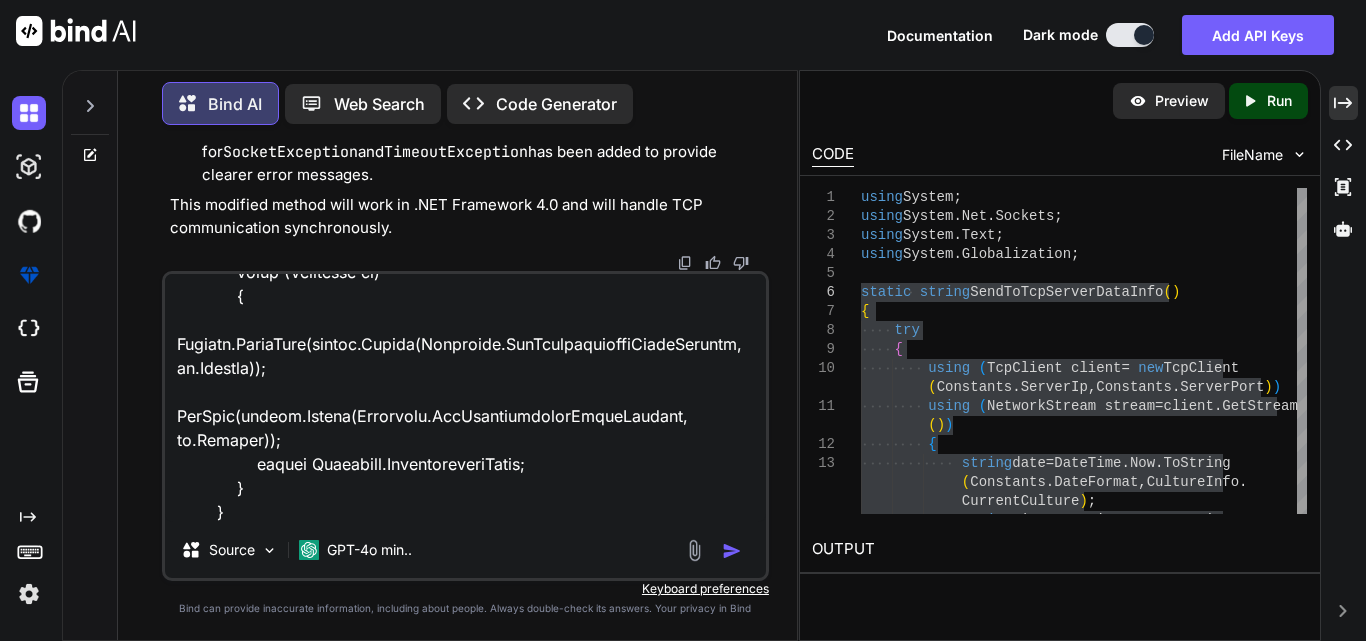type 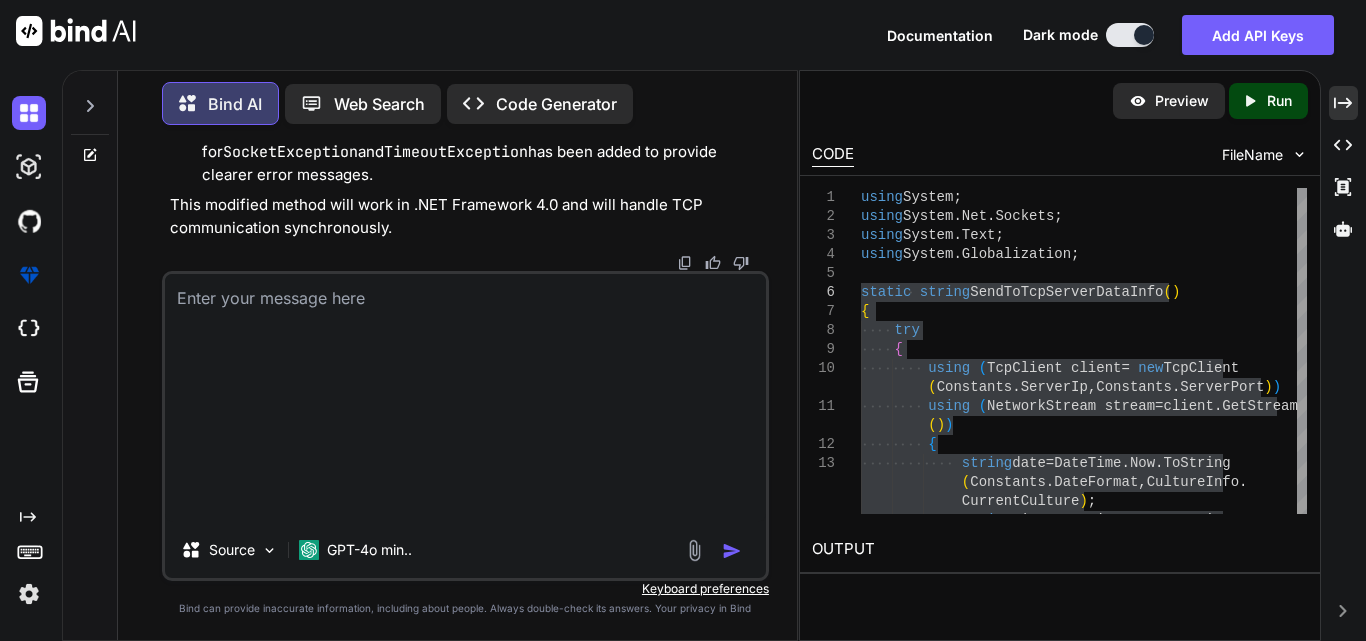 scroll, scrollTop: 0, scrollLeft: 0, axis: both 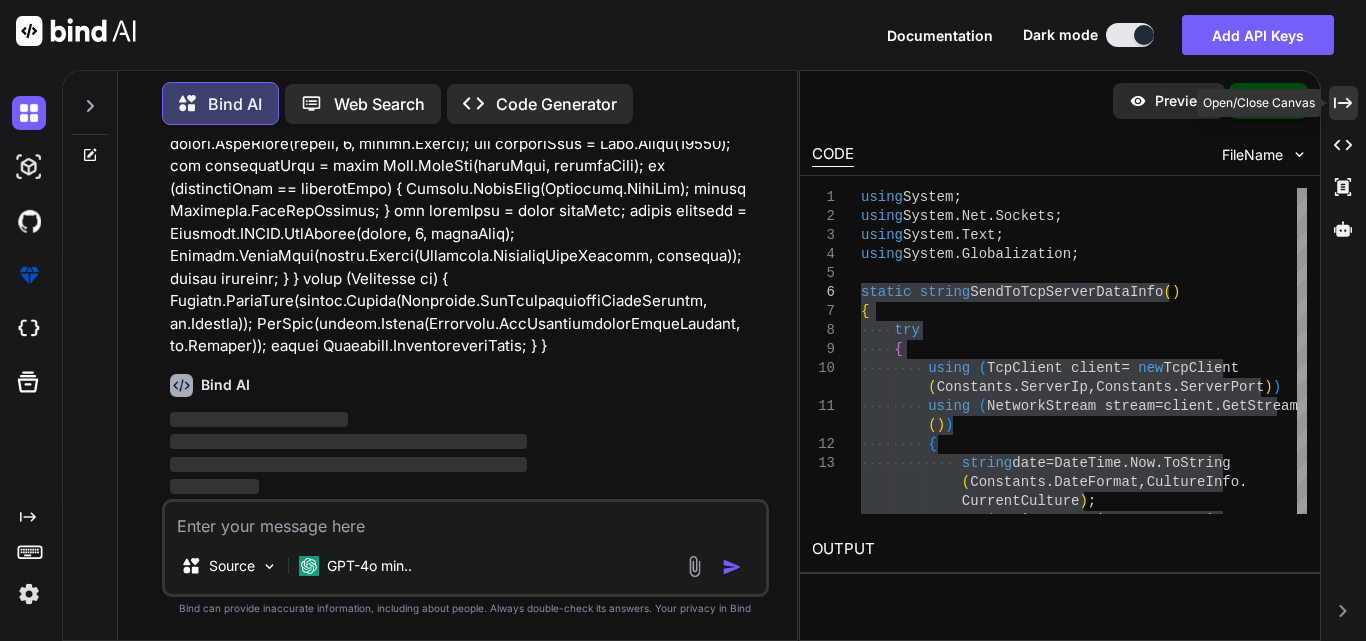 click on "Created with Pixso." at bounding box center [1343, 103] 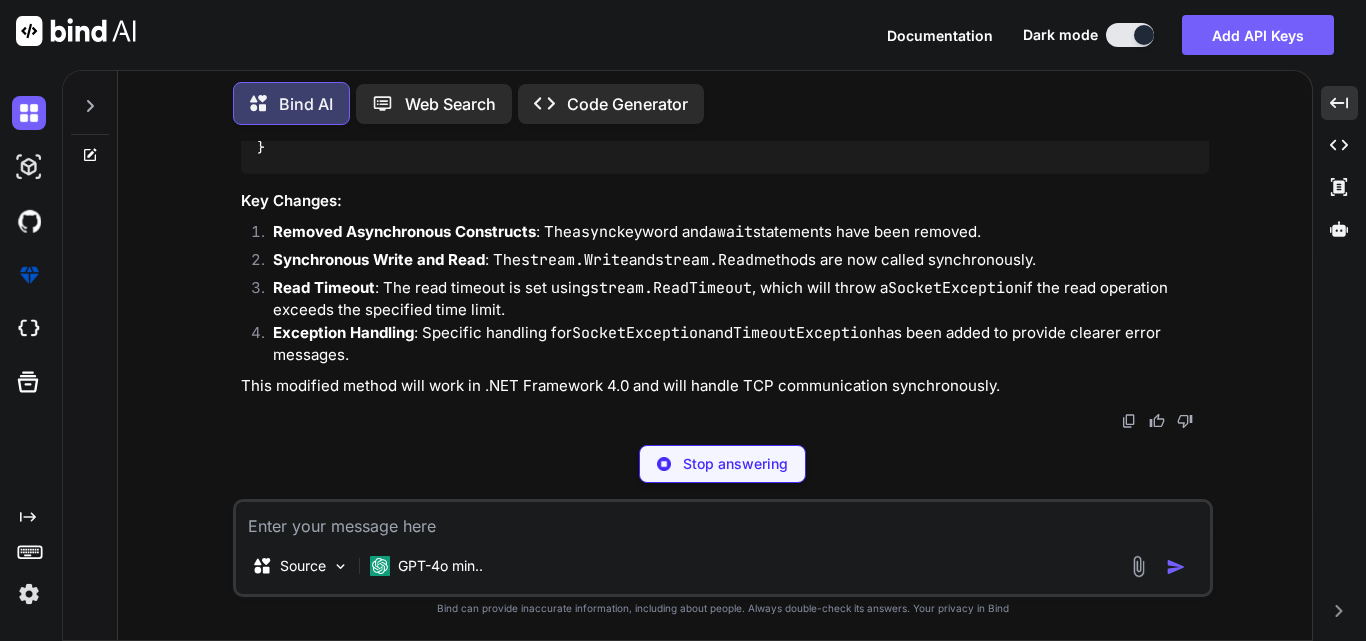 scroll, scrollTop: 11358, scrollLeft: 0, axis: vertical 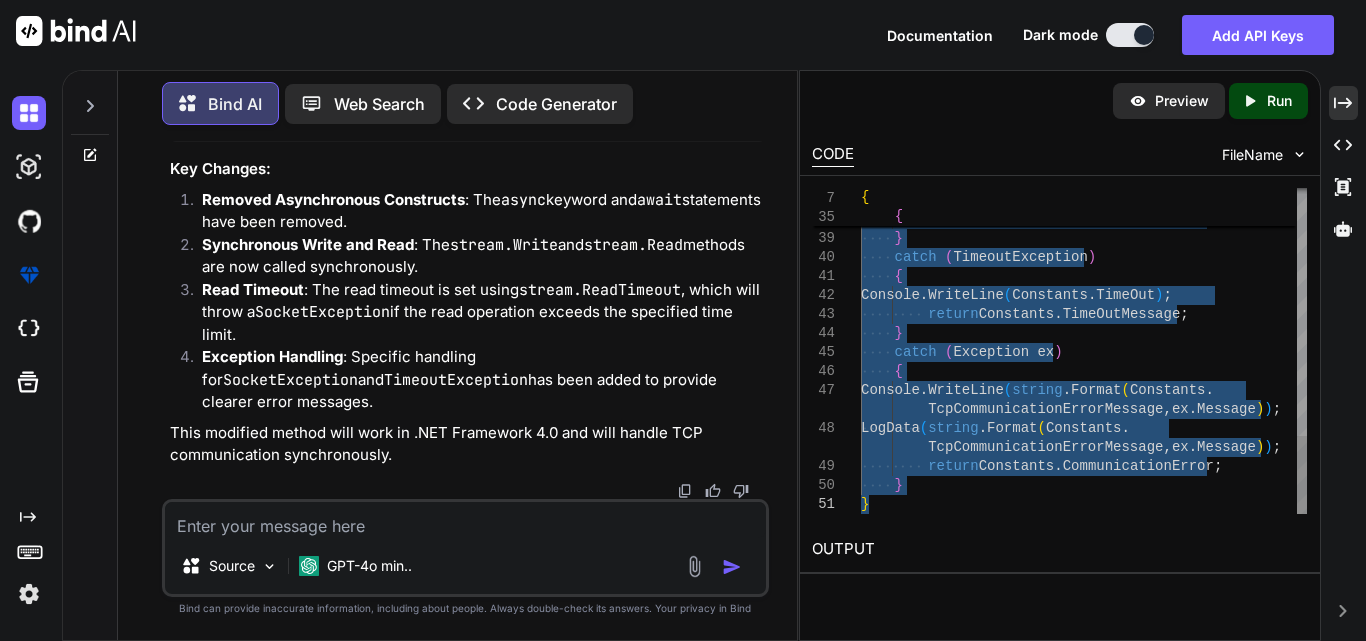 type on "using System;
using System.Net.Sockets;
using System.Text;
using System.Globalization;
static string SendToTcpServerInQury(string roomNumberinfo)
{
try
{
…}" 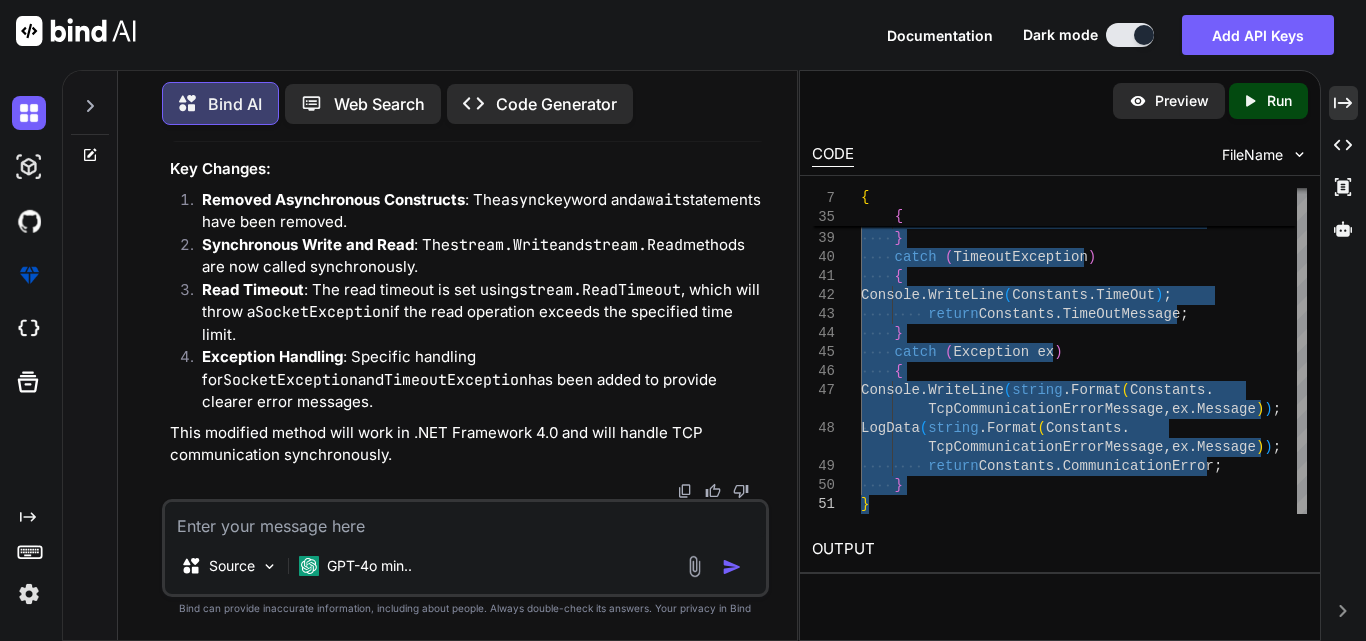 click at bounding box center [465, 520] 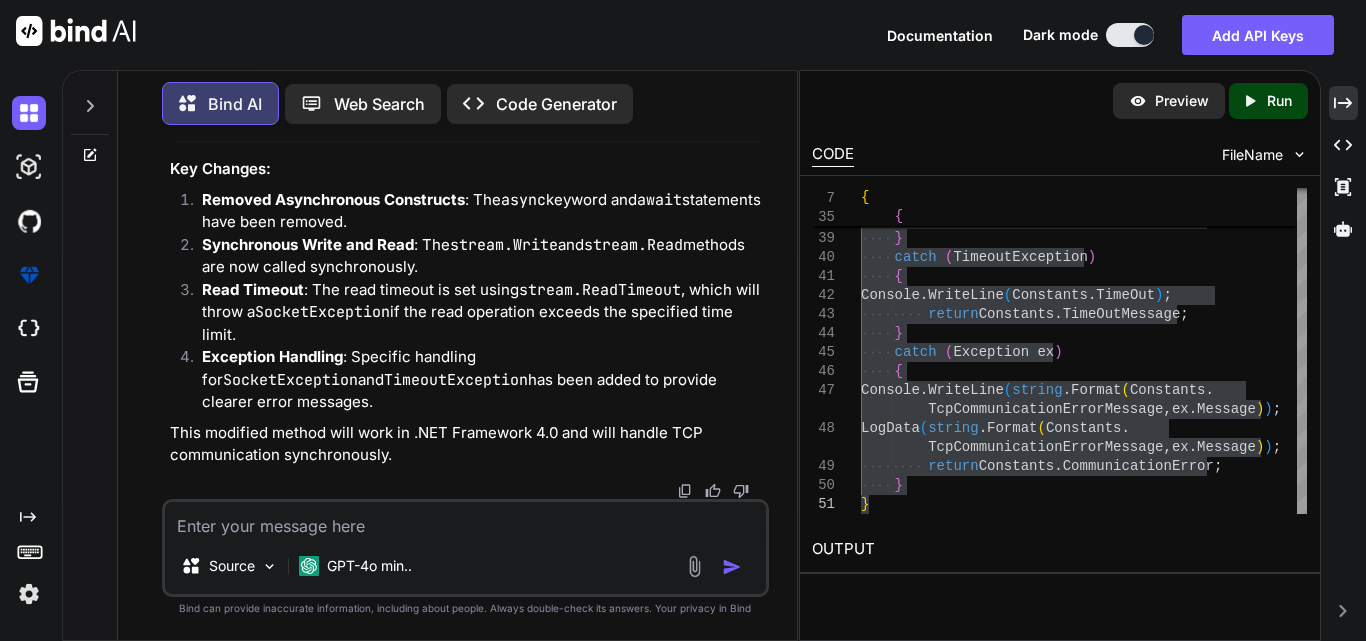 paste on "static async Task<string> SendToTcpServerInQuryDetails(string roomNumberinfoDetails)
{
try
{
using (TcpClient client = new TcpClient(Constants.ServerIp, Constants.ServerPort))
using (NetworkStream stream = client.GetStream())
{
string date = DateTime.Now.ToString(Constants.DateFormat, CultureInfo.CurrentCulture);
string time = DateTime.Now.ToString(Constants.TimeFormat, CultureInfo.CurrentCulture);
string messageWithoutChecksum = string.Format(Constants.PostInquiryFormatinfoDetails, roomNumberinfoDetails, date, time);
string finalMessage = messageWithoutChecksum;
LogData(string.Format(Constants.TcpRequestMessage, finalMessage));
byte[] fullData = Encoding.ASCII.GetBytes(finalMessage);
await stream.WriteAsync(fullData, 0, fullData.Length);
Console.WriteLine(string.Format..." 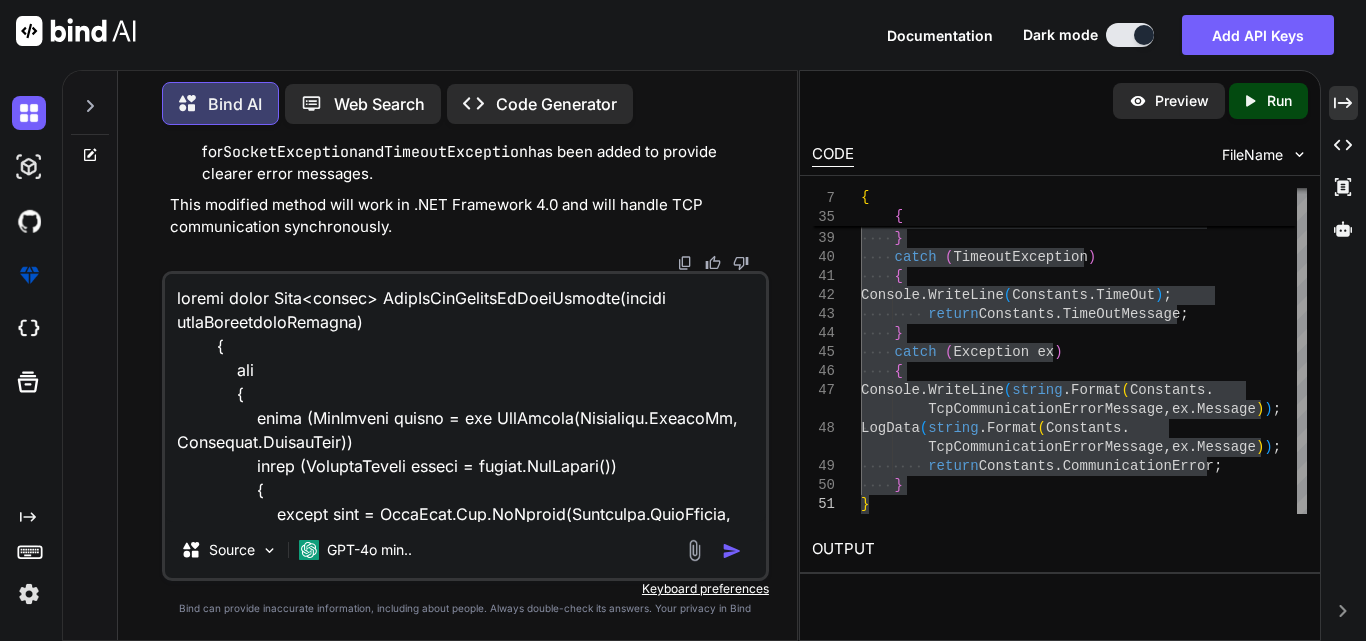 scroll, scrollTop: 1130, scrollLeft: 0, axis: vertical 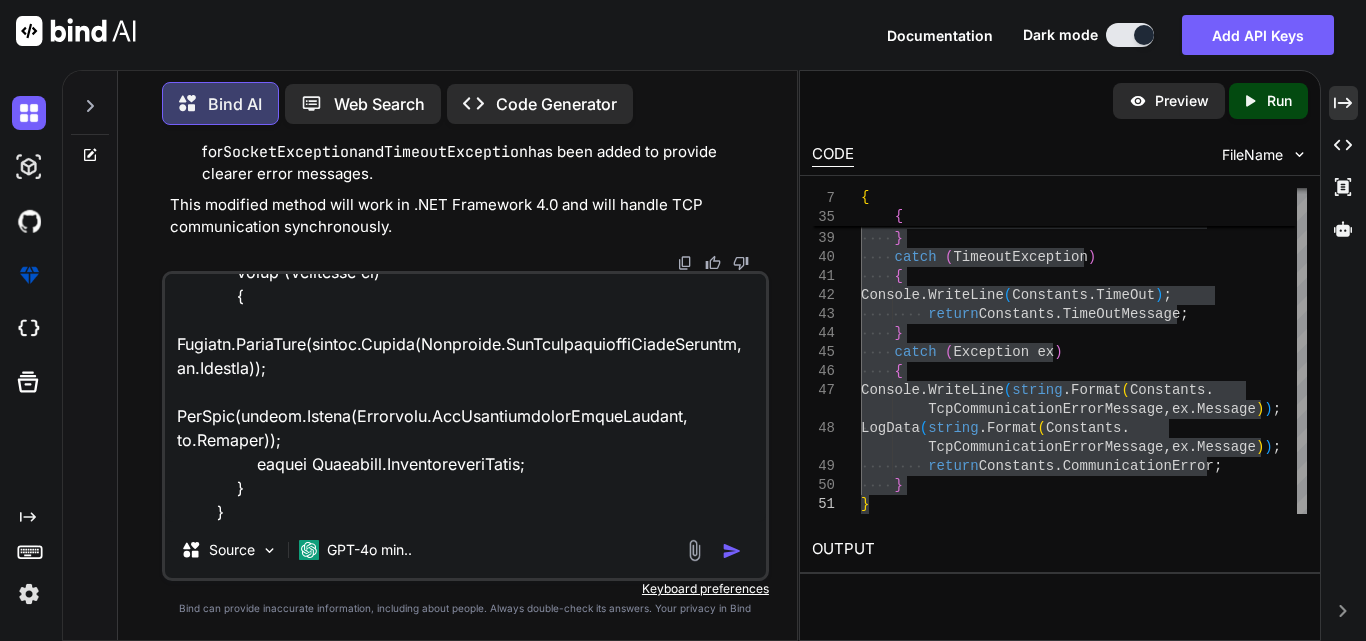 type on "static async Task<string> SendToTcpServerInQuryDetails(string roomNumberinfoDetails)
{
try
{
using (TcpClient client = new TcpClient(Constants.ServerIp, Constants.ServerPort))
using (NetworkStream stream = client.GetStream())
{
string date = DateTime.Now.ToString(Constants.DateFormat, CultureInfo.CurrentCulture);
string time = DateTime.Now.ToString(Constants.TimeFormat, CultureInfo.CurrentCulture);
string messageWithoutChecksum = string.Format(Constants.PostInquiryFormatinfoDetails, roomNumberinfoDetails, date, time);
string finalMessage = messageWithoutChecksum;
LogData(string.Format(Constants.TcpRequestMessage, finalMessage));
byte[] fullData = Encoding.ASCII.GetBytes(finalMessage);
await stream.WriteAsync(fullData, 0, fullData.Length);
Console.WriteLine(string.Format..." 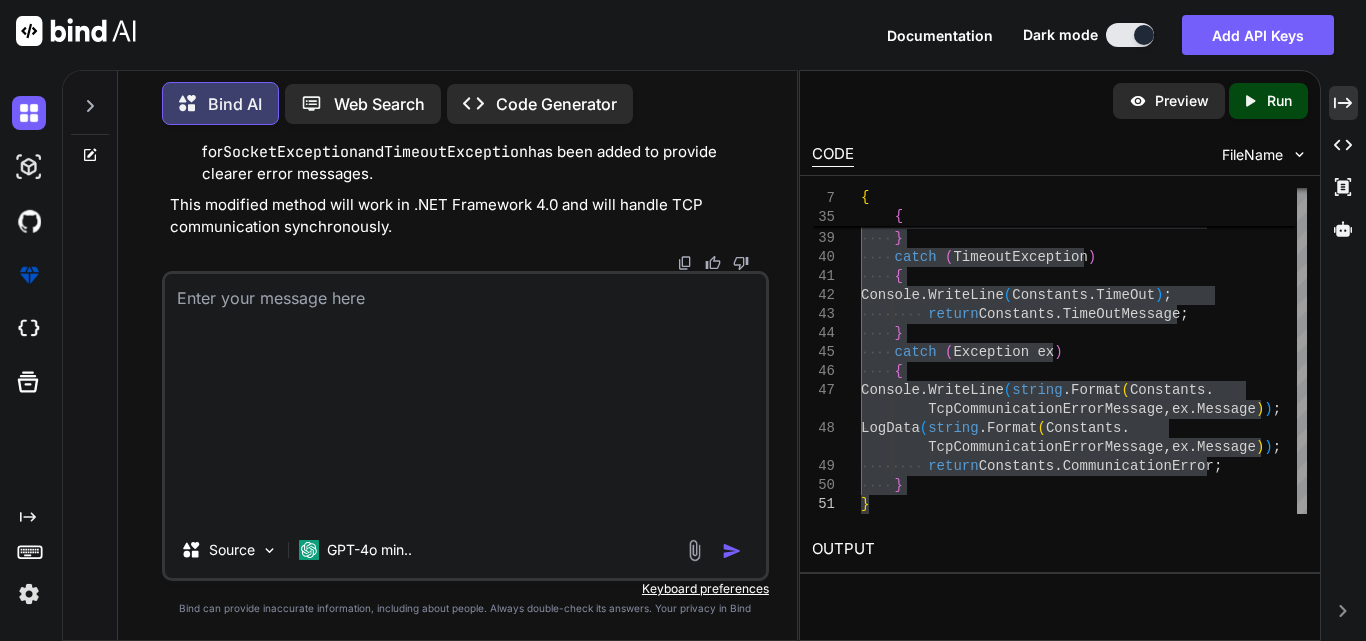 scroll, scrollTop: 0, scrollLeft: 0, axis: both 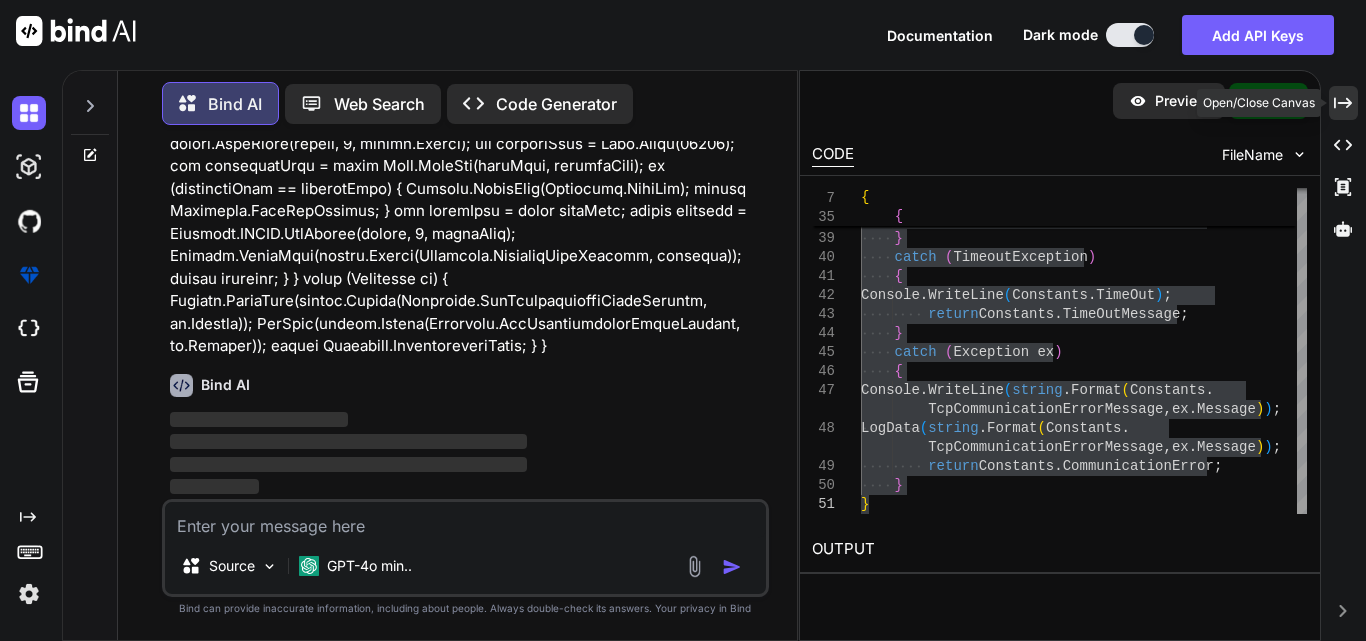 click on "Created with Pixso." 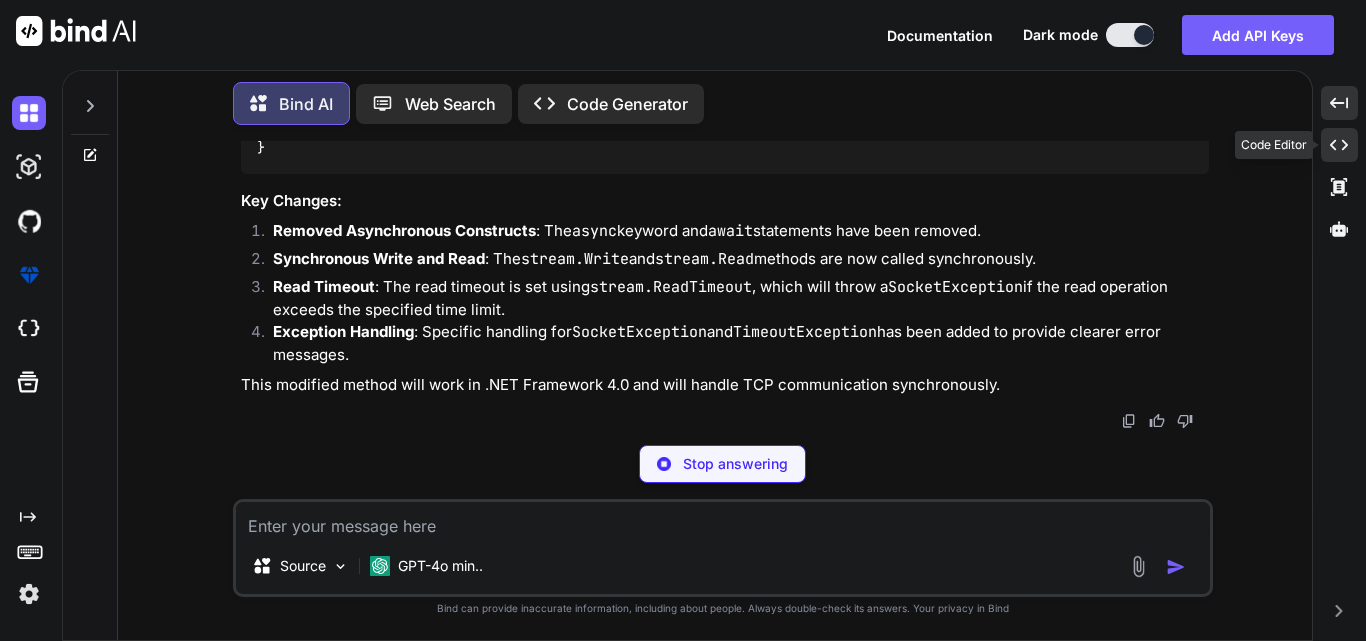 scroll, scrollTop: 13260, scrollLeft: 0, axis: vertical 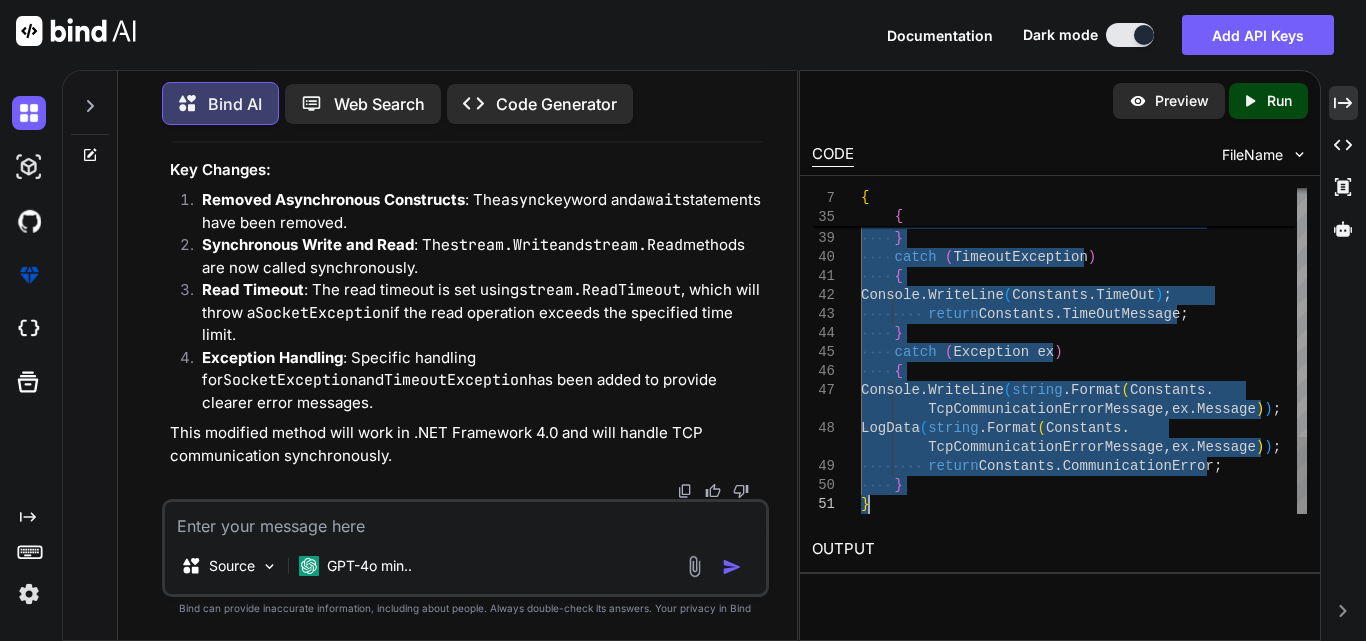 drag, startPoint x: 864, startPoint y: 292, endPoint x: 965, endPoint y: 650, distance: 371.97446 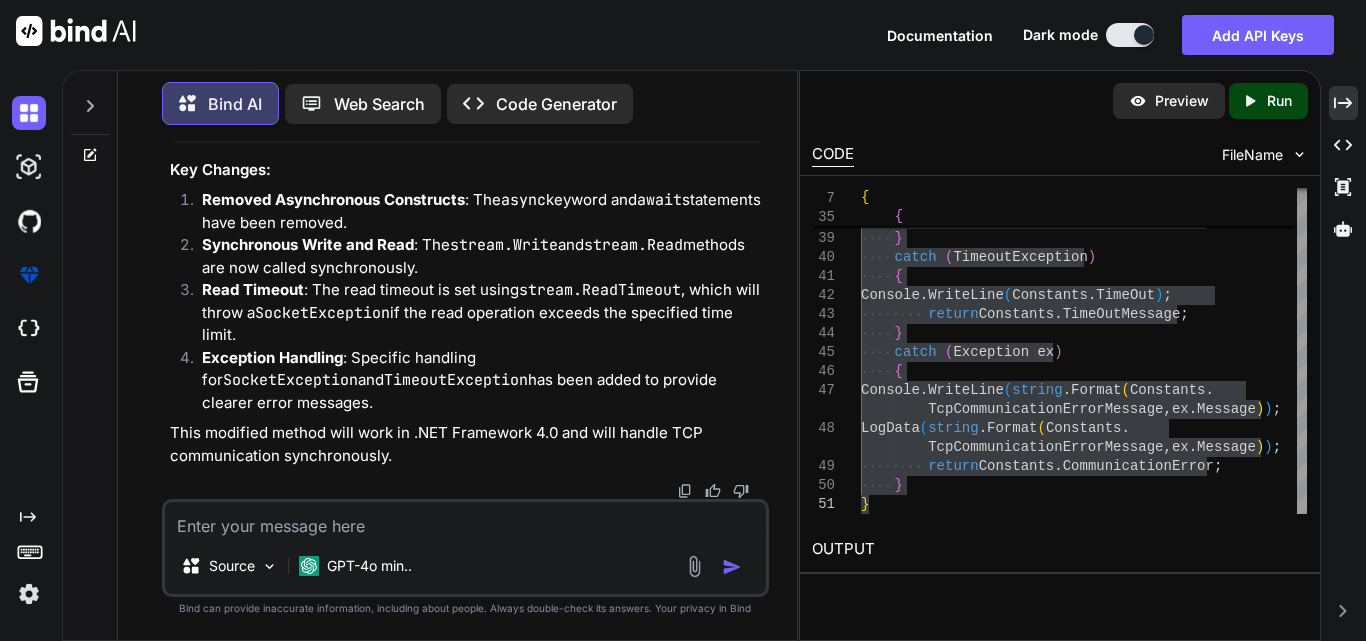 click at bounding box center [465, 520] 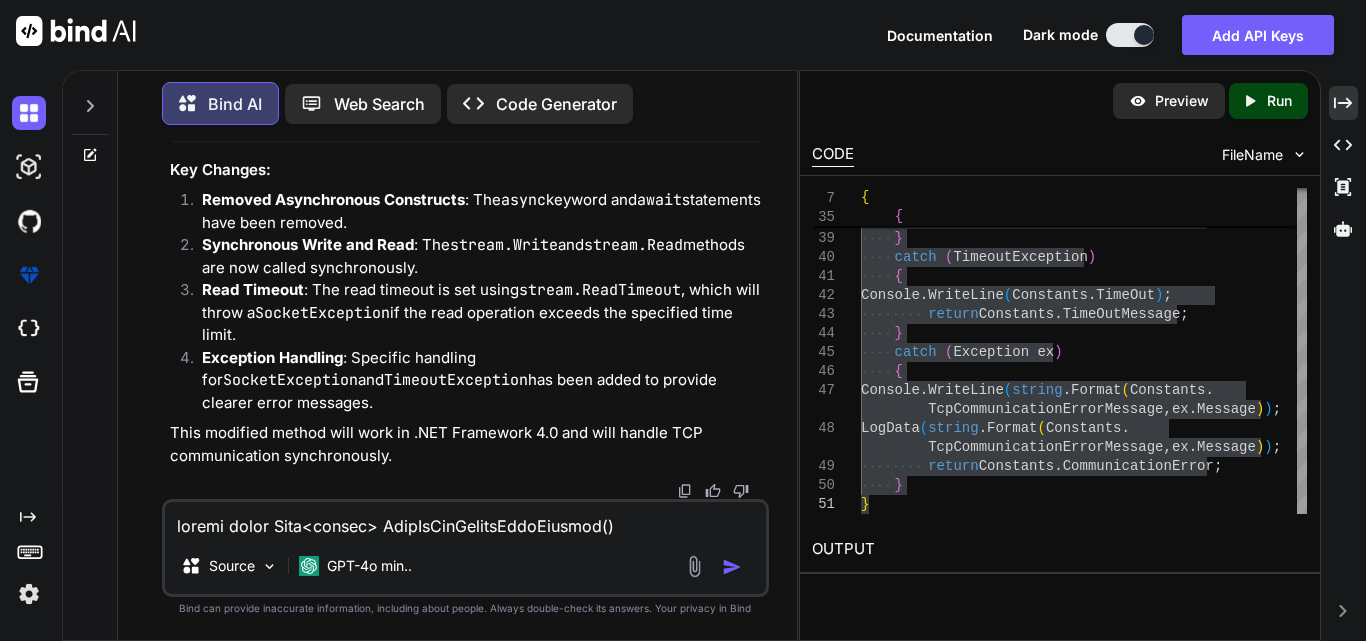 scroll, scrollTop: 1082, scrollLeft: 0, axis: vertical 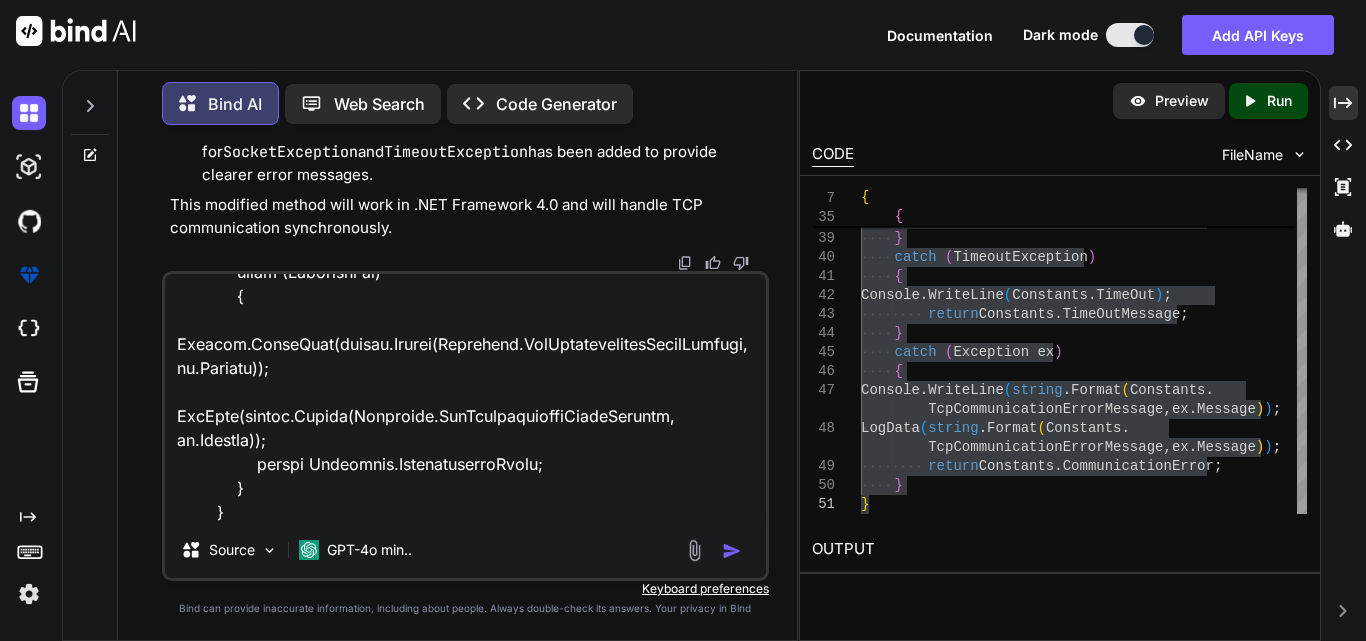 type on "static async Task<string> SendToTcpServerDataDetails()
{
try
{
using (TcpClient client = new TcpClient(Constants.ServerIp, Constants.ServerPort))
using (NetworkStream stream = client.GetStream())
{
string date = DateTime.Now.ToString(Constants.DateFormat, CultureInfo.CurrentCulture);
string time = DateTime.Now.ToString(Constants.TimeFormat, CultureInfo.CurrentCulture);
string xml = string.Format(Constants.LinkDescriptionFormatInfoDetails, date, time);
string finalMessage = xml;
LogData(string.Format(Constants.TcpRequestMessage, finalMessage));
byte[] fullData = Encoding.ASCII.GetBytes(finalMessage);
await stream.WriteAsync(fullData, 0, fullData.Length);
Console.WriteLine(string.Format(Constants.SendingDataMessage, finalMessage));
byte[] buffer = new b..." 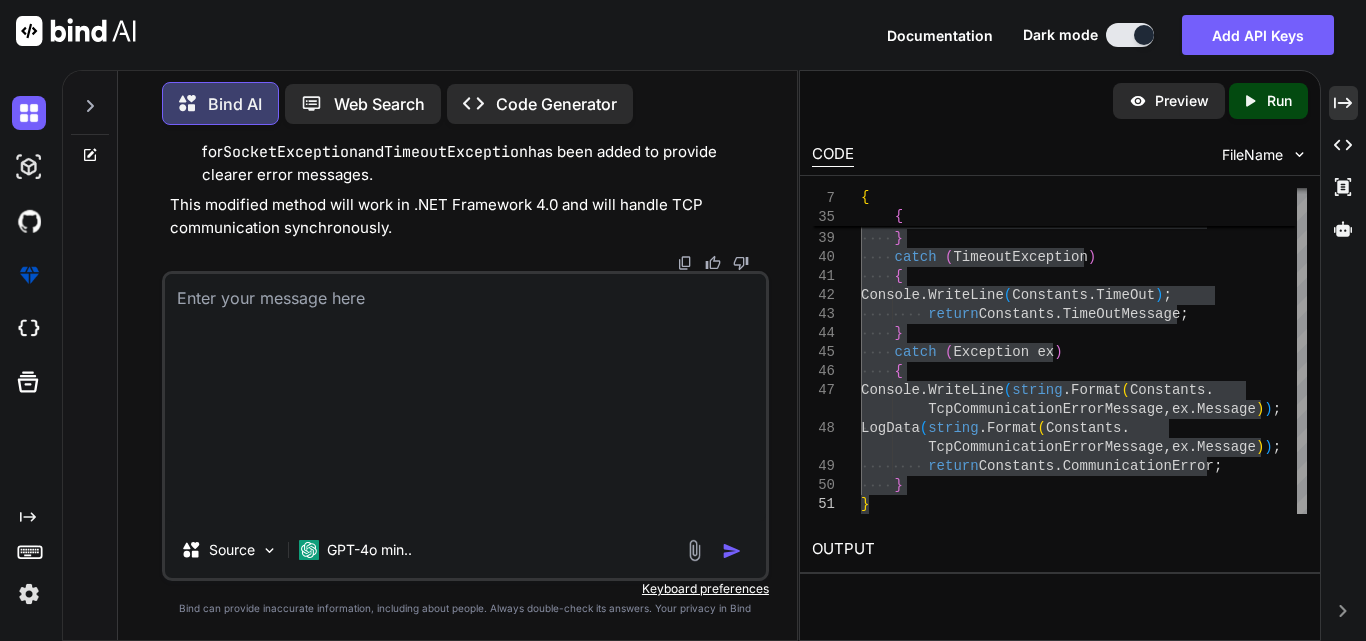 scroll, scrollTop: 0, scrollLeft: 0, axis: both 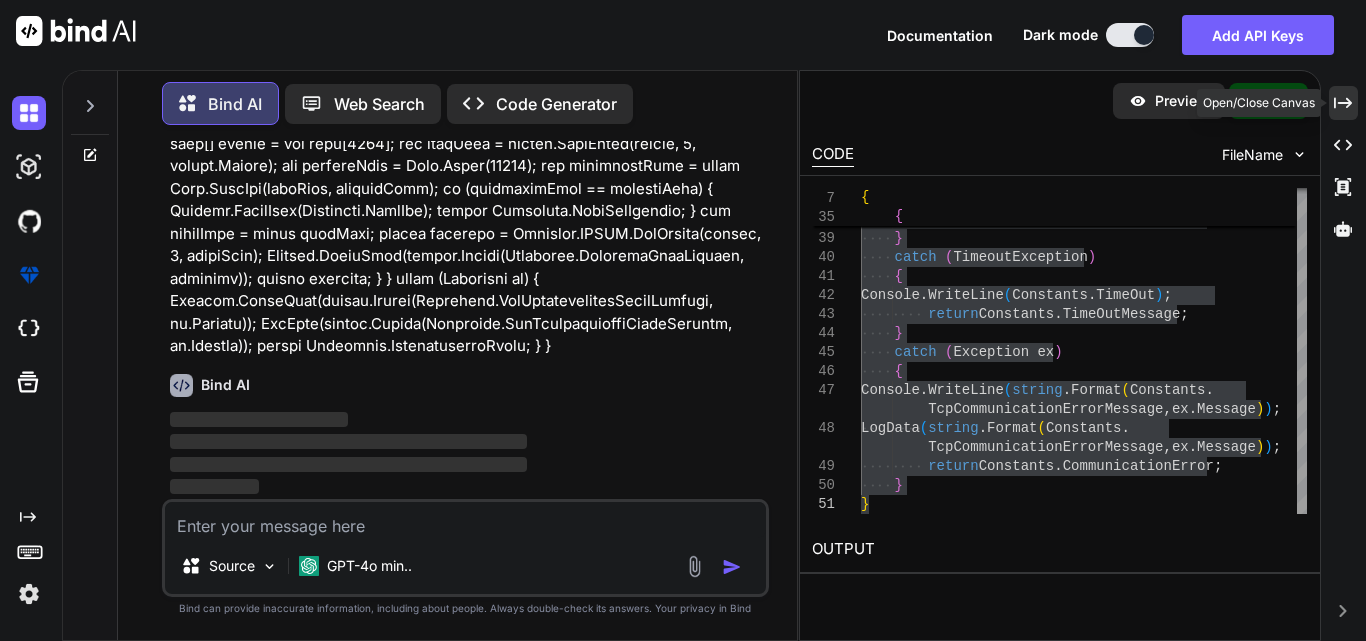 click on "Created with Pixso." 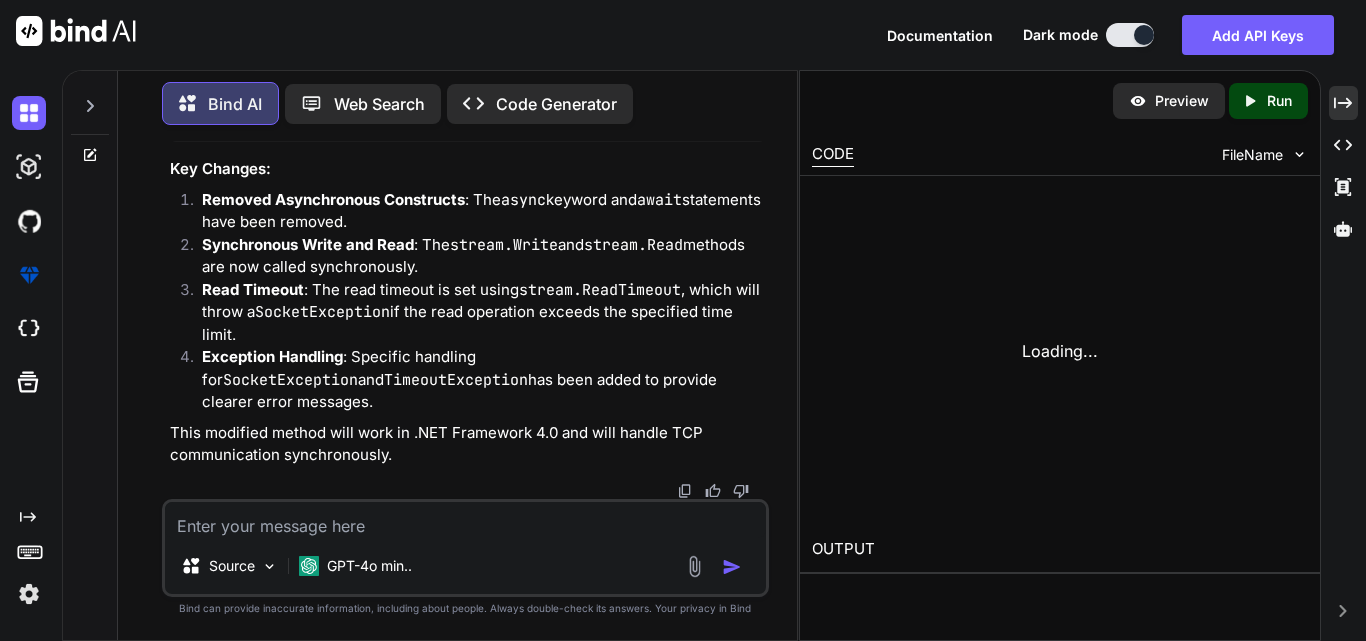 scroll, scrollTop: 14959, scrollLeft: 0, axis: vertical 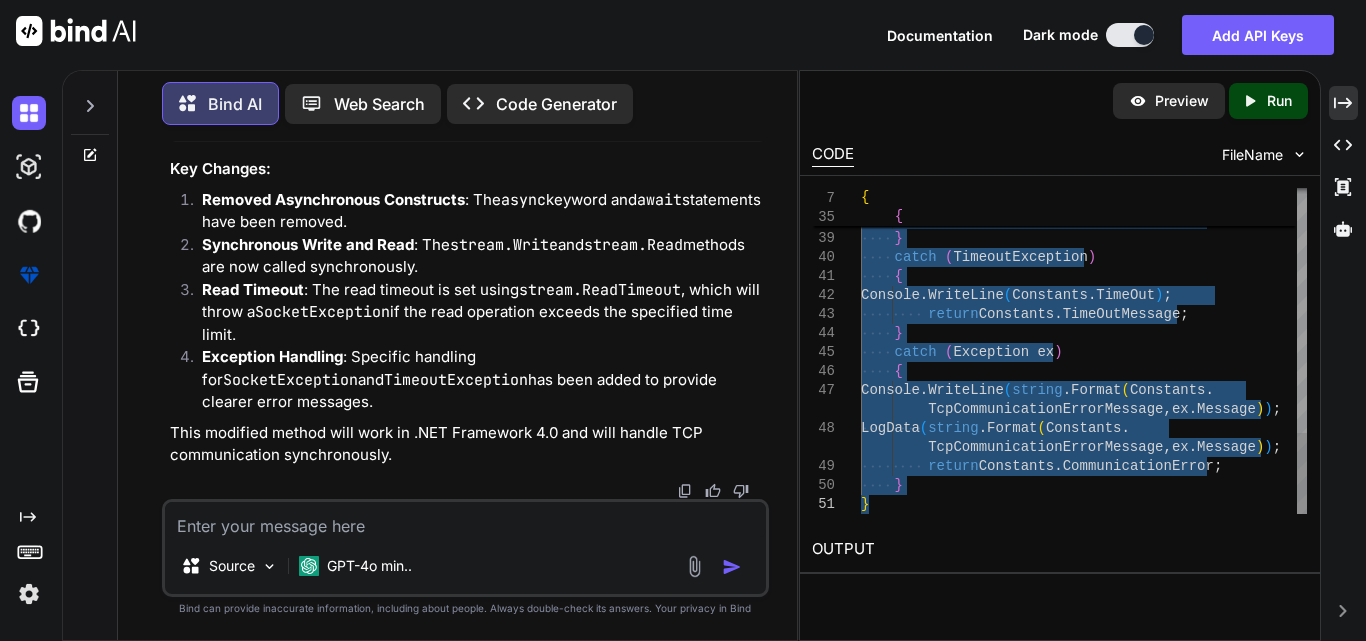 type on "using System;
using System.Net.Sockets;
using System.Text;
using System.Globalization;
static string SendToTcpServerDataDetails()
{
try
{
using (TcpClient client = new TcpClient(Constants.ServerIp, Constants.ServerPort))
using (NetworkStream stream = client.GetStream())
{
string date = DateTime.Now.ToString(Constants.DateFormat, CultureInfo.CurrentCulture);
string time = DateTime.Now.ToString(Constants.TimeFormat, CultureInfo.CurrentCulture);
string xml = string.Format(Constants.LinkDescriptionFormat, date, time);
string finalMessage = xml;
LogData(string.Format(Constants.TcpRequestMessage, finalMessage));
byte[] fullData = Encoding.ASCII.GetBytes(finalMessage);
stream.Write(fullData, 0, fullData.Length);
Console.WriteLine(string.Format(Constants.SendingDataMessage, finalMessage));
byte[] buffer = new byte[1024];
int bytesRead = stream.Read(buffer, 0, buffer.Length);
string response = Encoding.ASCII.GetString(buffer, 0, bytesRead);
return response;
}
}
catch (Exception ex)
{
Console.WriteLine(string.Format(Constants.TcpCommunicationErrorMessage, ex.Message));
LogData(string.Format(Constants.TcpCommunicationErrorMessage, ex.Message));
return Constants.CommunicationError;
}
}" 